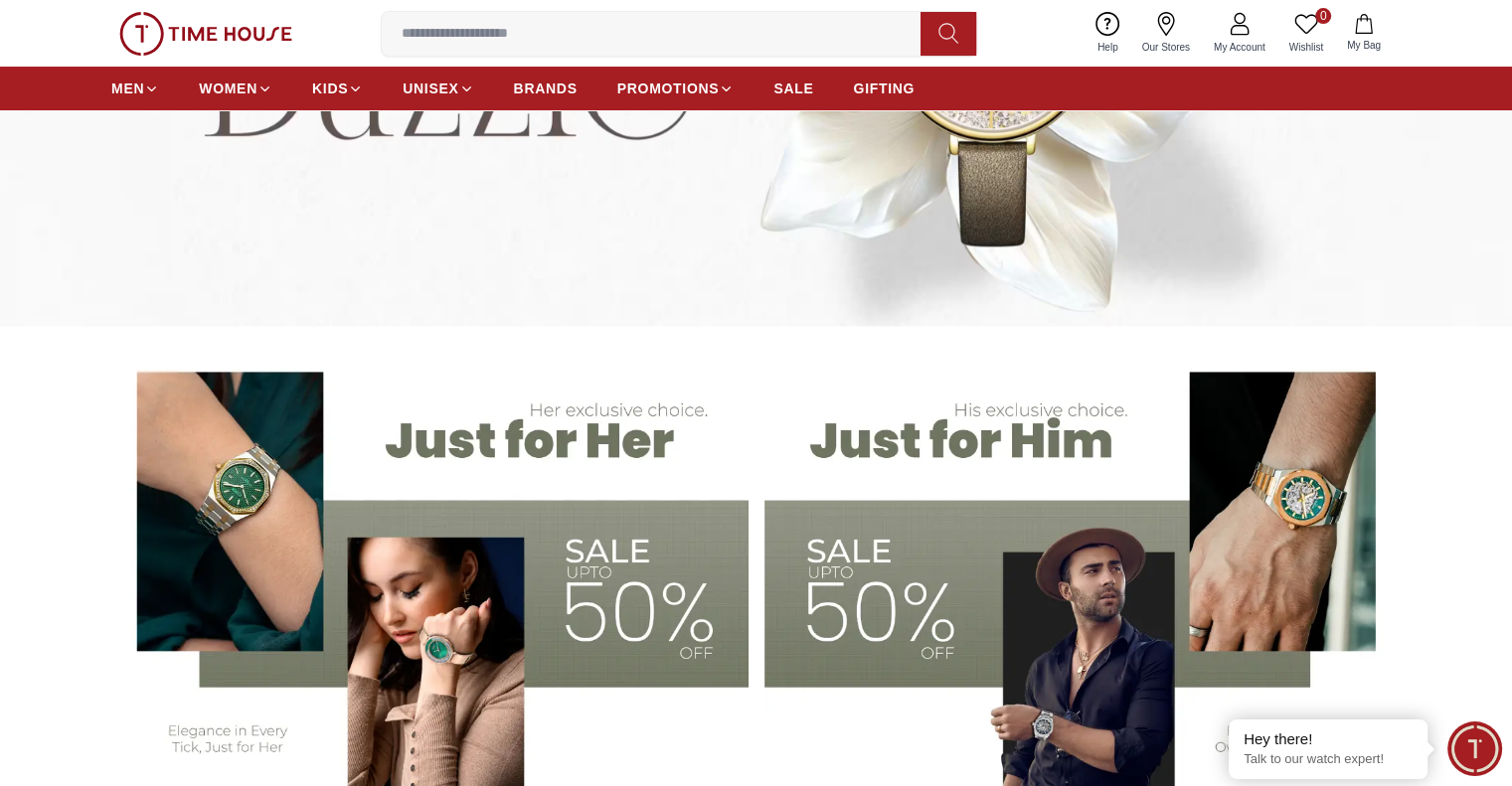scroll, scrollTop: 596, scrollLeft: 0, axis: vertical 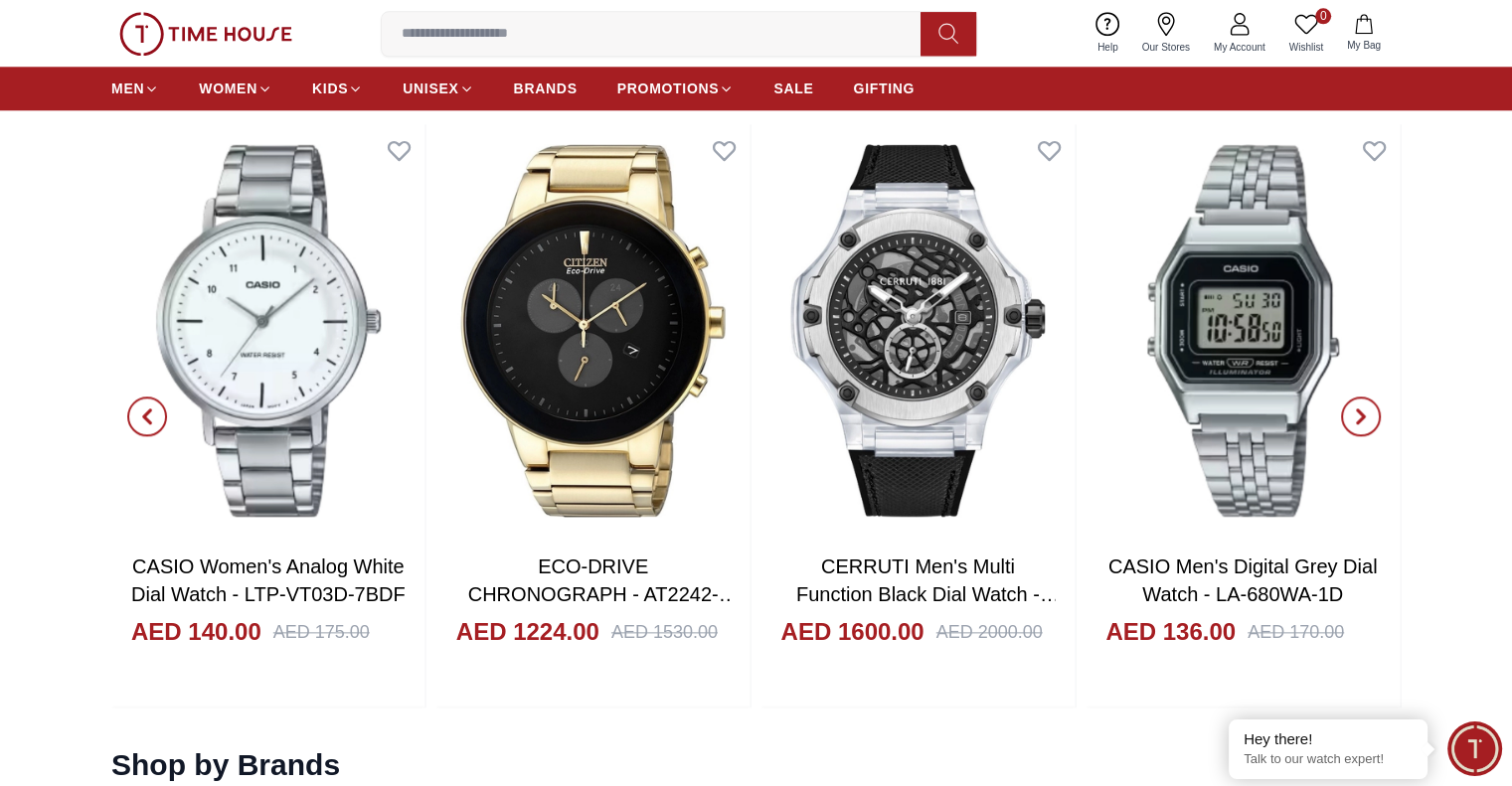 click at bounding box center (1361, 416) 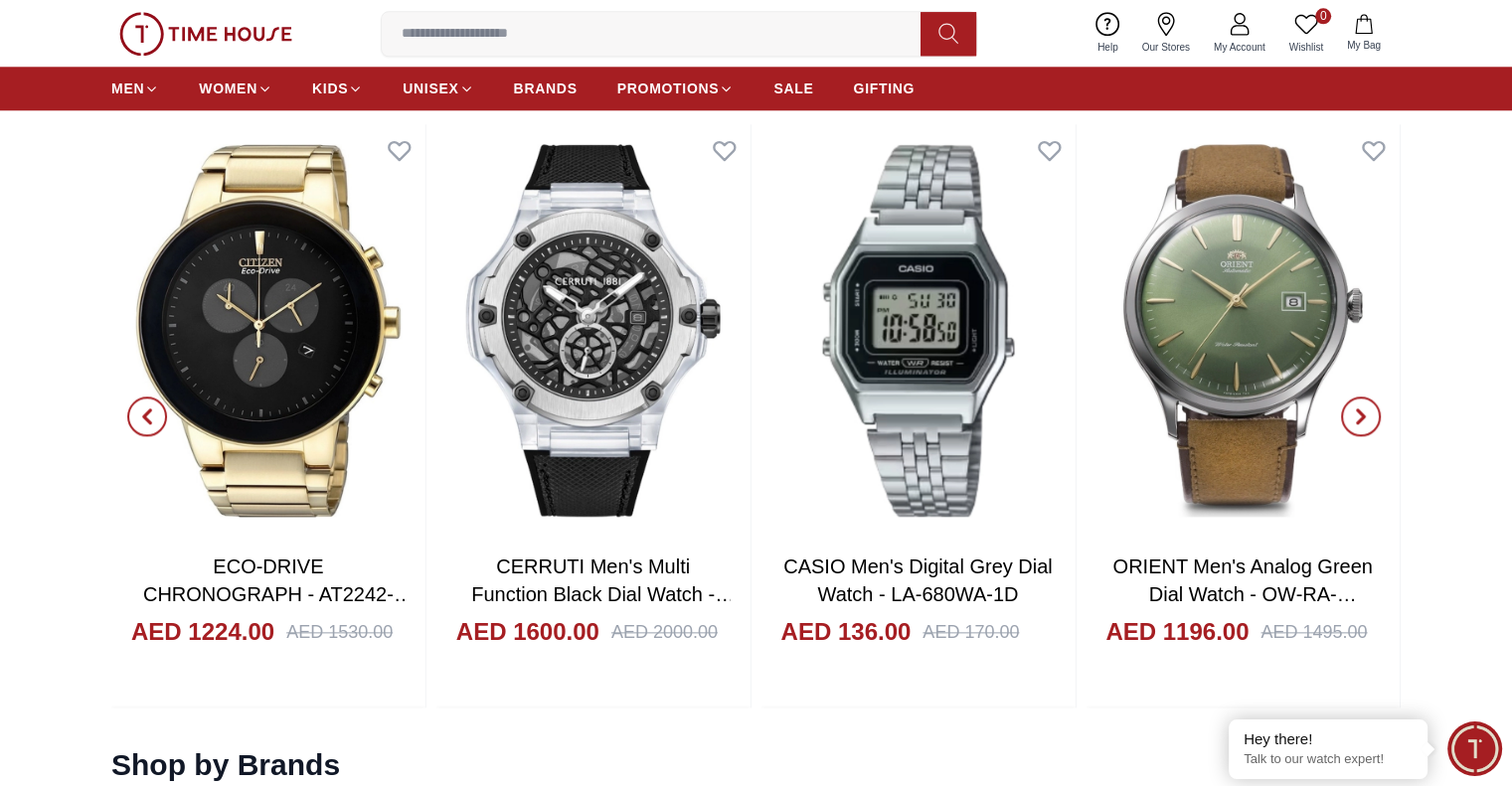 click at bounding box center (1361, 416) 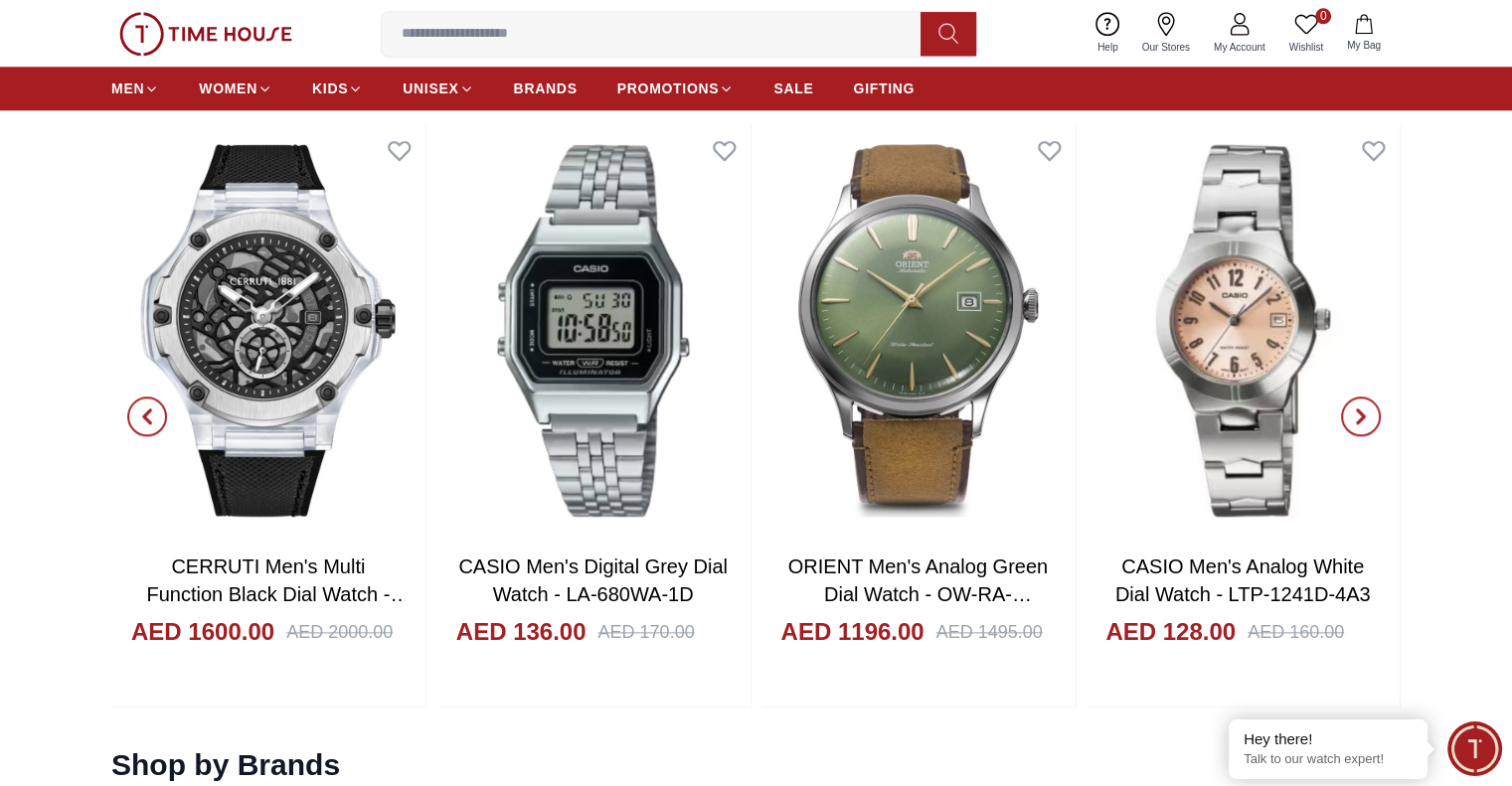 click at bounding box center (1361, 416) 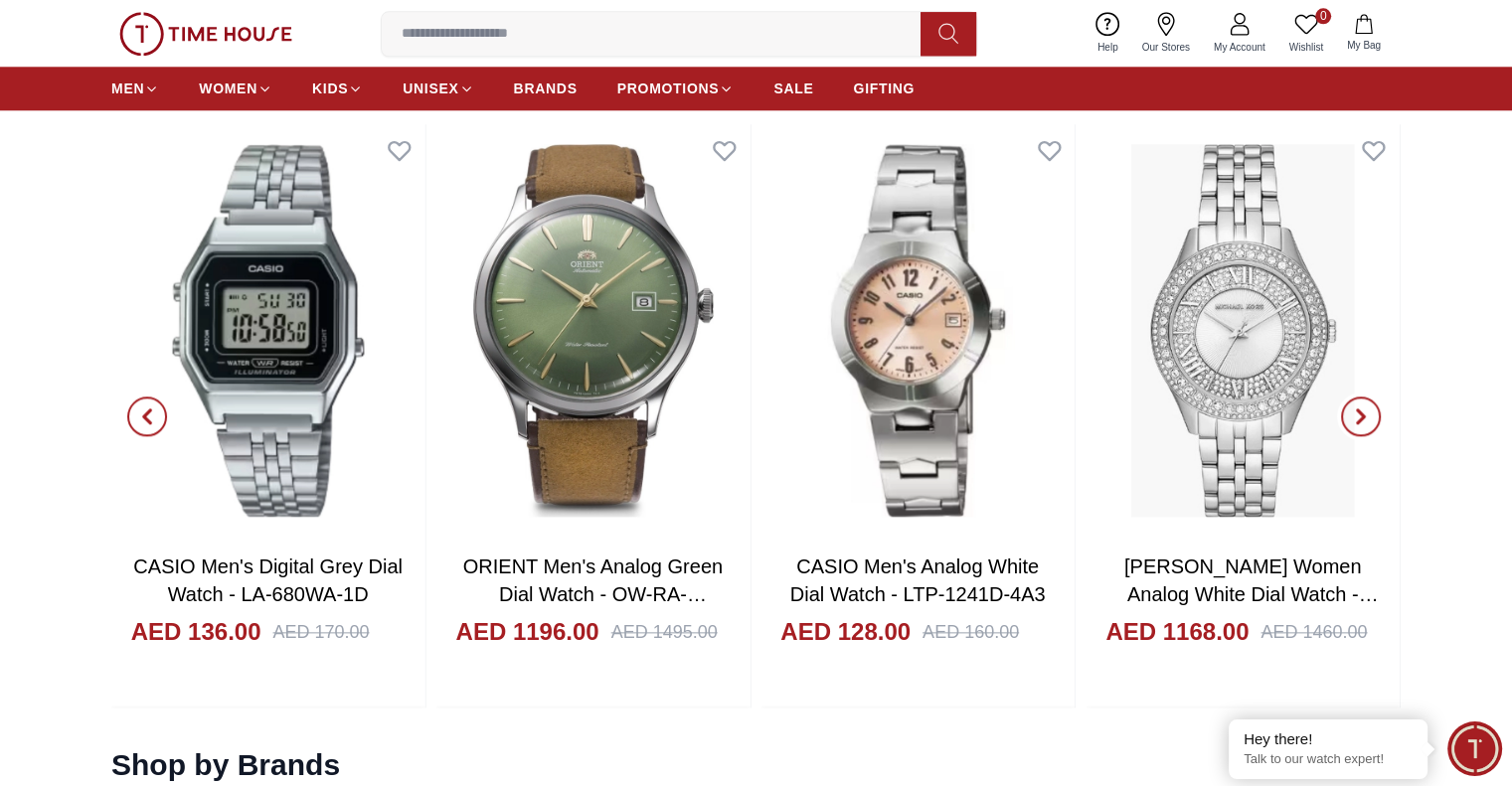 click at bounding box center (1361, 416) 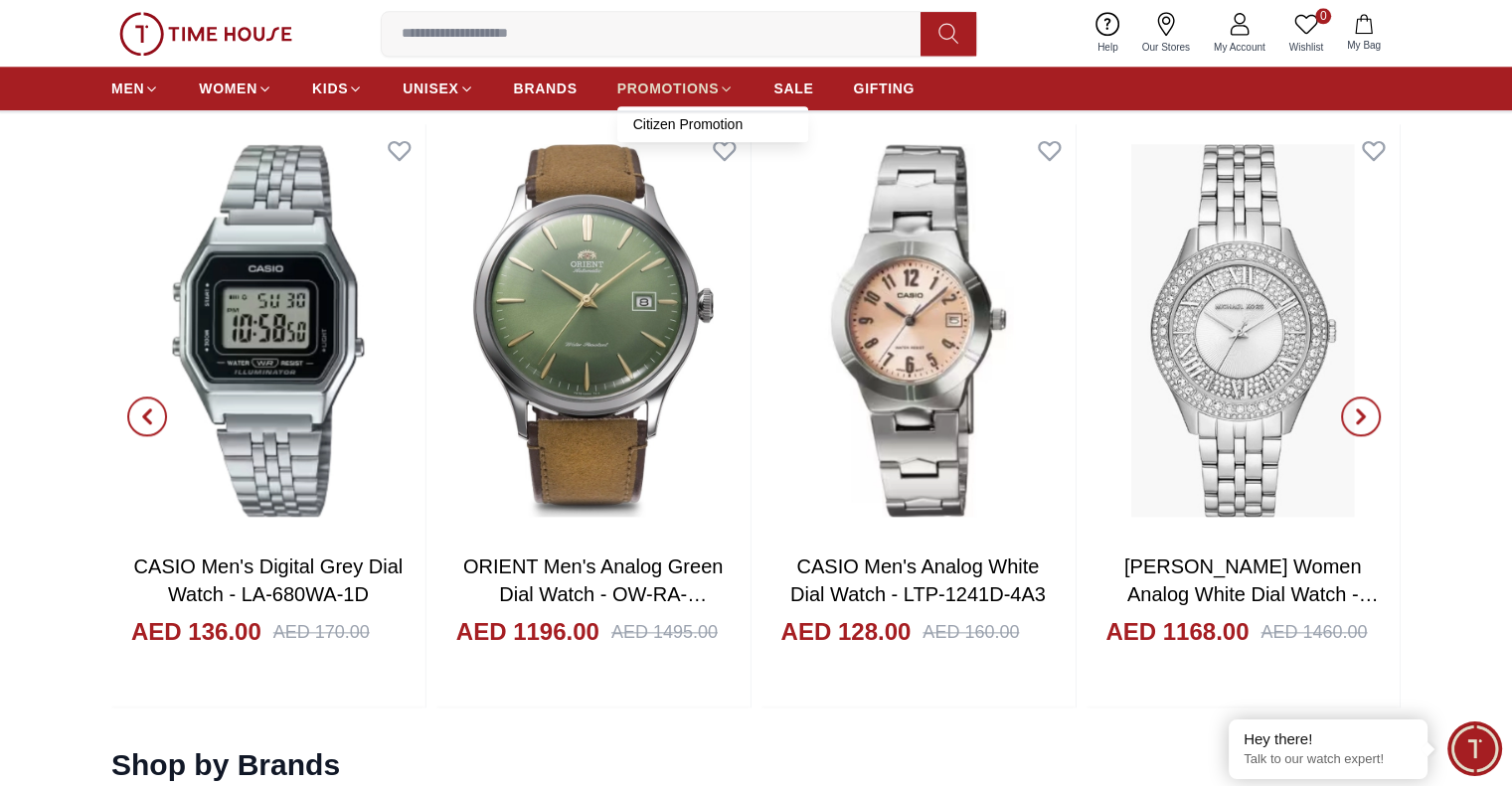 click on "PROMOTIONS" at bounding box center [668, 88] 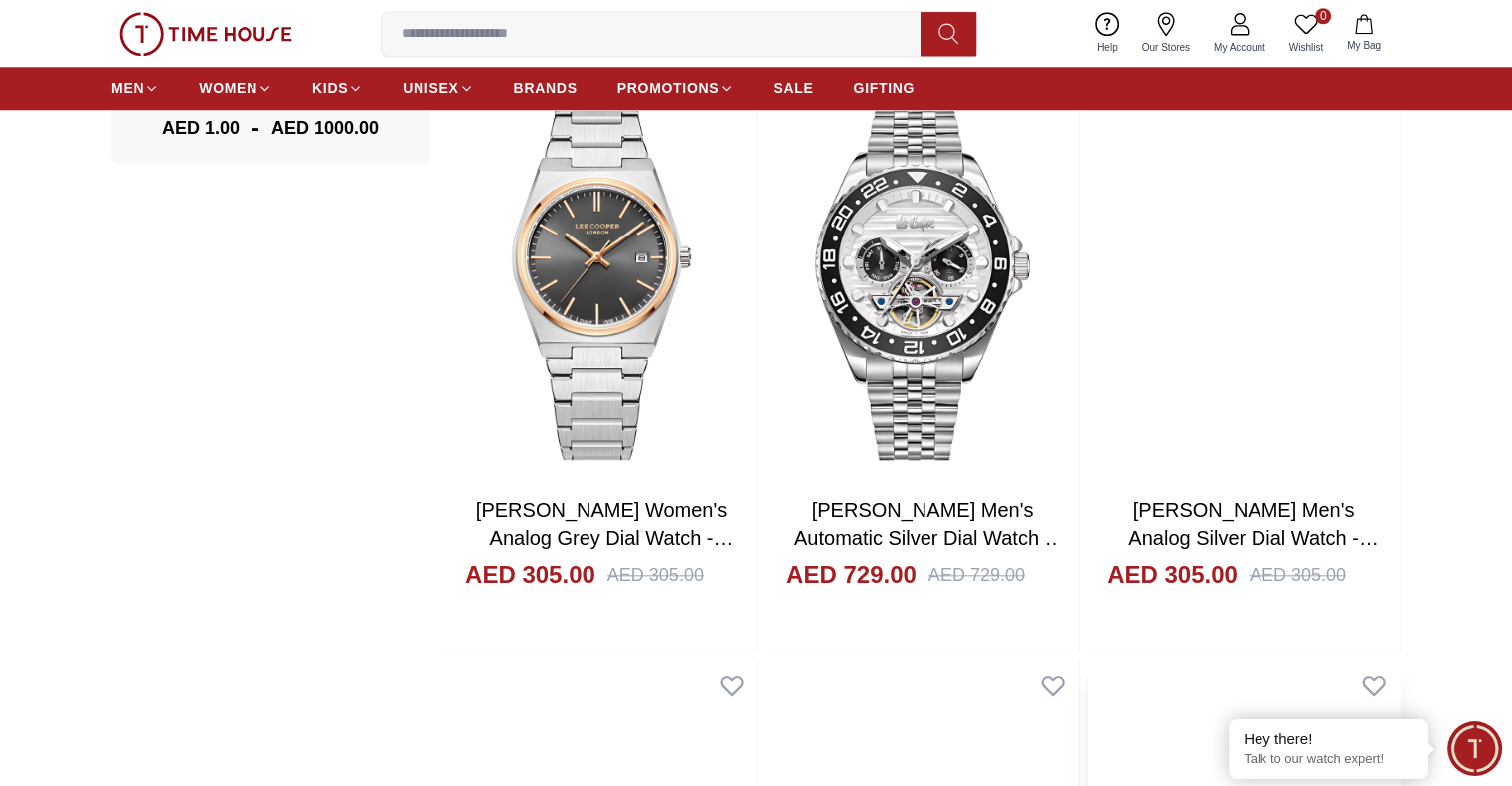 scroll, scrollTop: 2087, scrollLeft: 0, axis: vertical 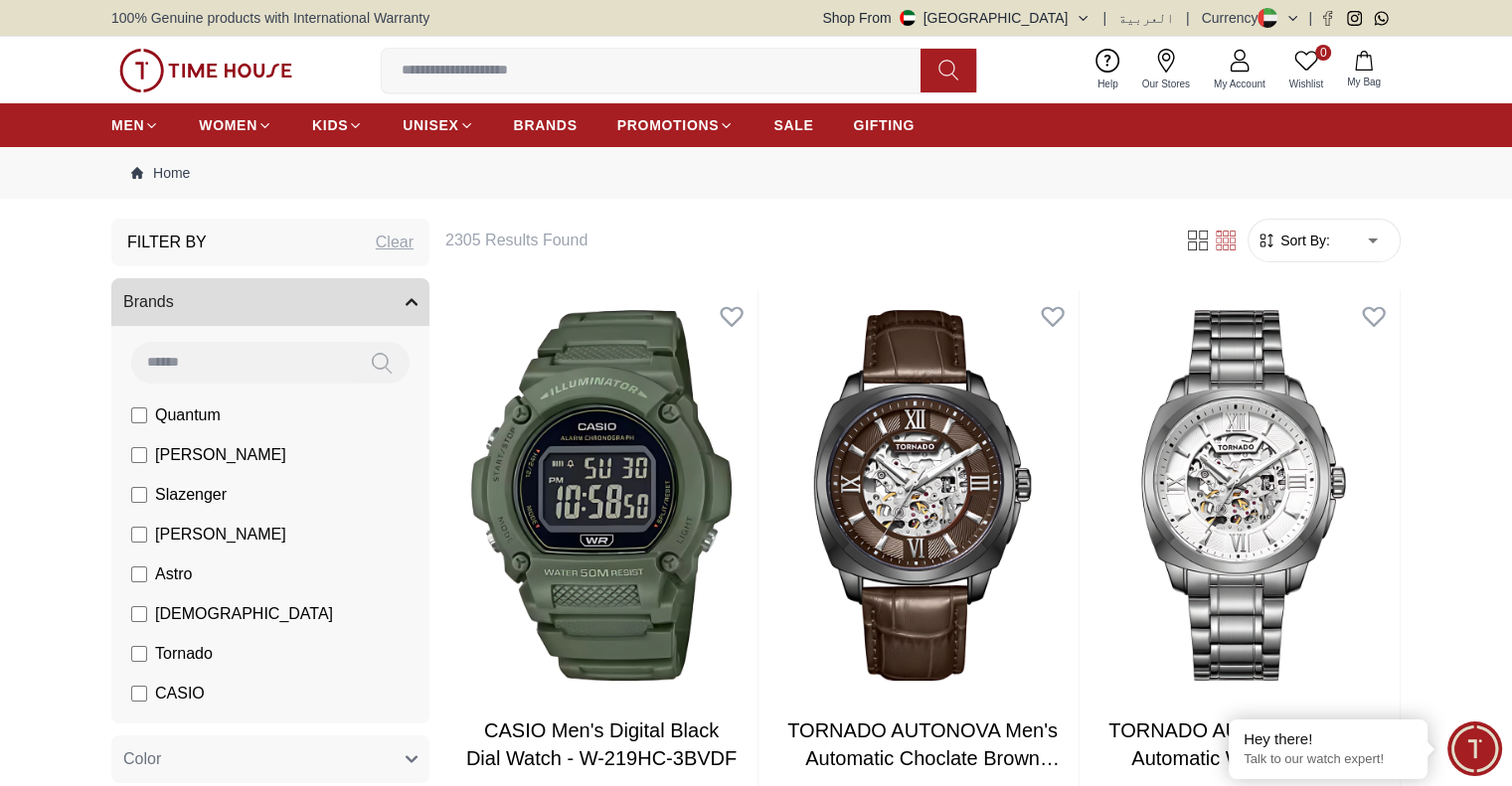 click on "Sort By:" at bounding box center (1303, 240) 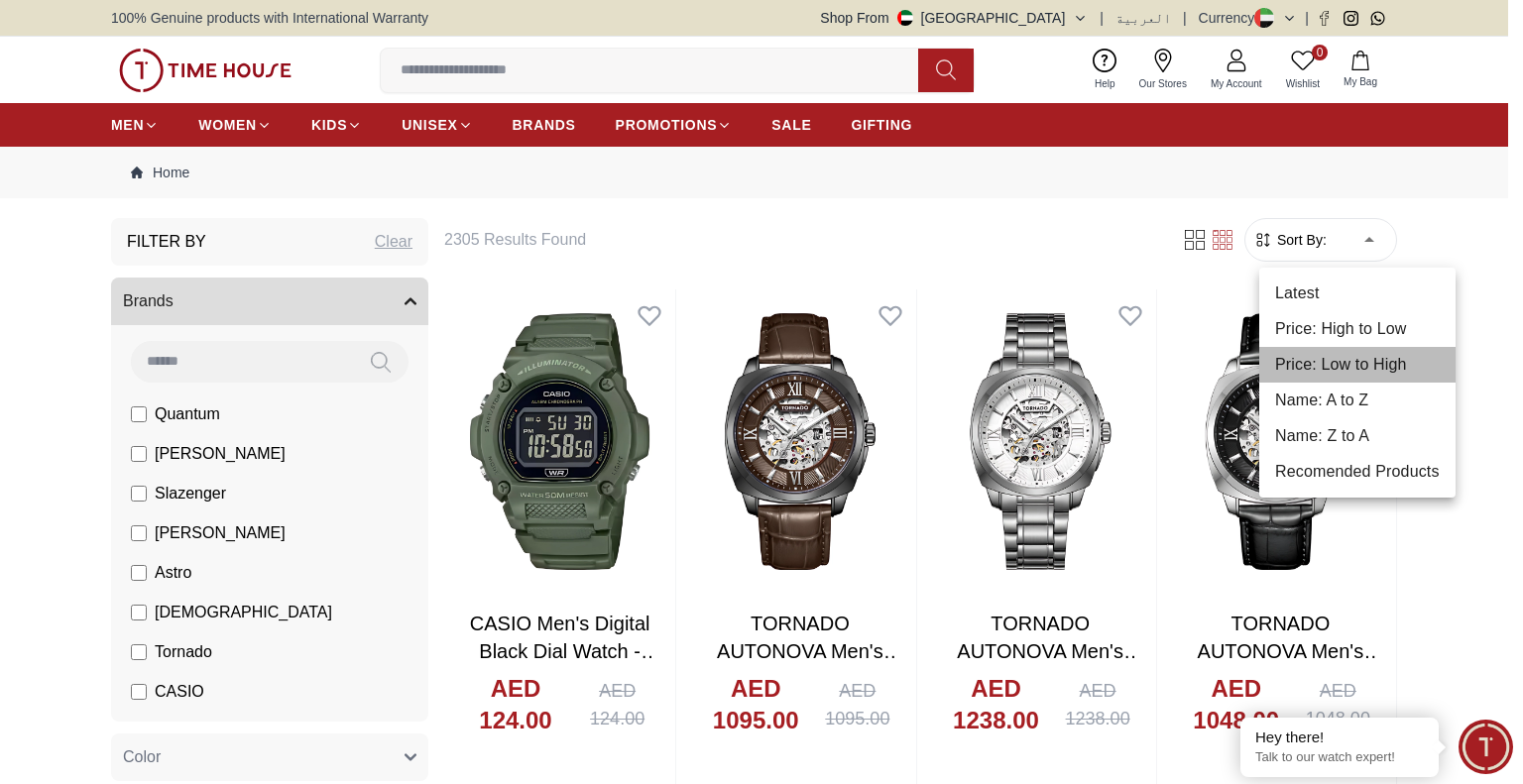 click on "Price: Low to High" at bounding box center (1357, 365) 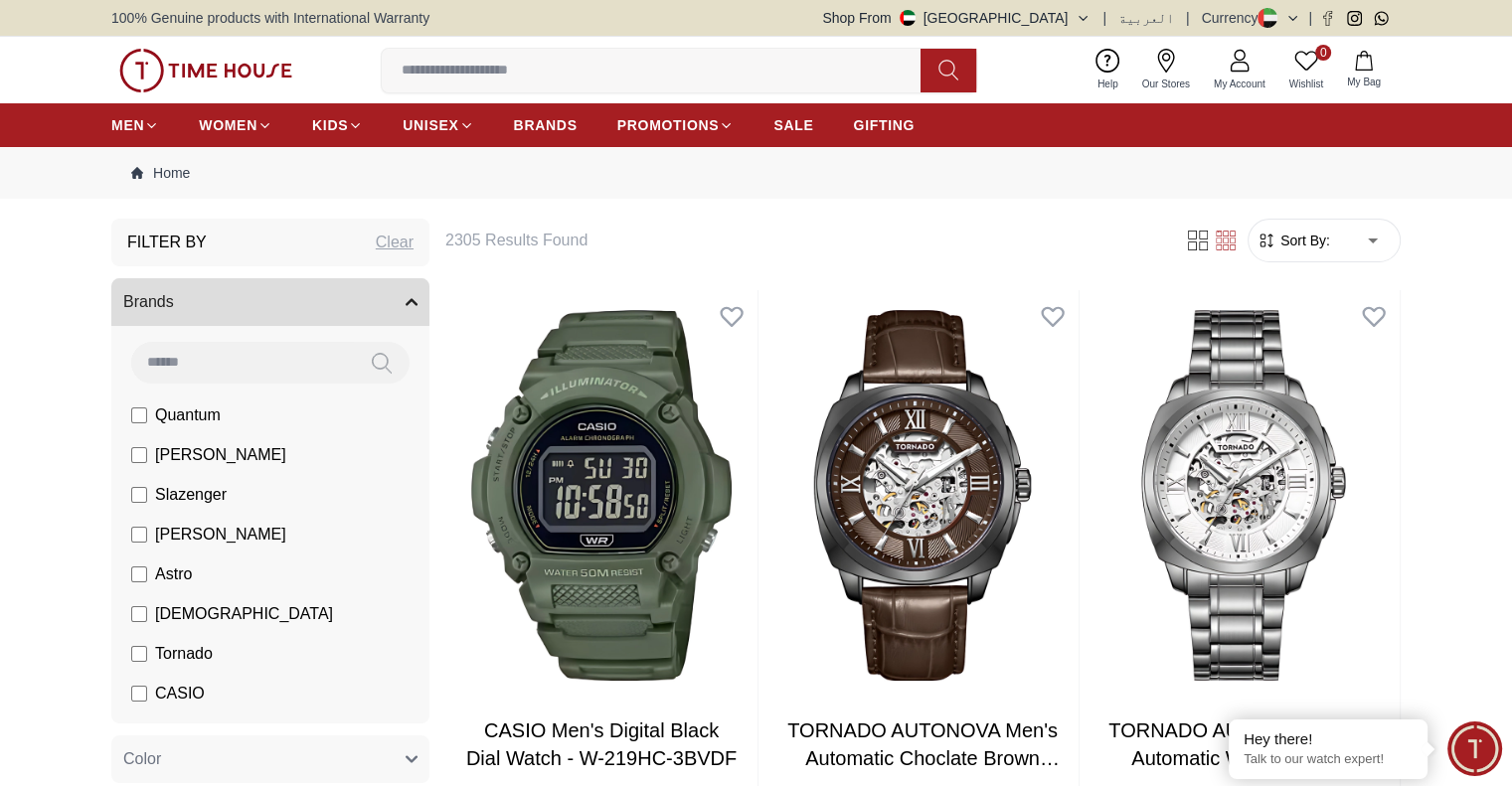 type on "*" 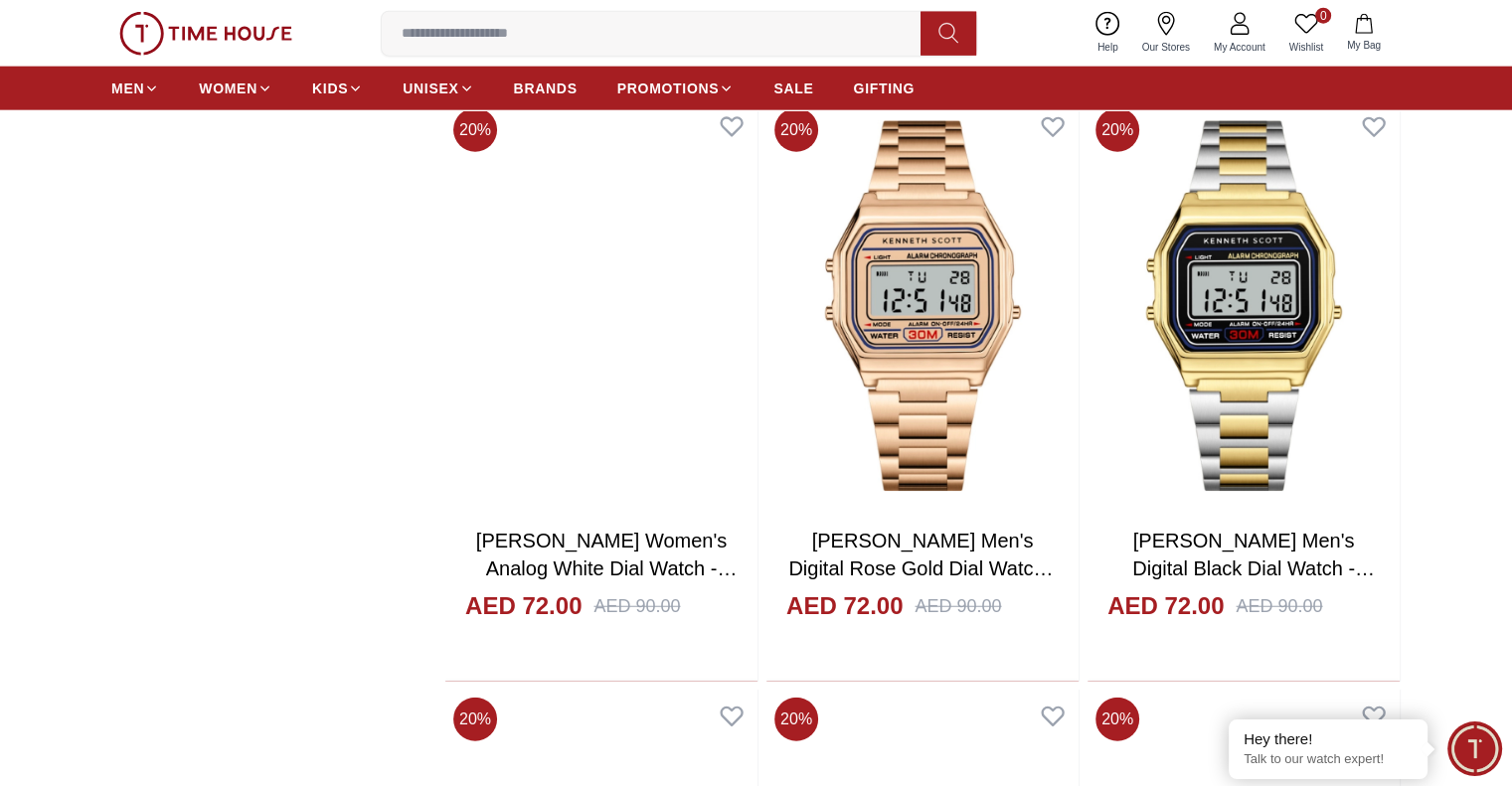 scroll, scrollTop: 4770, scrollLeft: 0, axis: vertical 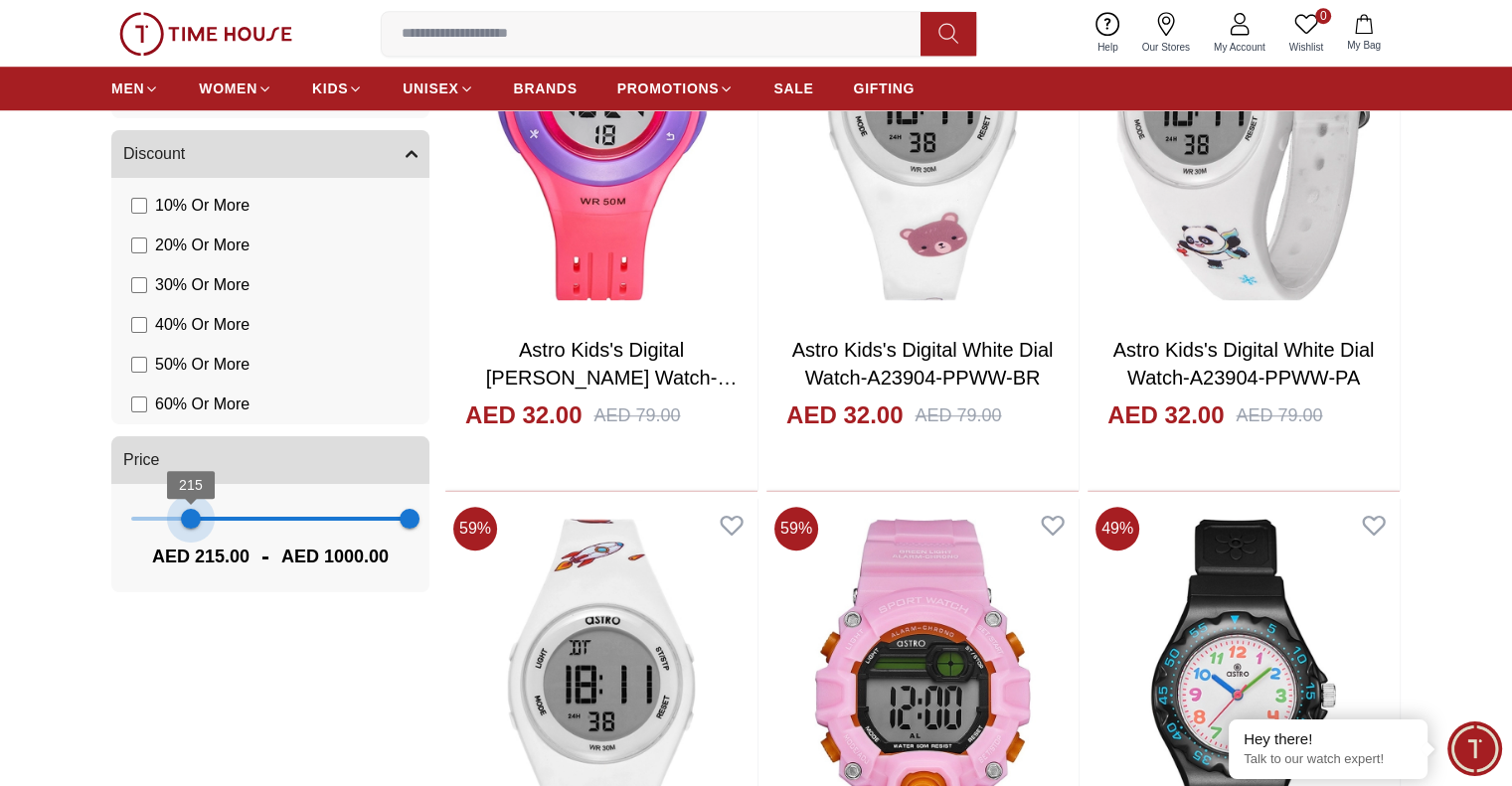 type on "***" 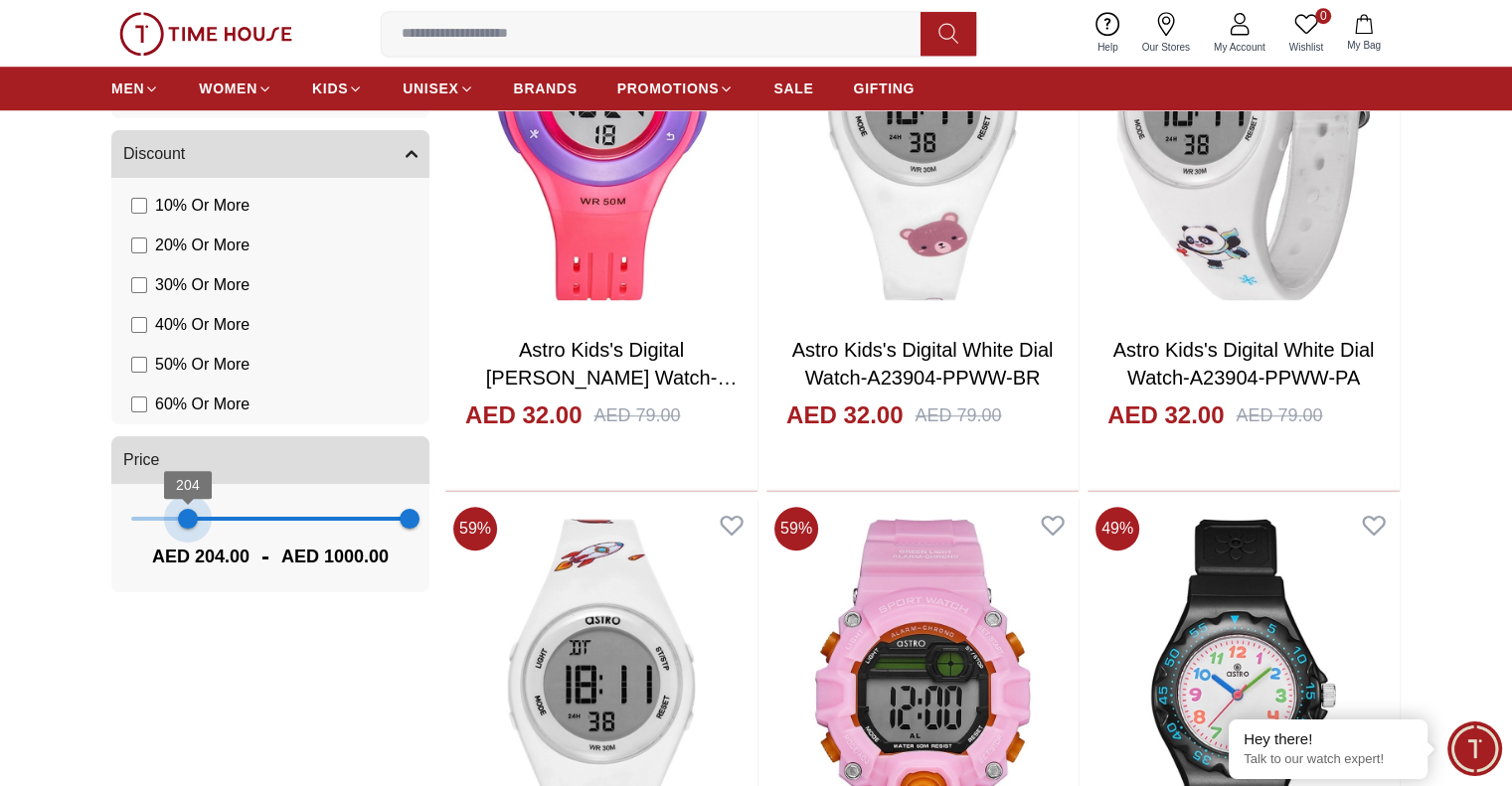 drag, startPoint x: 135, startPoint y: 513, endPoint x: 188, endPoint y: 524, distance: 54.129474 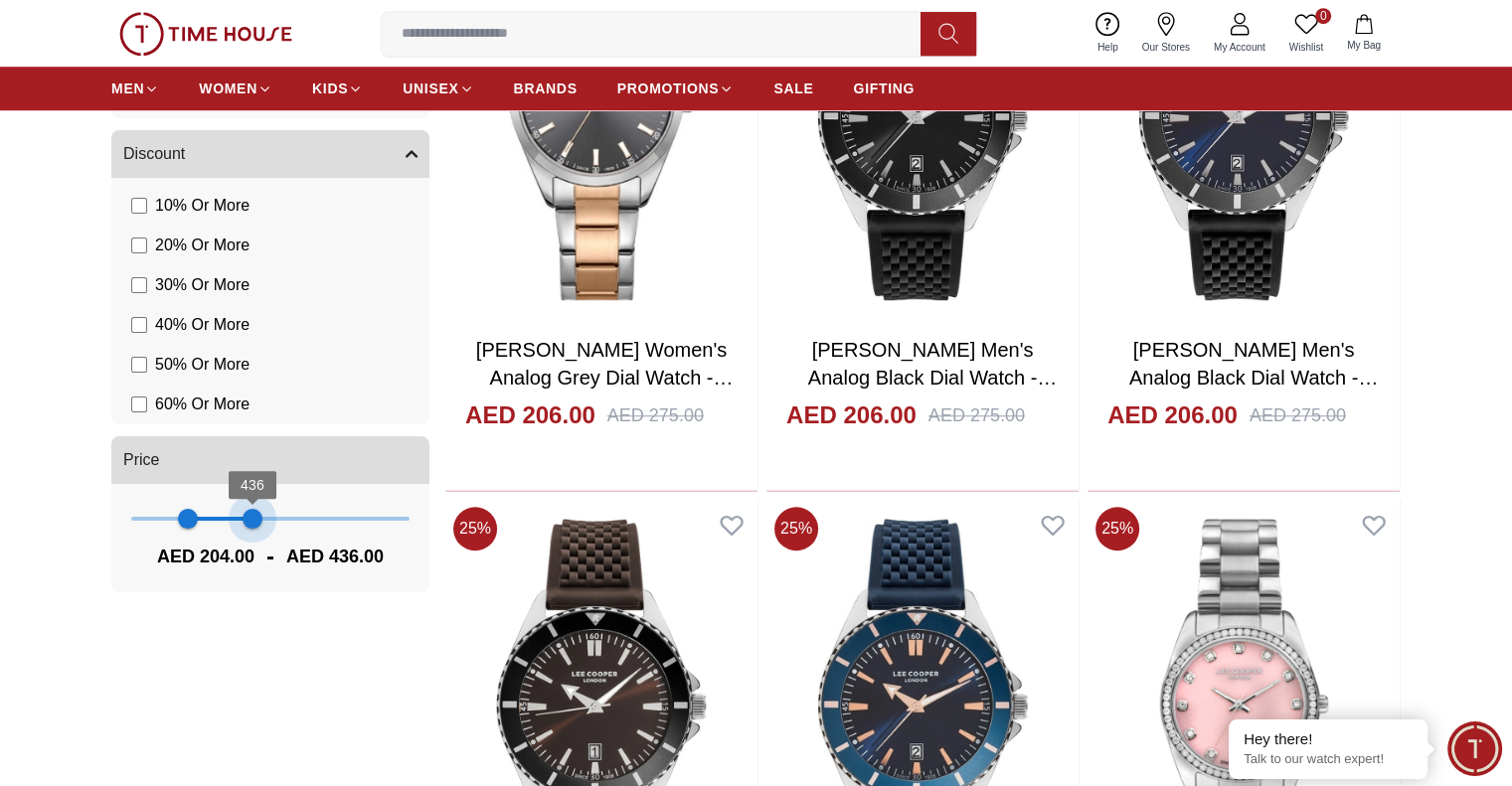 type on "***" 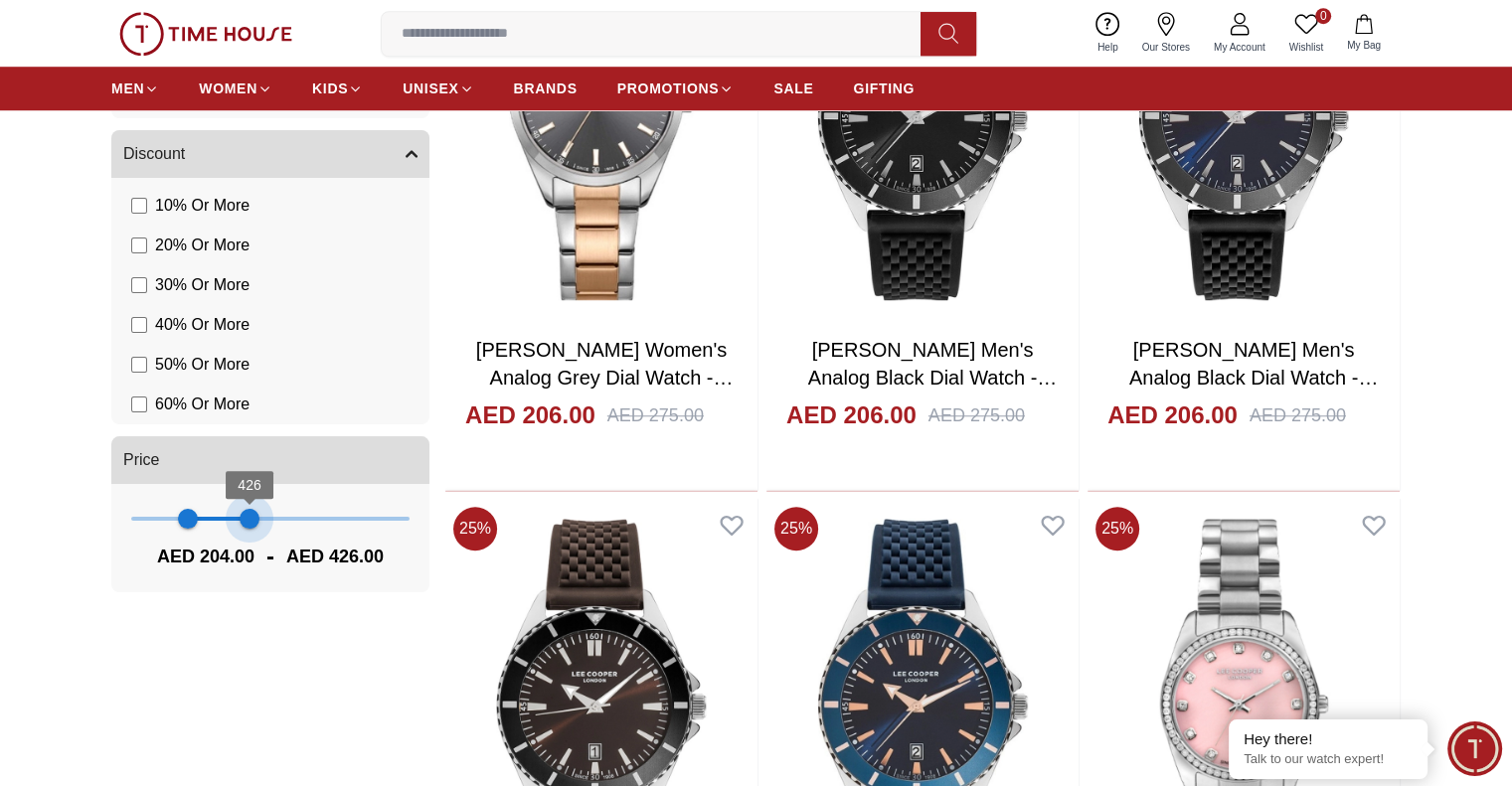 drag, startPoint x: 362, startPoint y: 520, endPoint x: 250, endPoint y: 515, distance: 112.111552 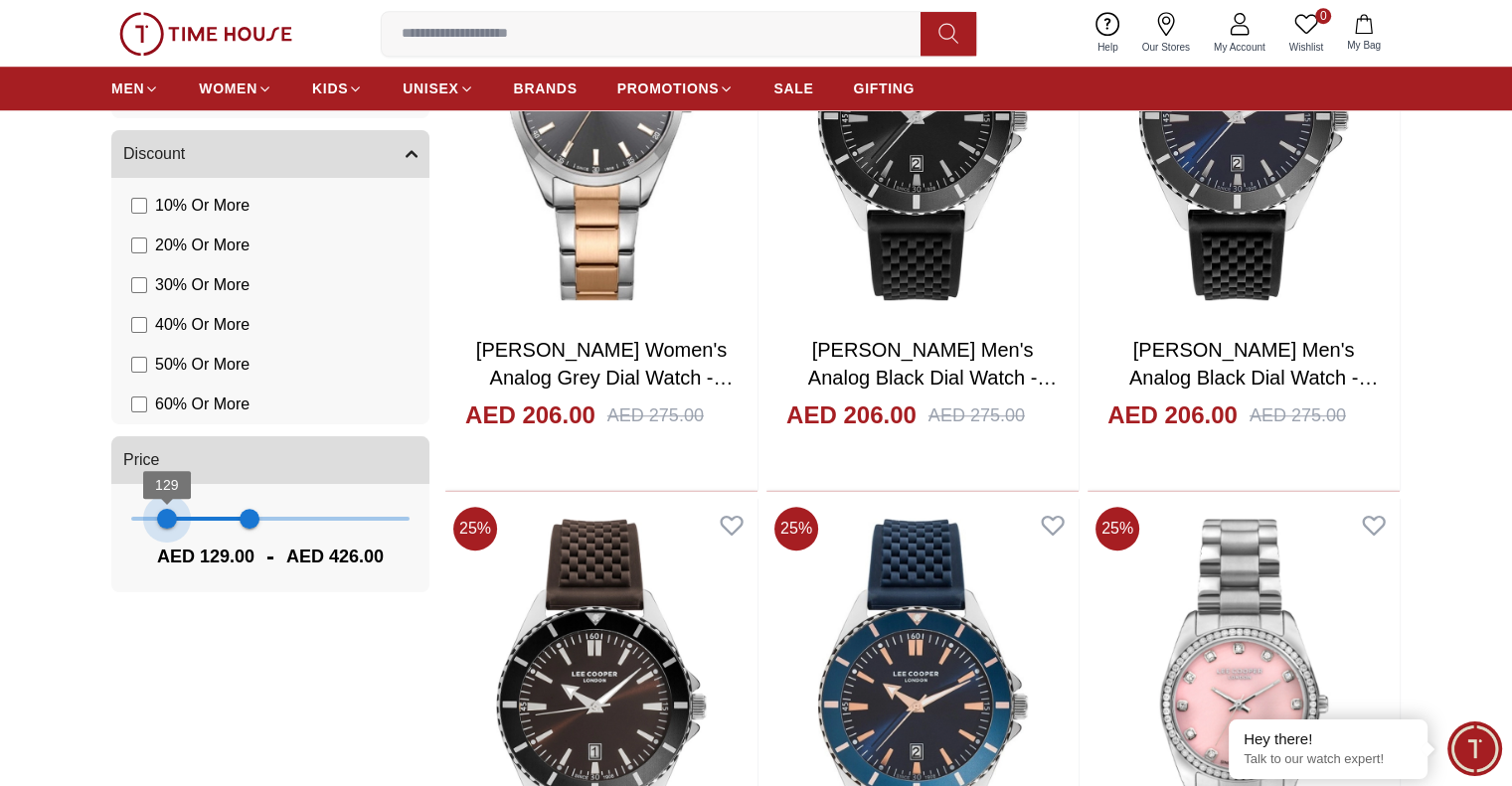 type on "***" 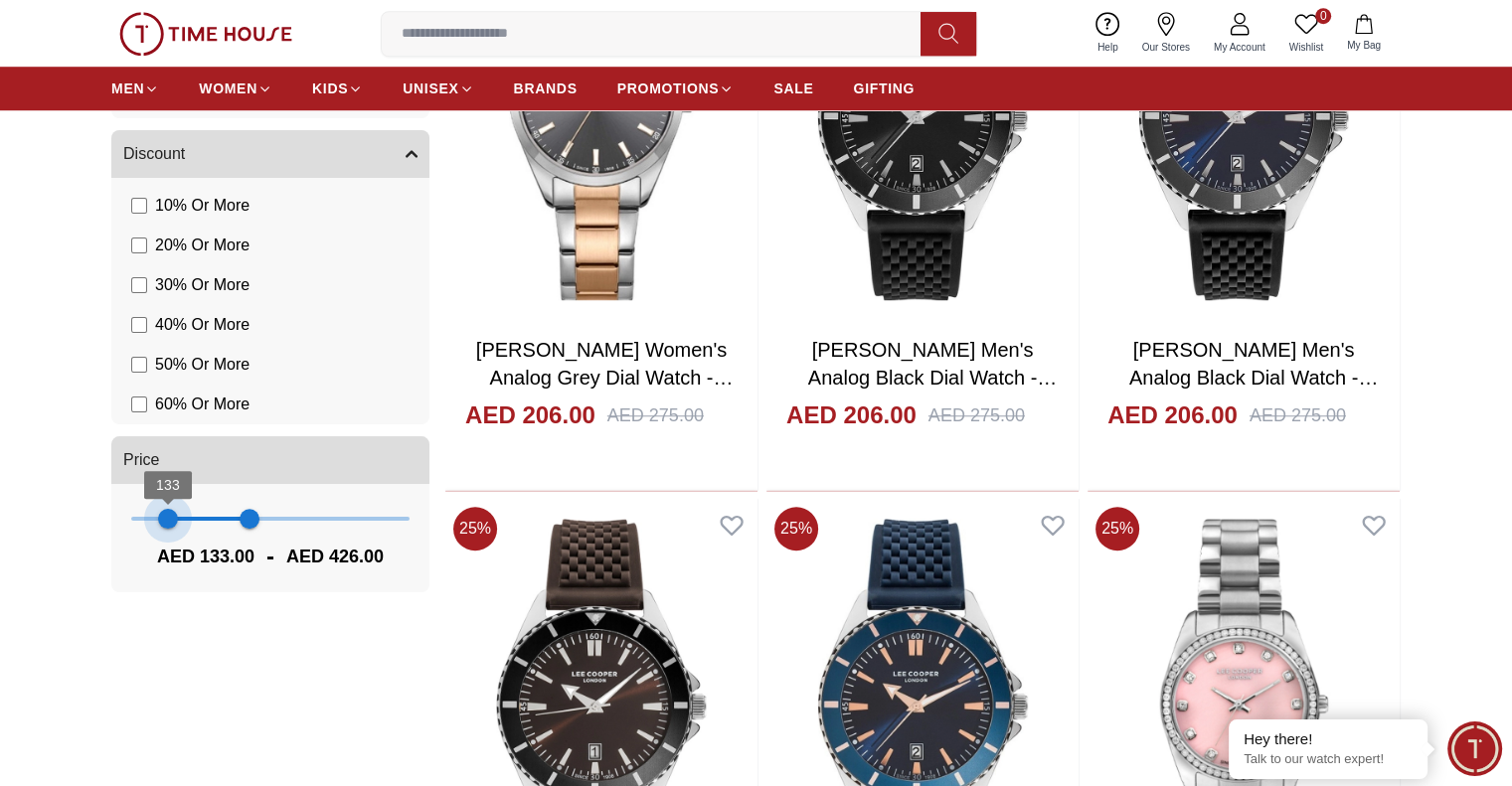 click on "133" at bounding box center [168, 519] 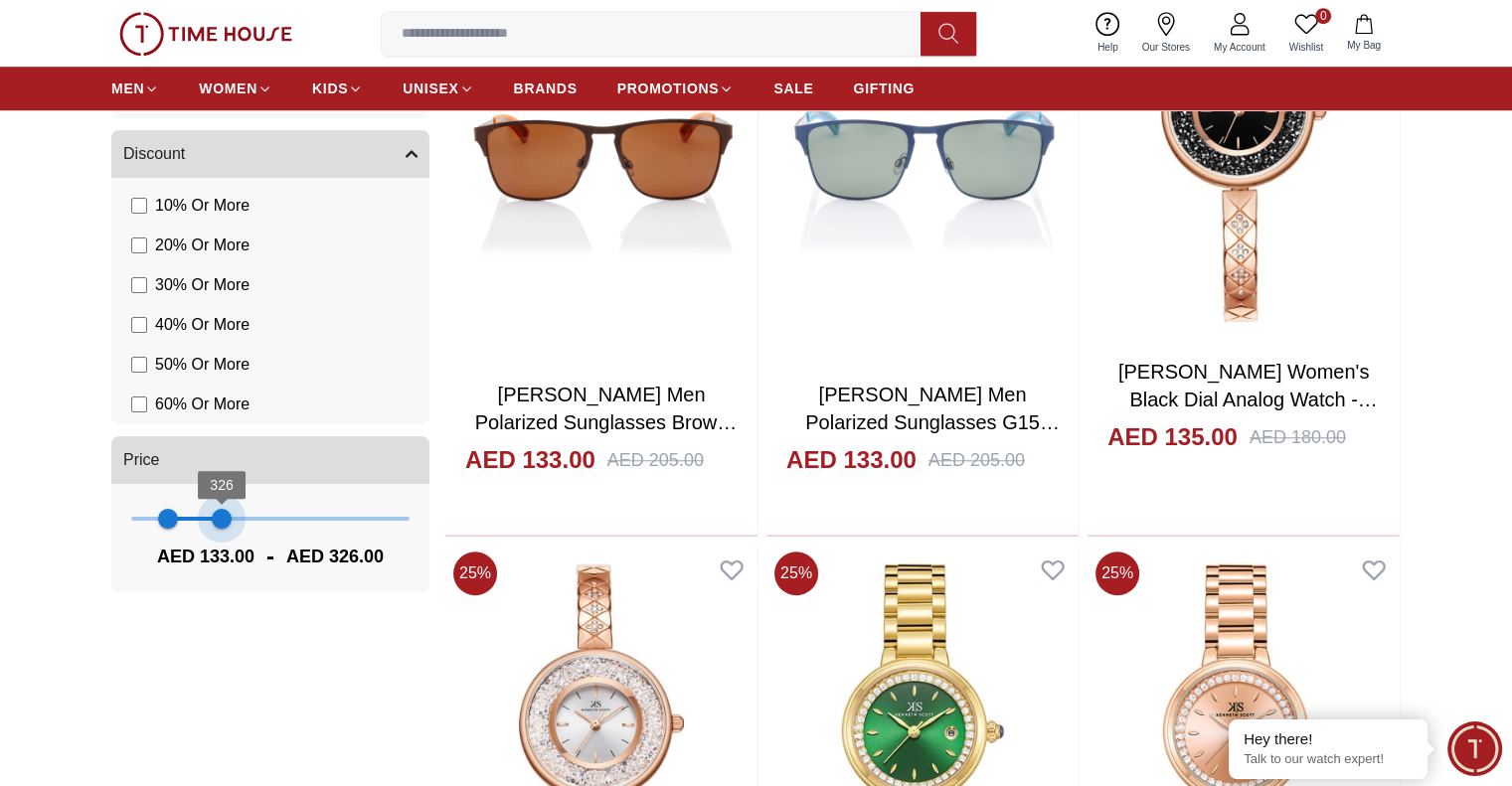 type on "***" 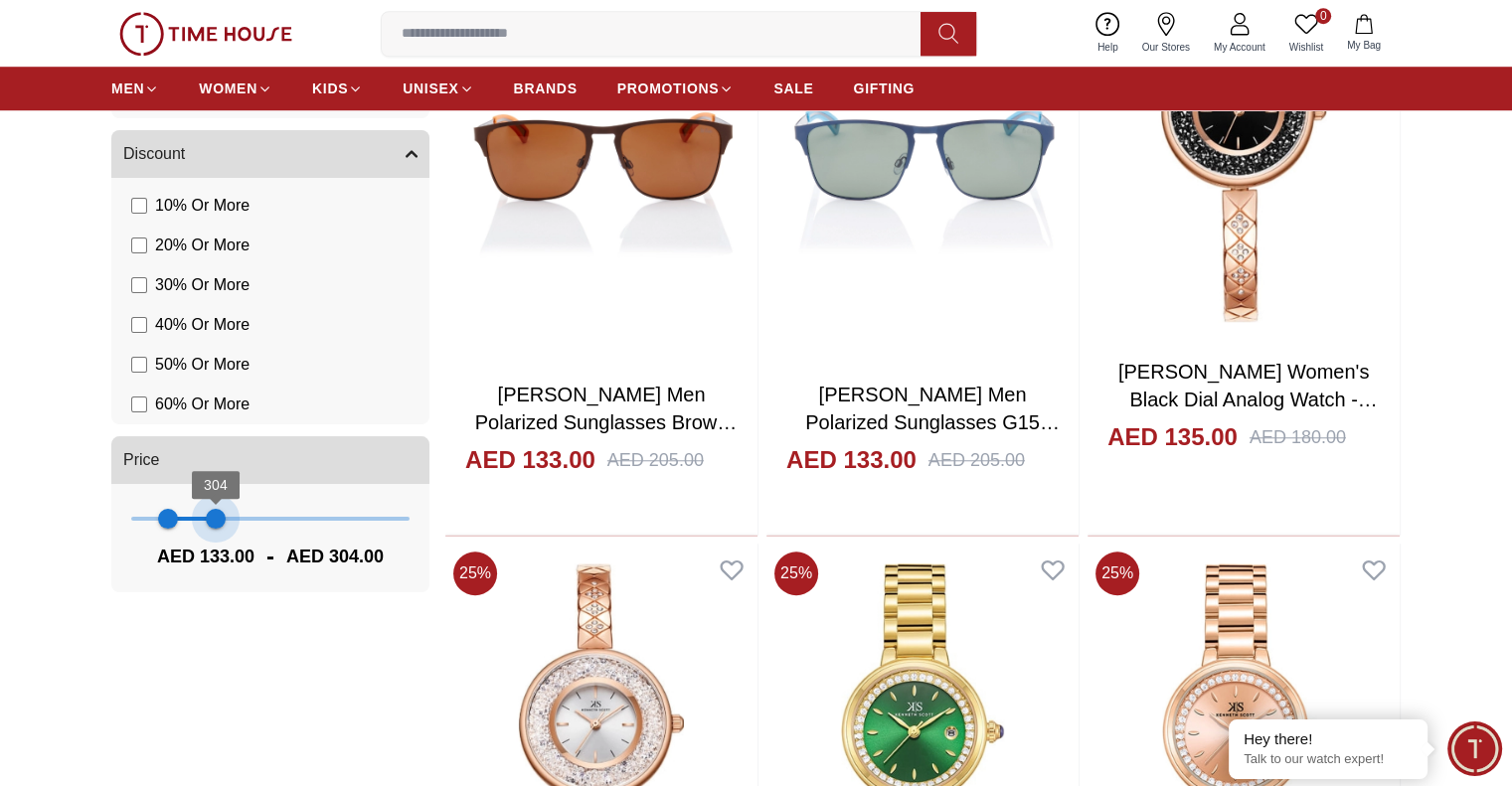 drag, startPoint x: 245, startPoint y: 516, endPoint x: 216, endPoint y: 515, distance: 29.017236 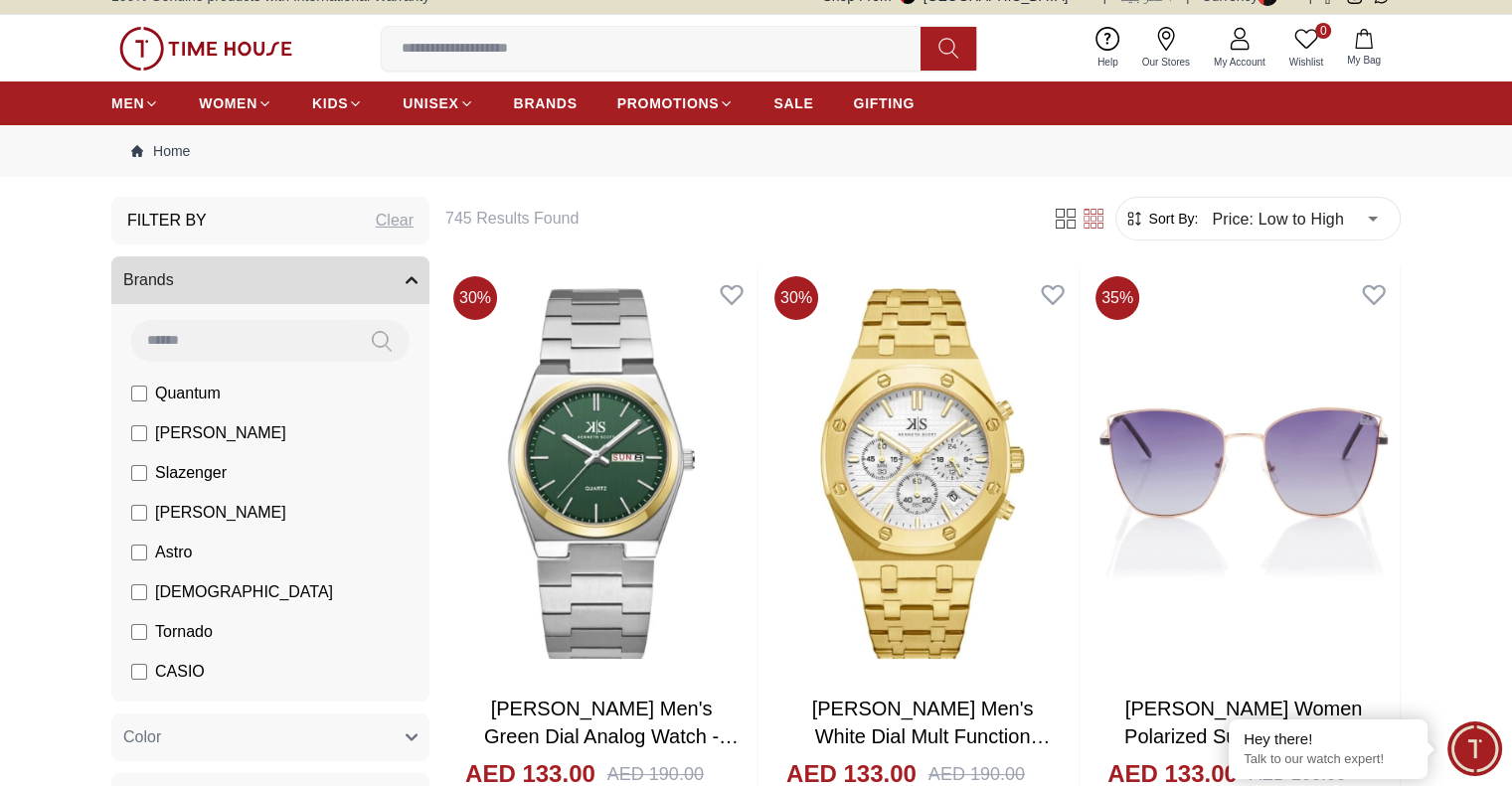 scroll, scrollTop: 0, scrollLeft: 0, axis: both 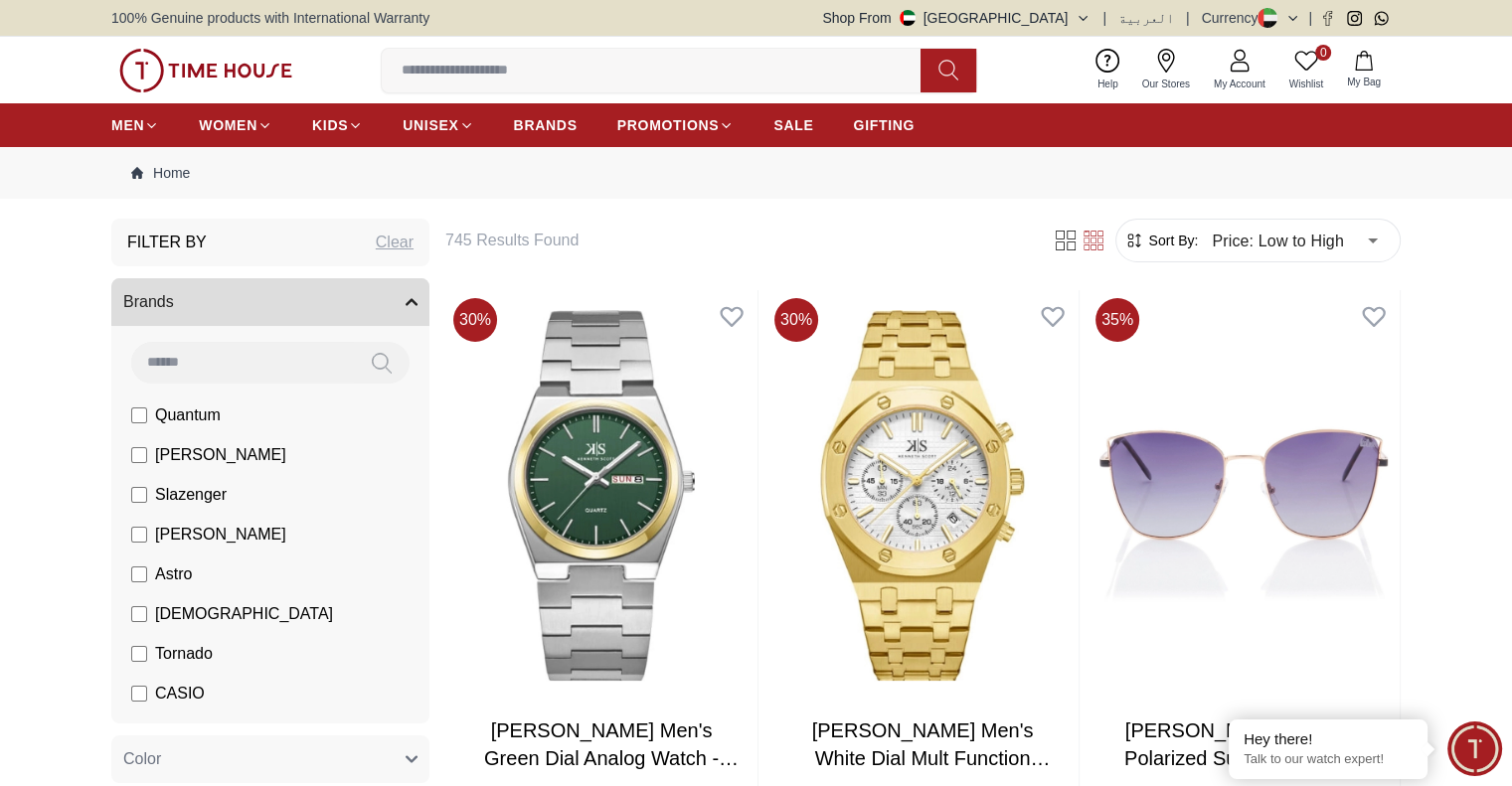 click 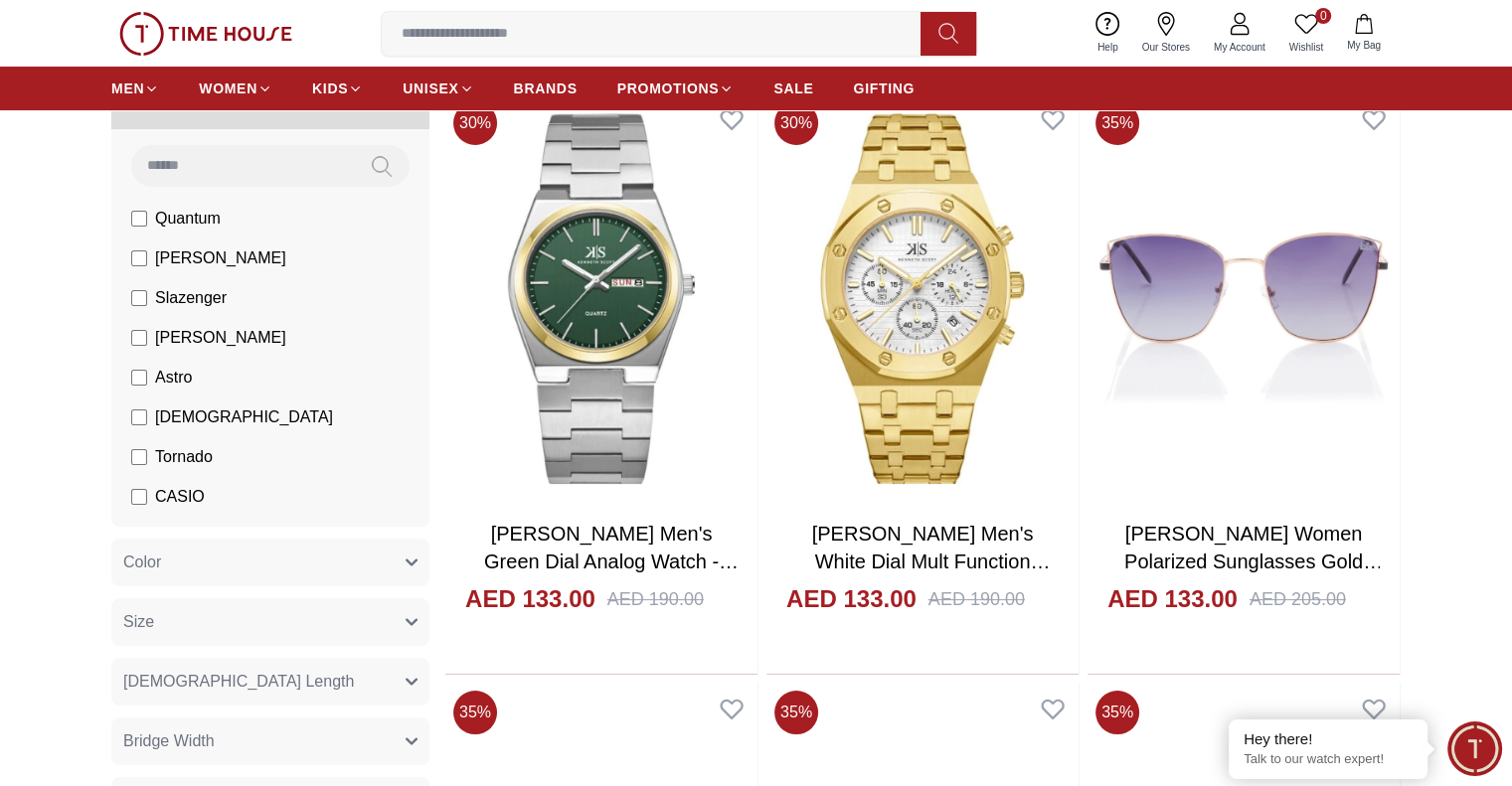 scroll, scrollTop: 199, scrollLeft: 0, axis: vertical 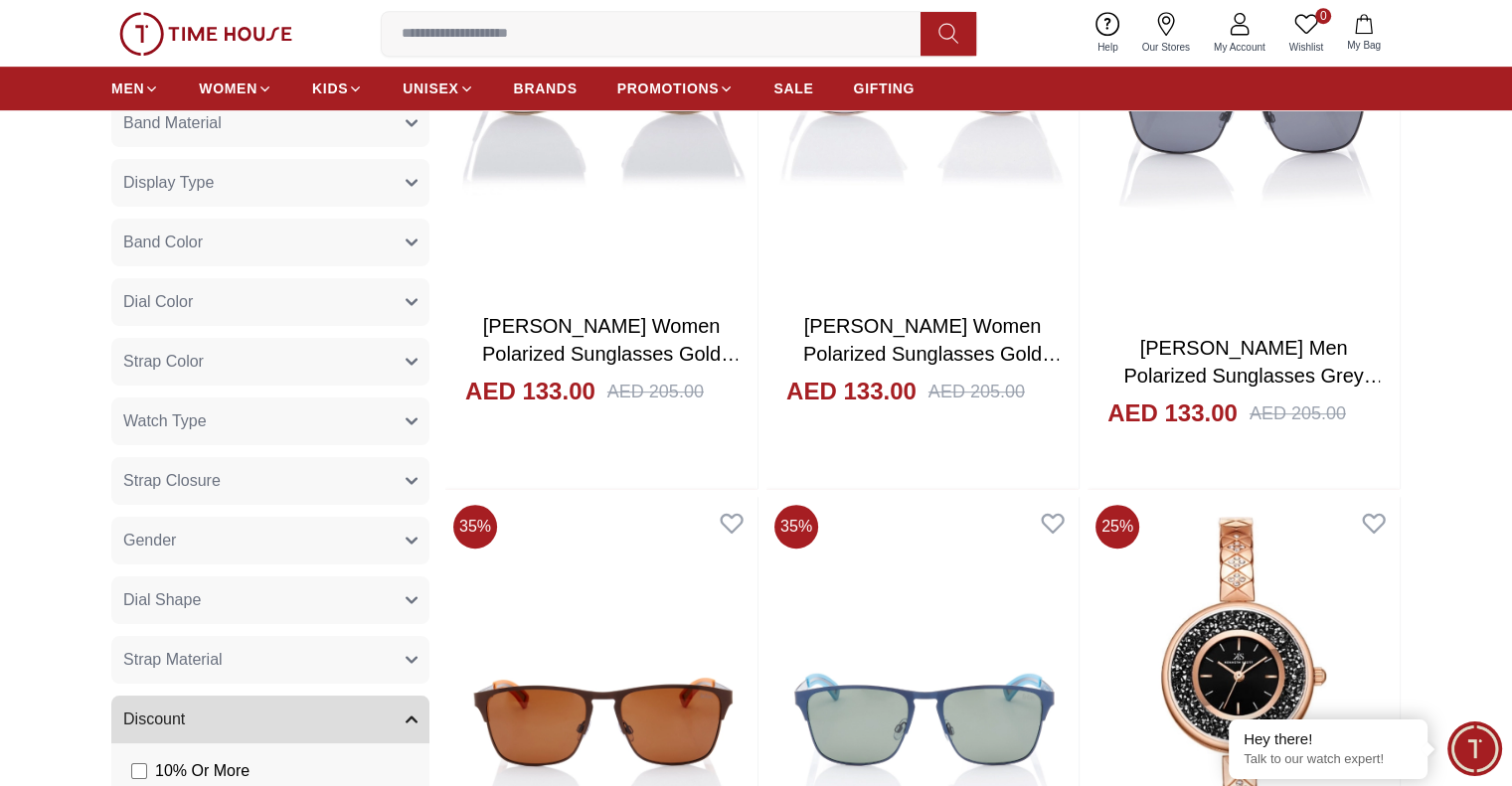 click on "Gender" at bounding box center [270, 541] 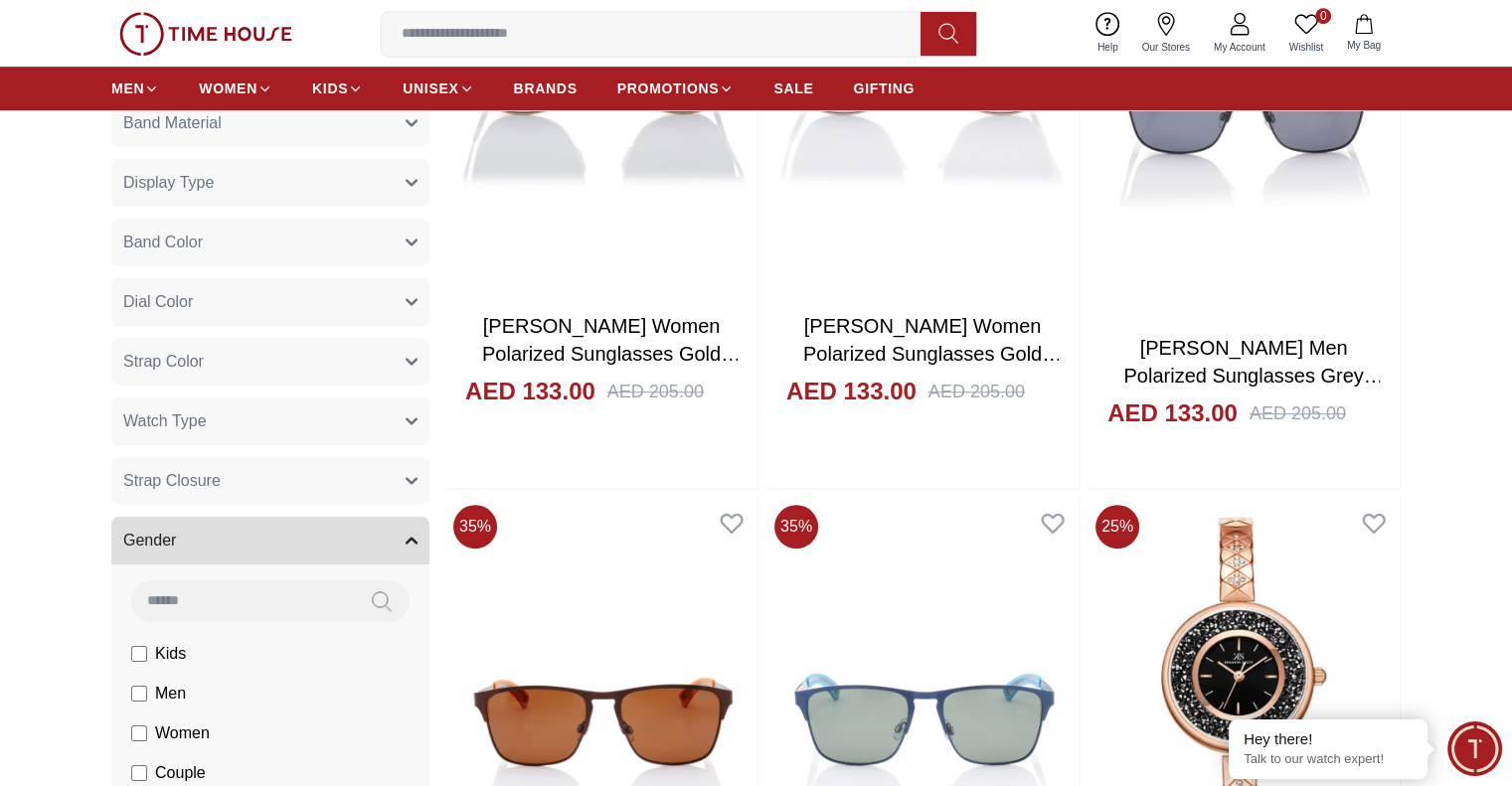 click on "Men" at bounding box center [221, -965] 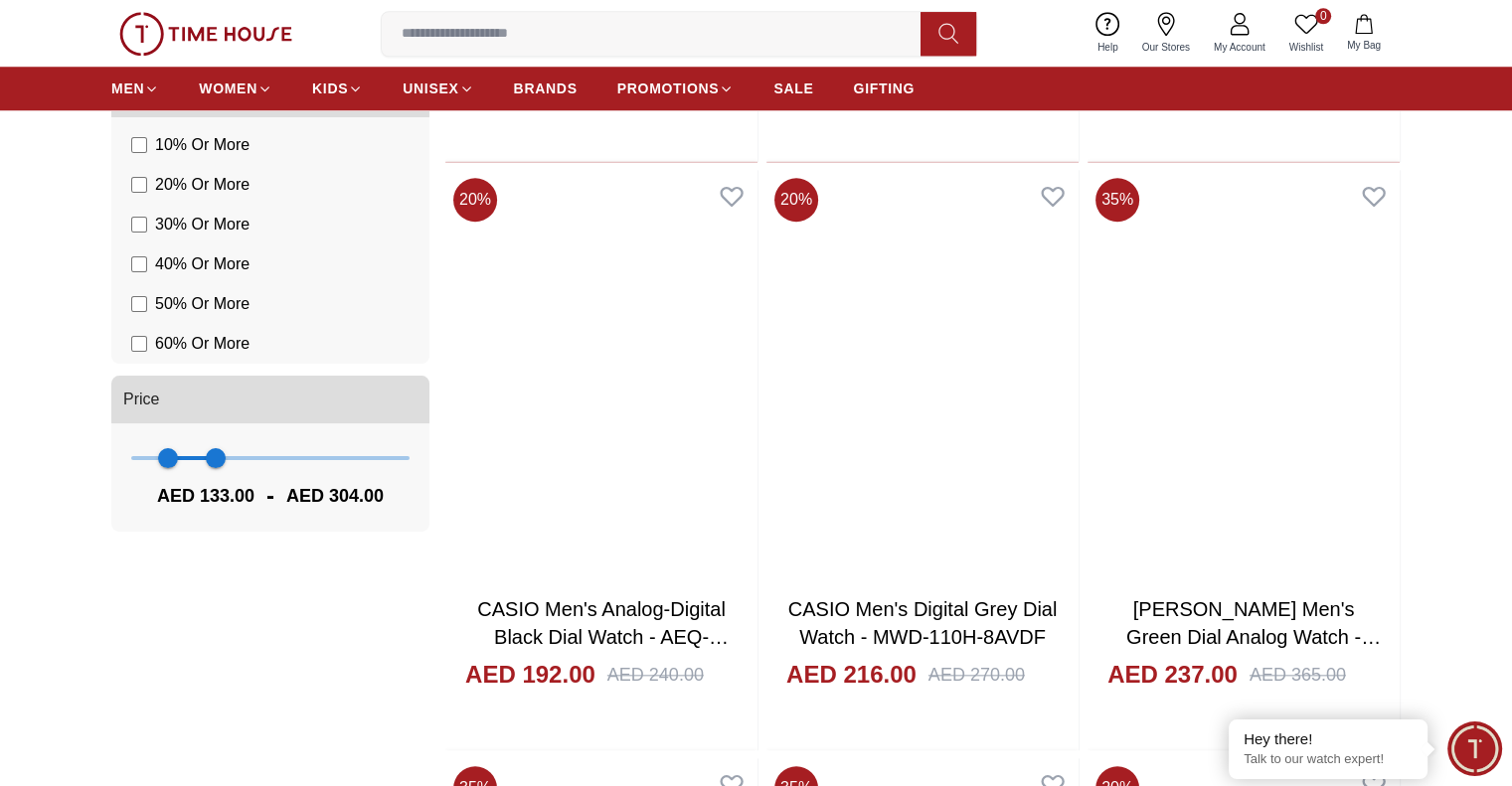 scroll, scrollTop: 2087, scrollLeft: 0, axis: vertical 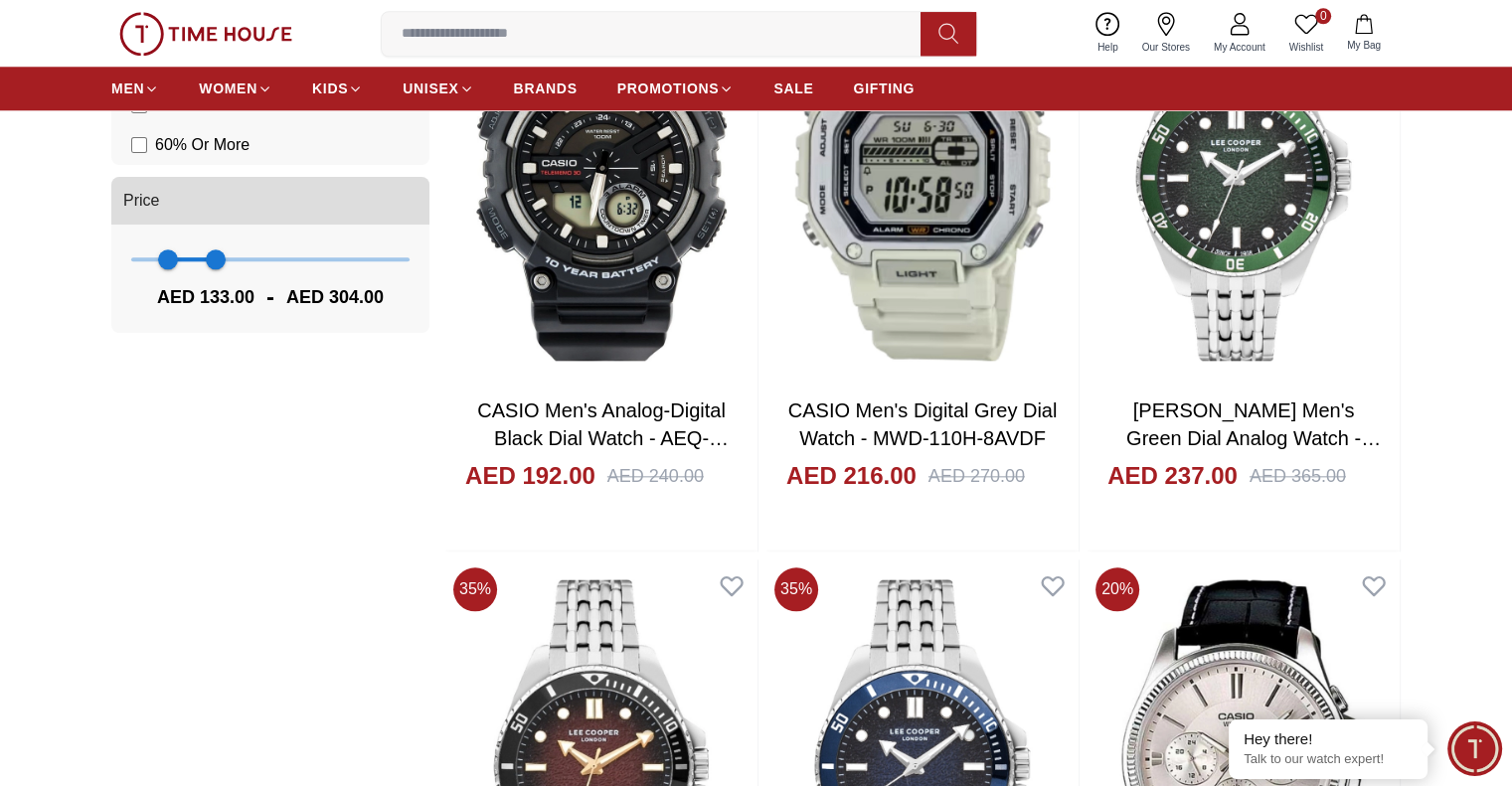 click at bounding box center [601, 1943] 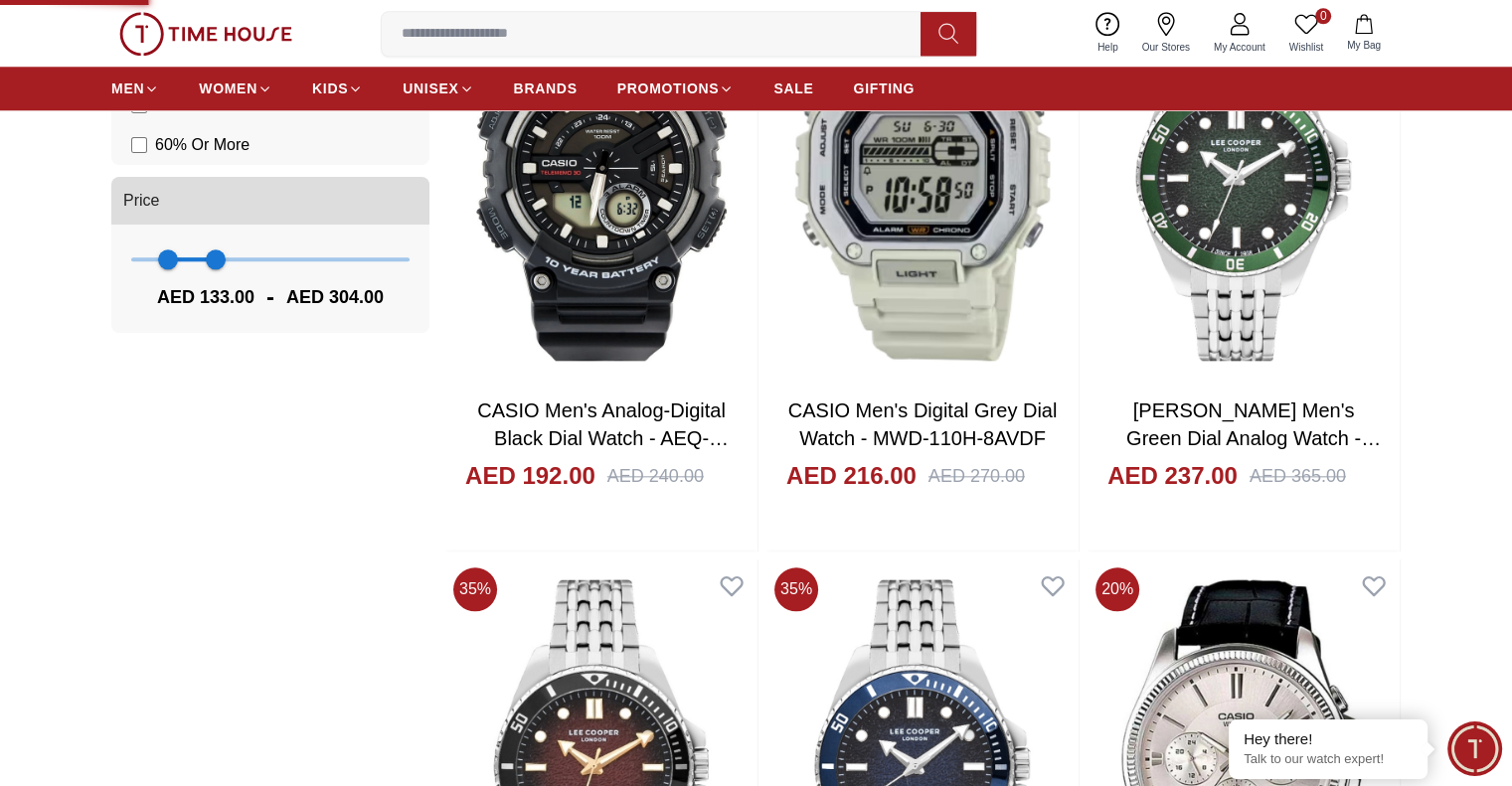 scroll, scrollTop: 0, scrollLeft: 0, axis: both 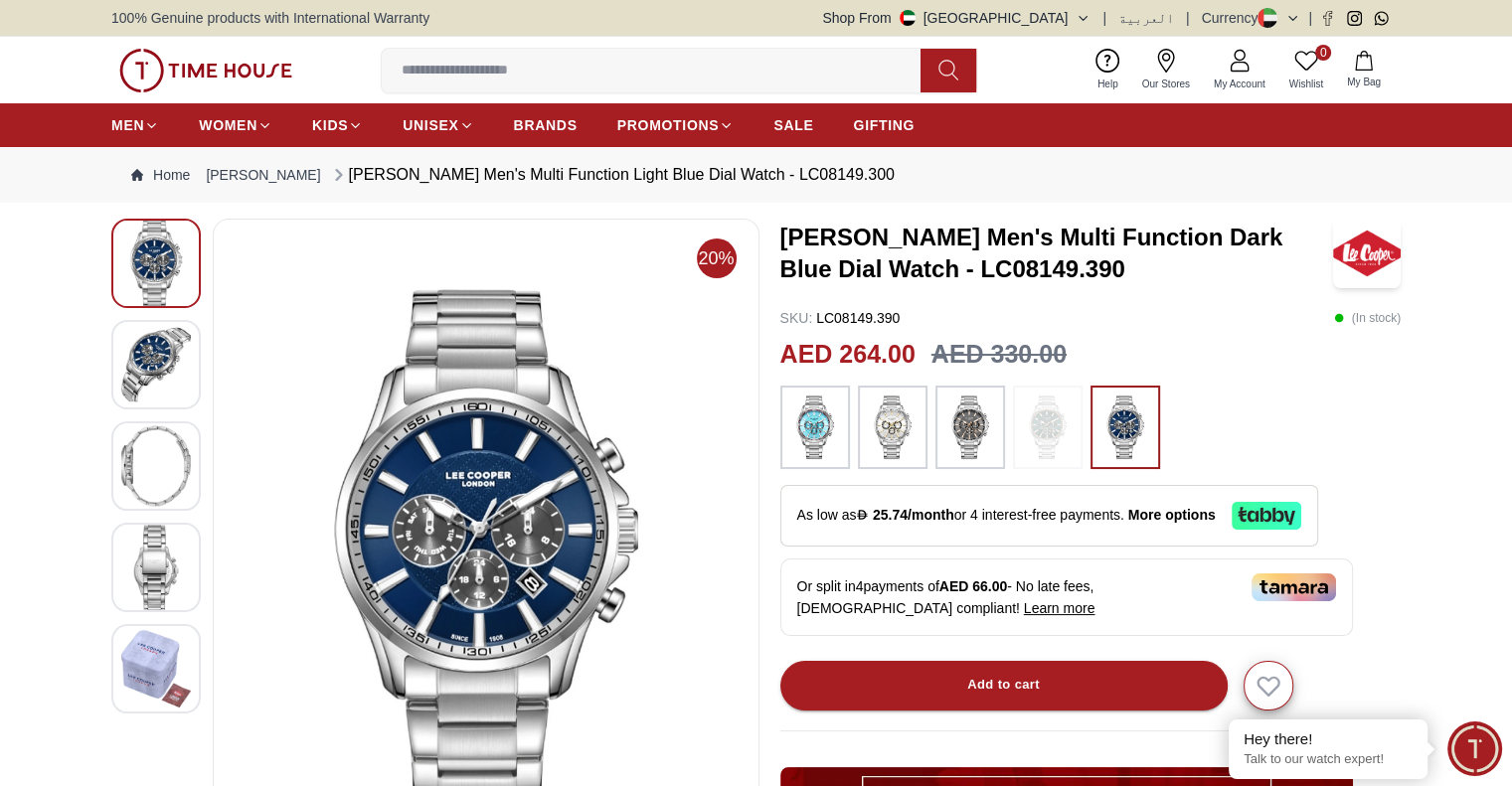 click at bounding box center (970, 427) 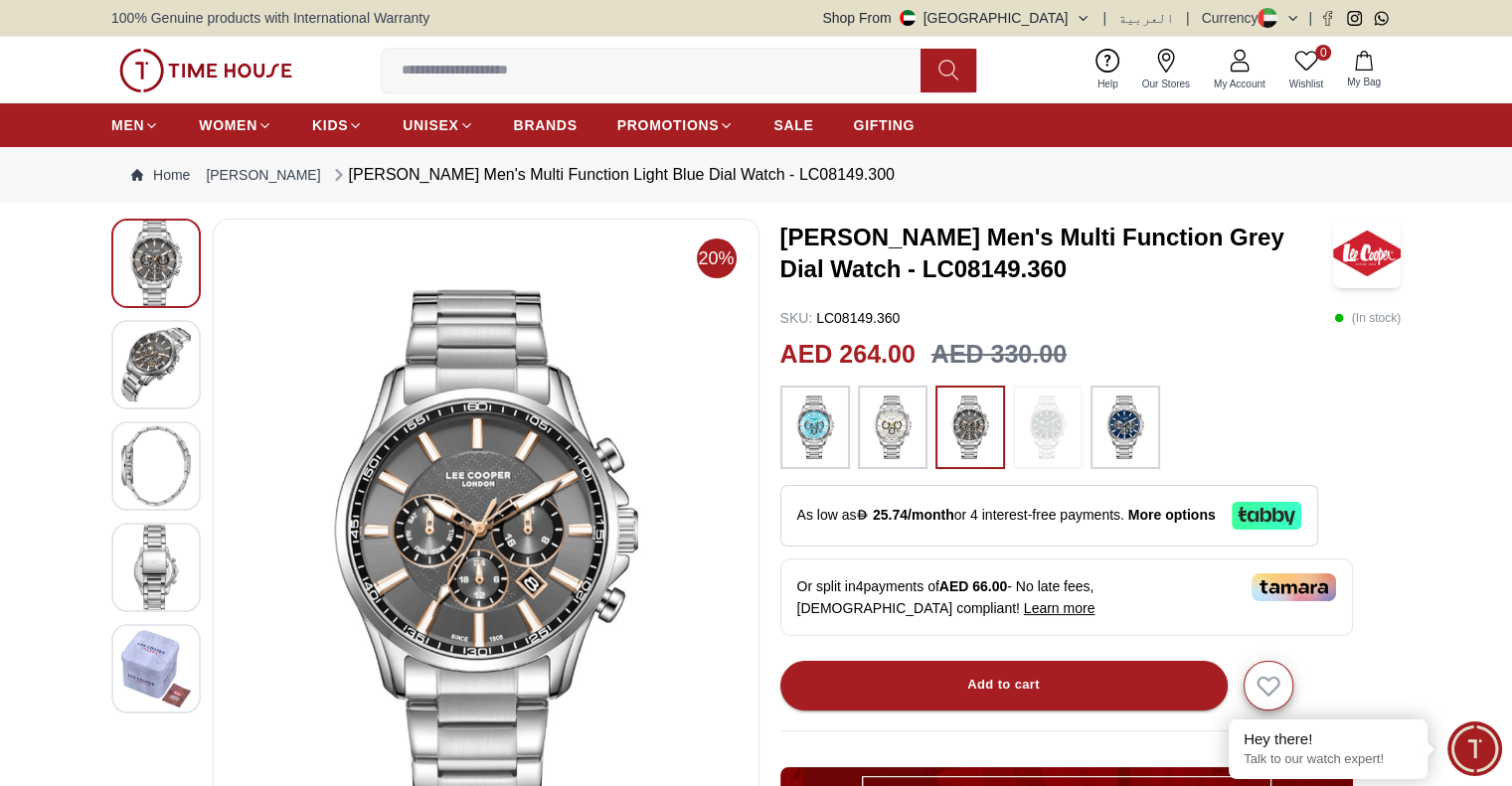 click at bounding box center [893, 427] 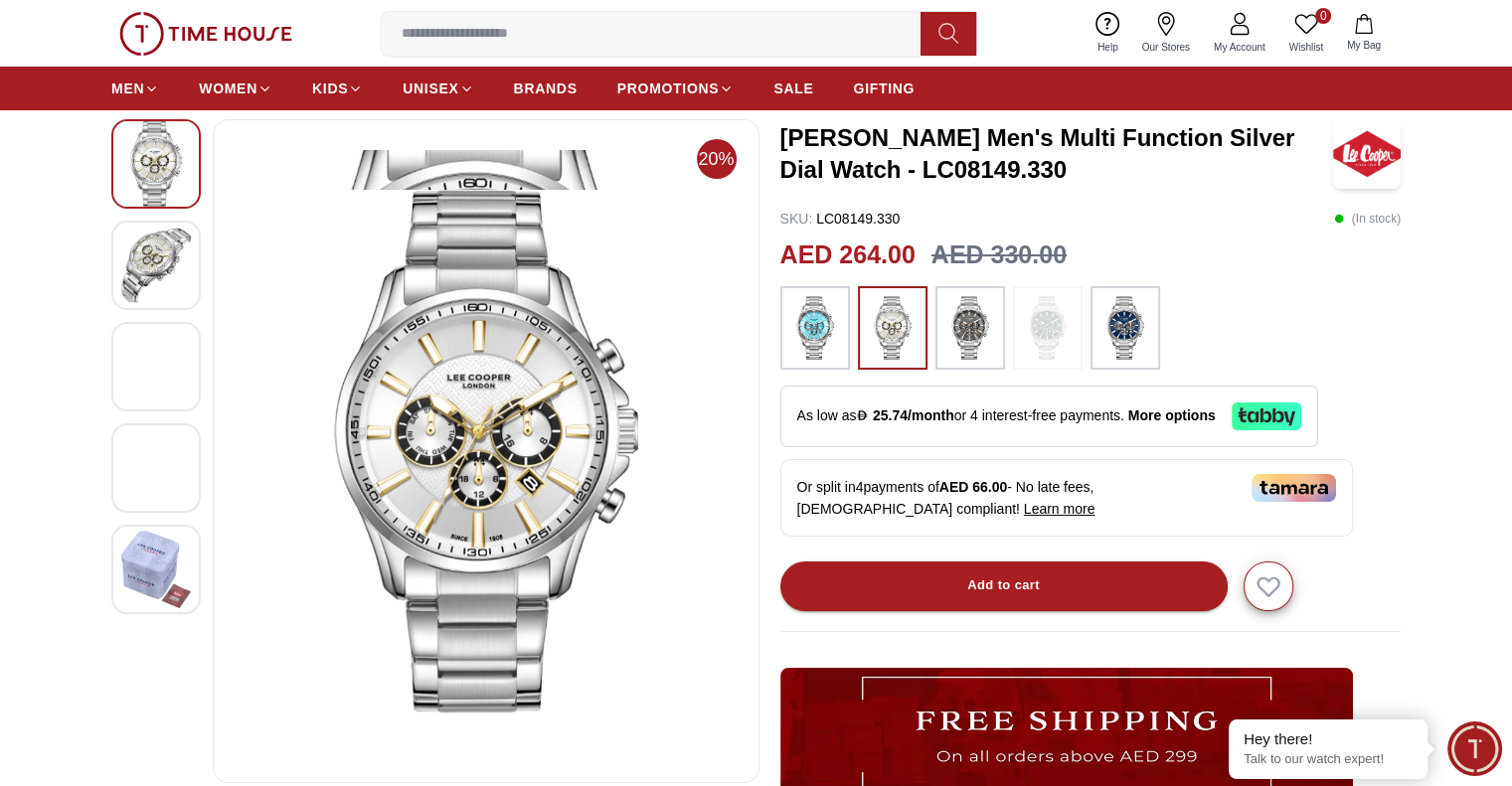 scroll, scrollTop: 0, scrollLeft: 0, axis: both 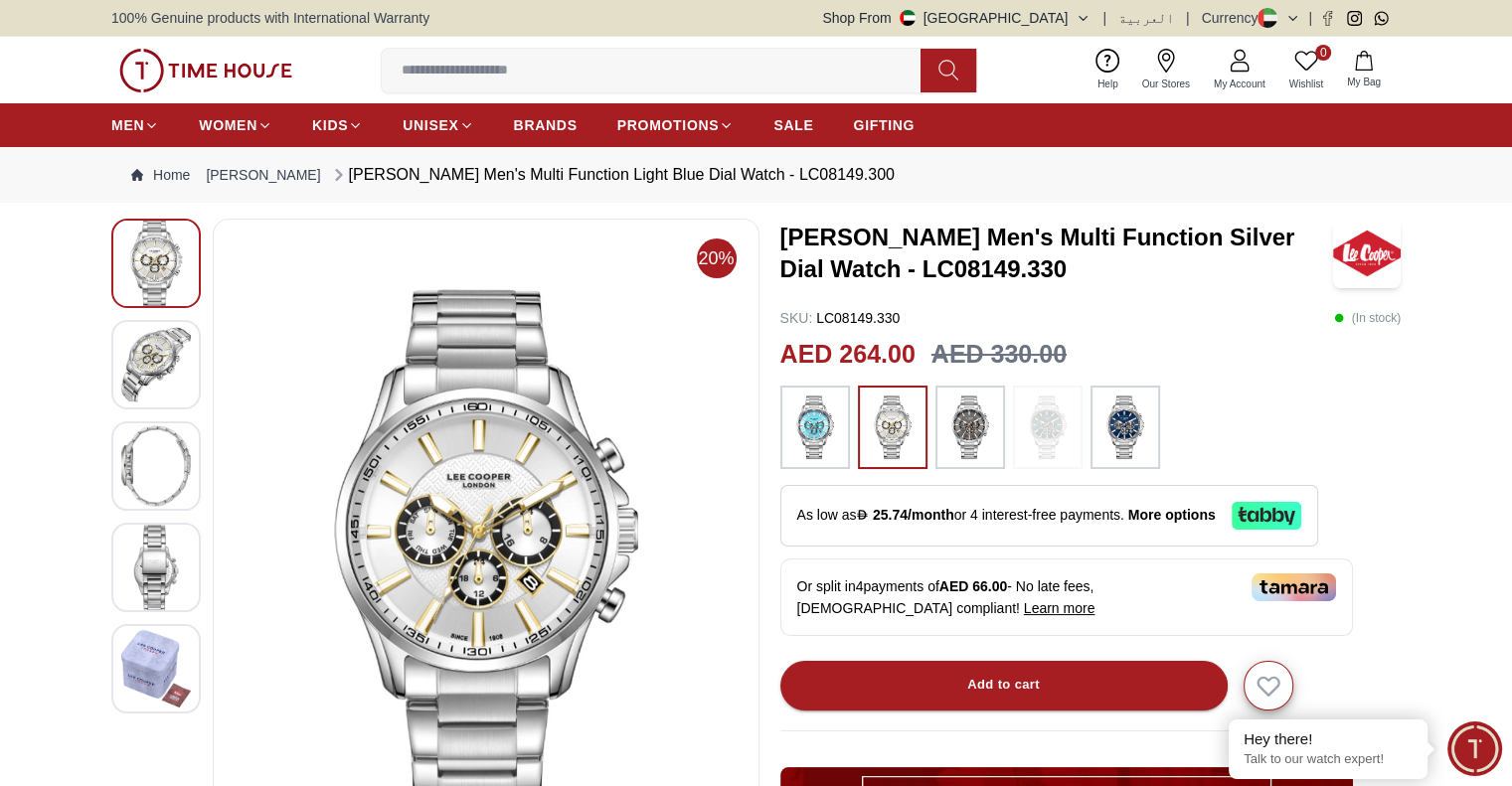 click at bounding box center (1125, 427) 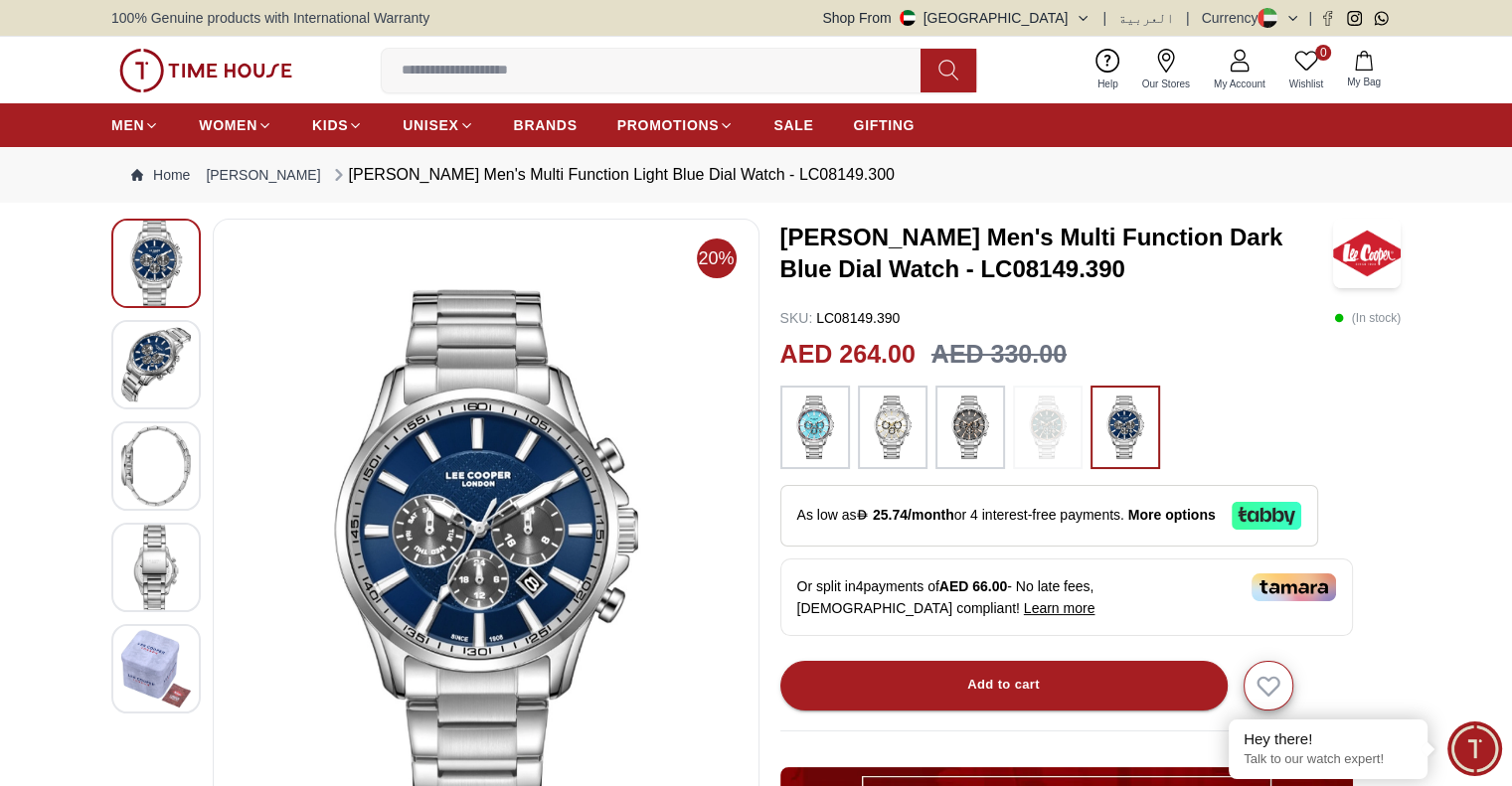 click at bounding box center [1125, 427] 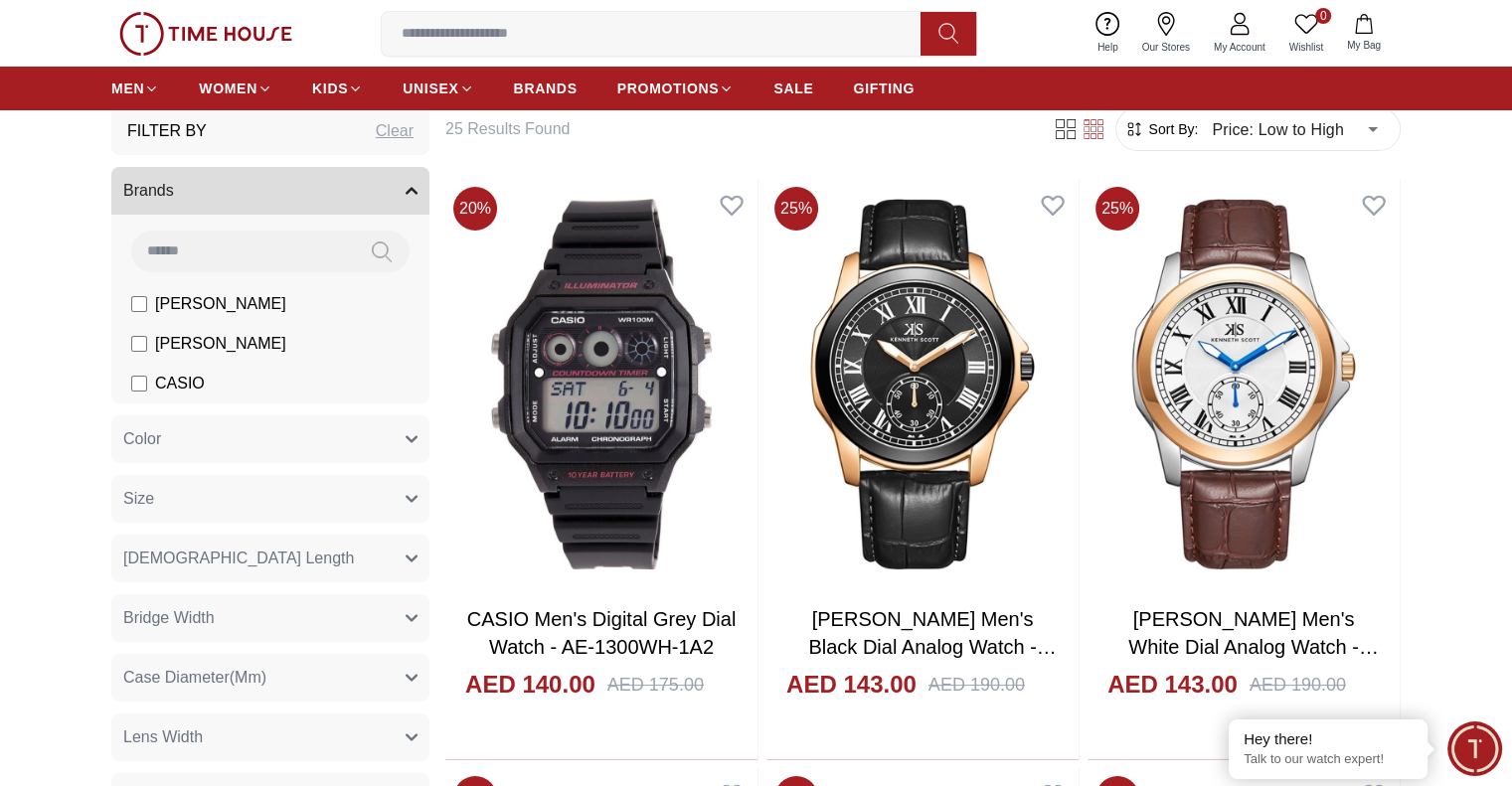 scroll, scrollTop: 0, scrollLeft: 0, axis: both 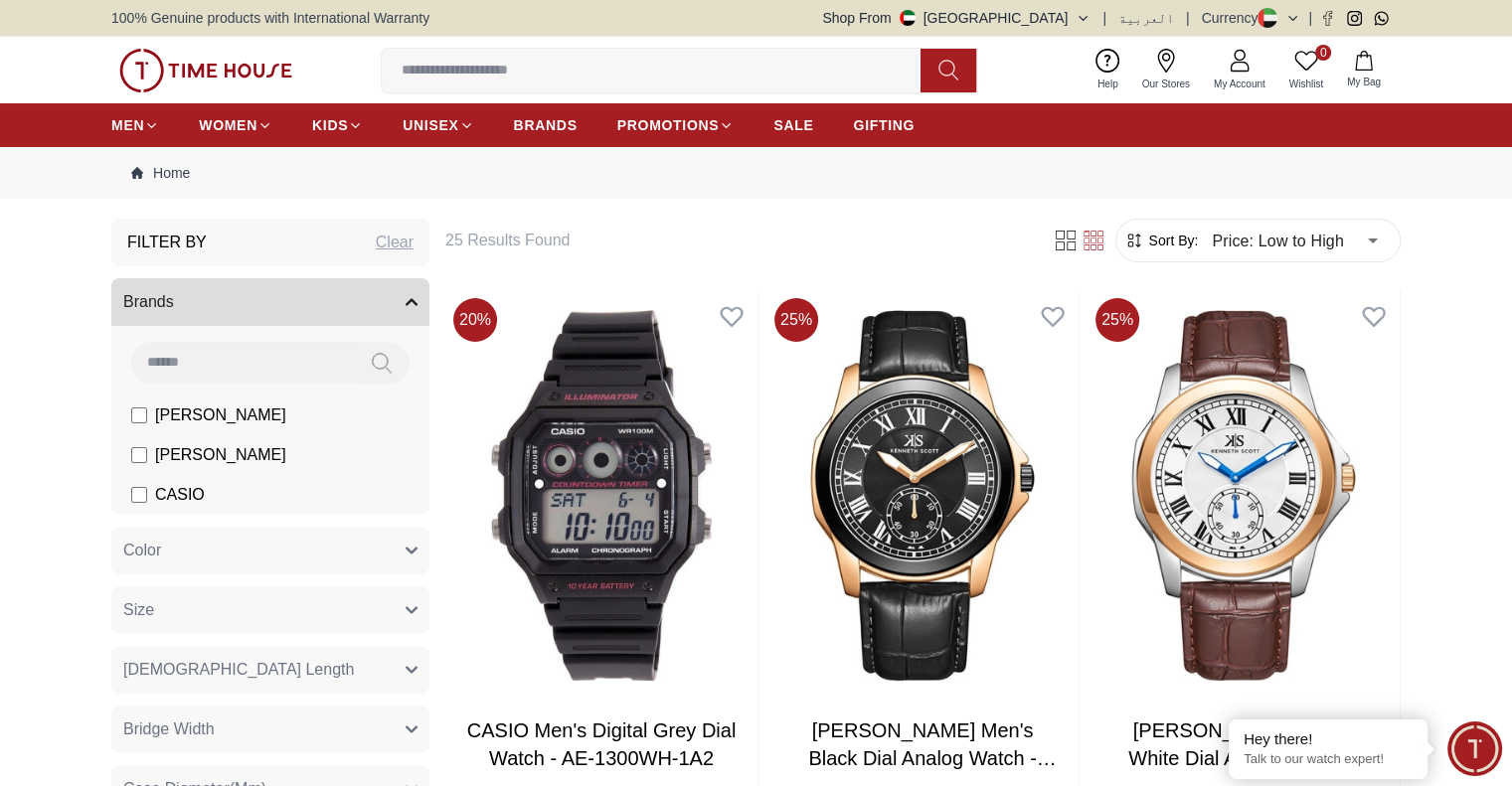 click at bounding box center (206, 71) 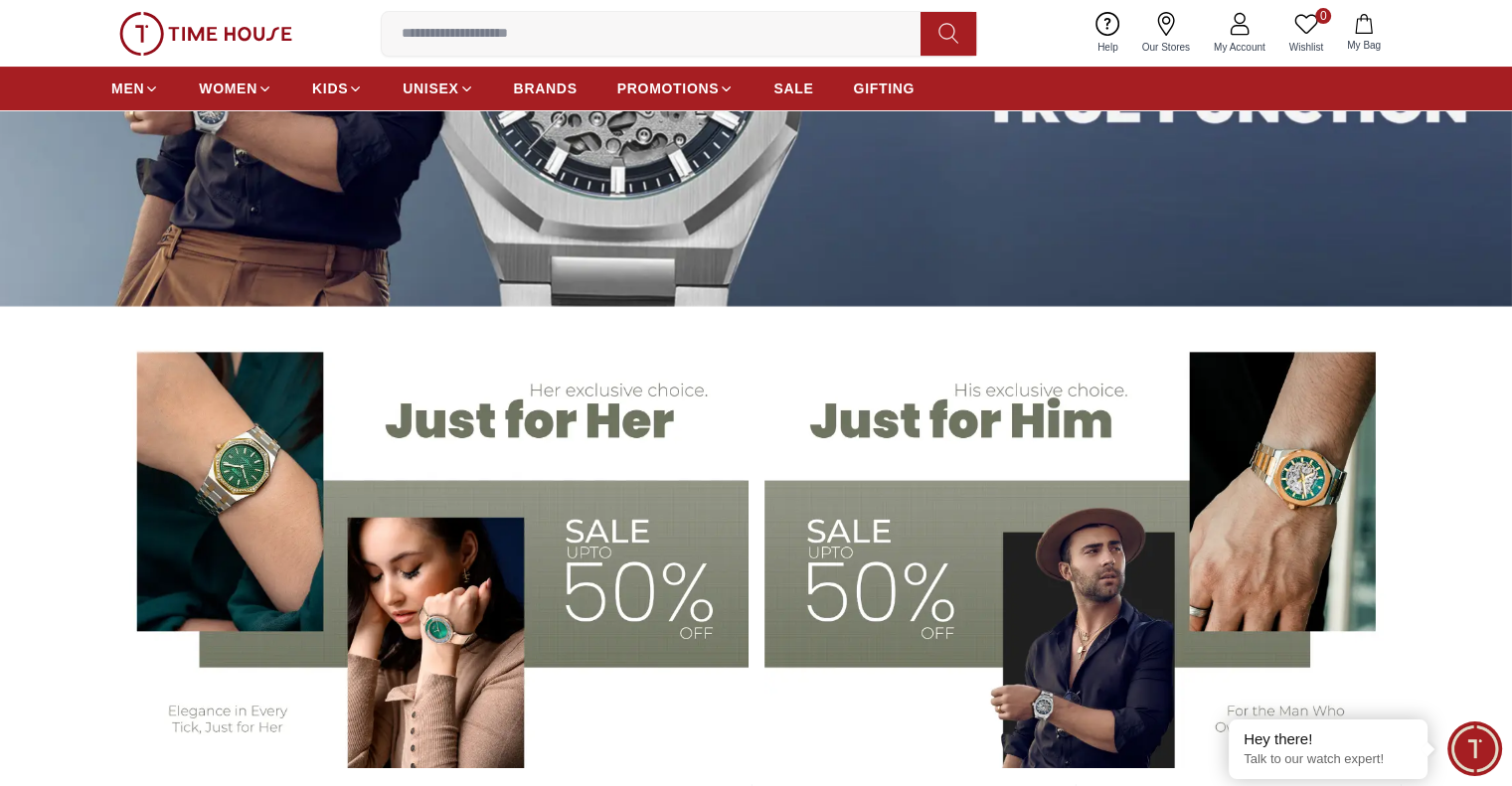 scroll, scrollTop: 0, scrollLeft: 0, axis: both 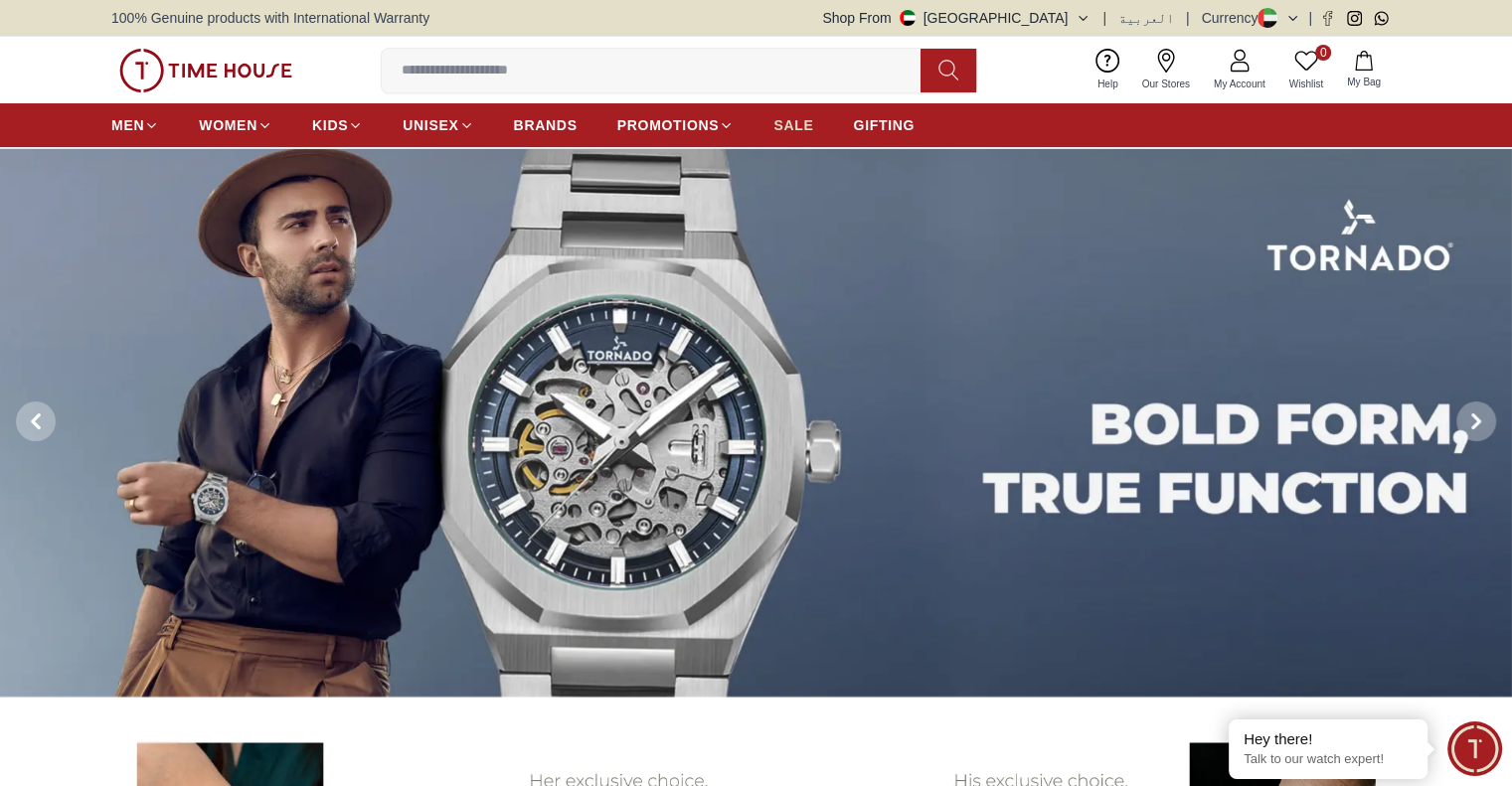 click on "SALE" at bounding box center (793, 125) 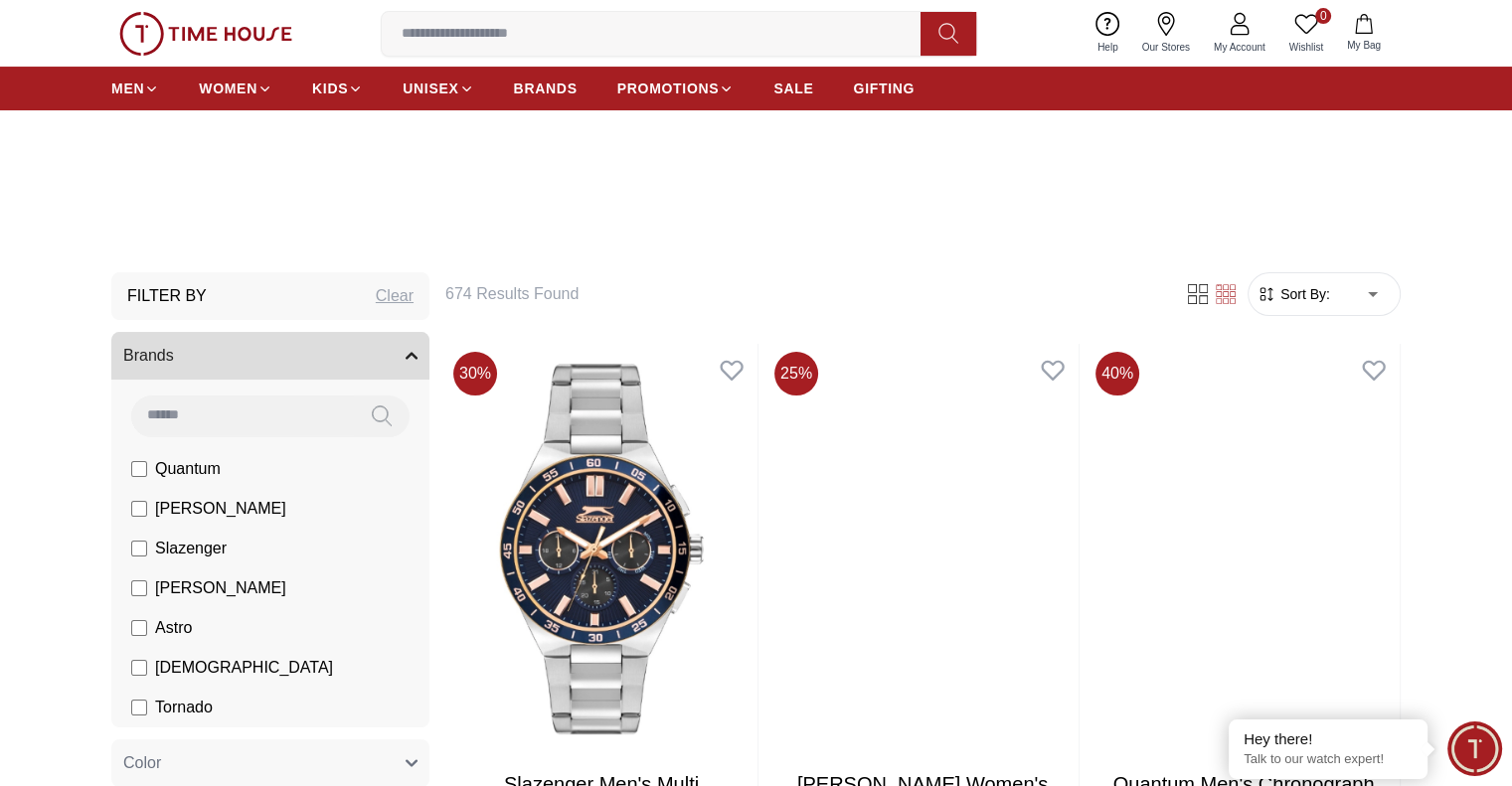 scroll, scrollTop: 397, scrollLeft: 0, axis: vertical 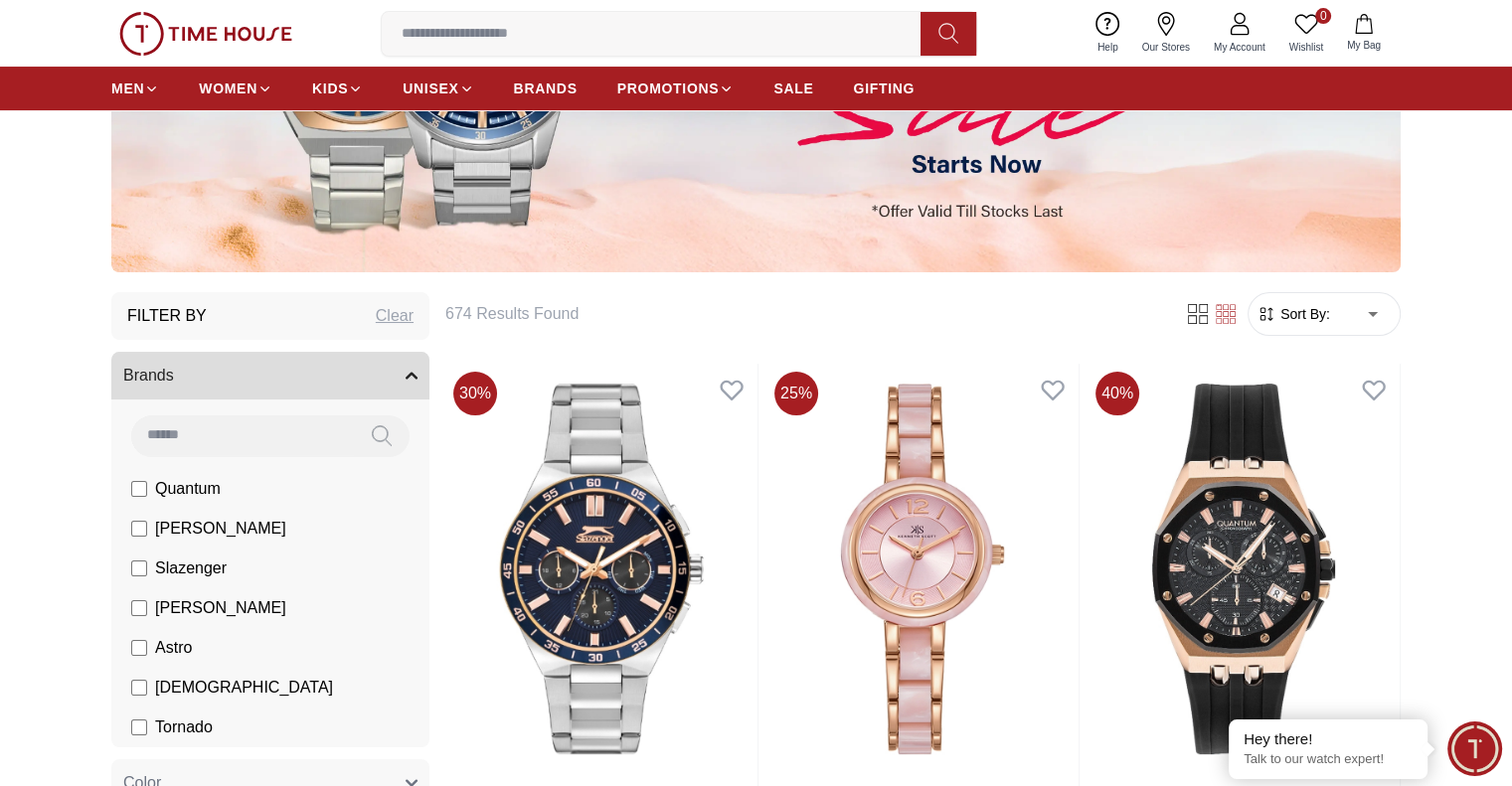 click on "Sort By:" at bounding box center [1303, 314] 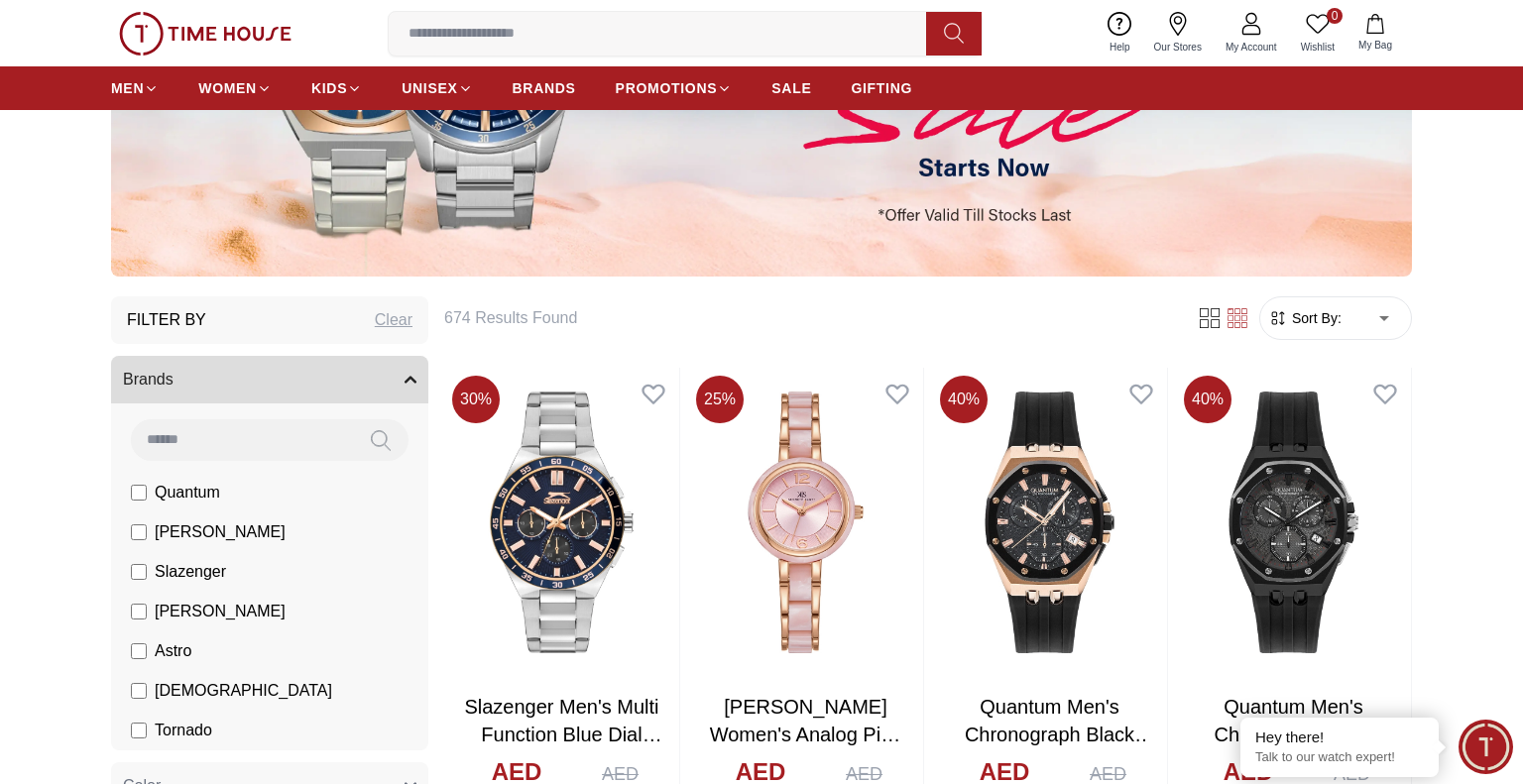 click on "100% Genuine products with International Warranty Shop From [GEOGRAPHIC_DATA] | العربية |  Currency   | 0 Wishlist Help Our Stores My Account 0 Wishlist My Bag MEN WOMEN KIDS UNISEX BRANDS PROMOTIONS SALE GIFTING Home    Filter By Clear Brands Quantum [PERSON_NAME] Slazenger [PERSON_NAME] Astro Ecstacy Tornado Color Black Green Blue Red Dark Blue Silver Silver / Black Black / Gold Orange Rose Gold Grey White Mop White White / Rose Gold Silver / Silver Silver / Gold Silver / Rose Gold Black / Black Black / Silver Black / Rose Gold Gold Yellow Dark Green Brown White / Silver Light Blue Black /Grey Black /Black Black / Rose Gold / Black Rose Gold / Black Rose Gold / Black / Black Blue / Rose Gold Pink Green /Silver Purple Silver Silver Silver / Blue Titanum Navy Blue Military Green Blue / Silver Champagne White / Gold White / Gold  [PERSON_NAME] [DOMAIN_NAME] Peach Green / Silver MOP Light blue Blue  Dark green Light [PERSON_NAME] gold Beige Green Sunray  Rose Gold Sunray  Blue MOP Rose Gold MOP MOP / Rose Gold Green MOP Pink MOP" at bounding box center (762, 1673) 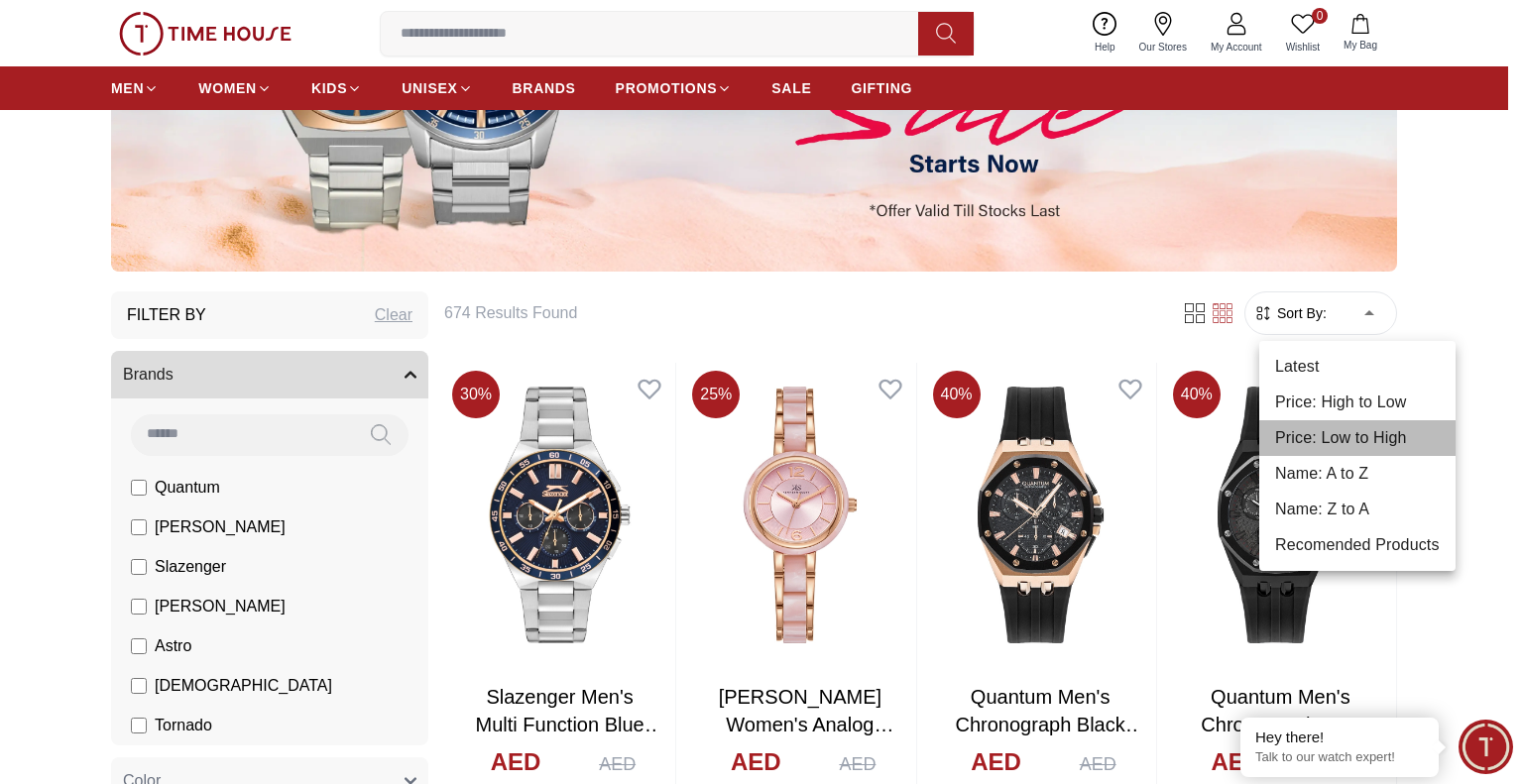 click on "Price: Low to High" at bounding box center (1357, 438) 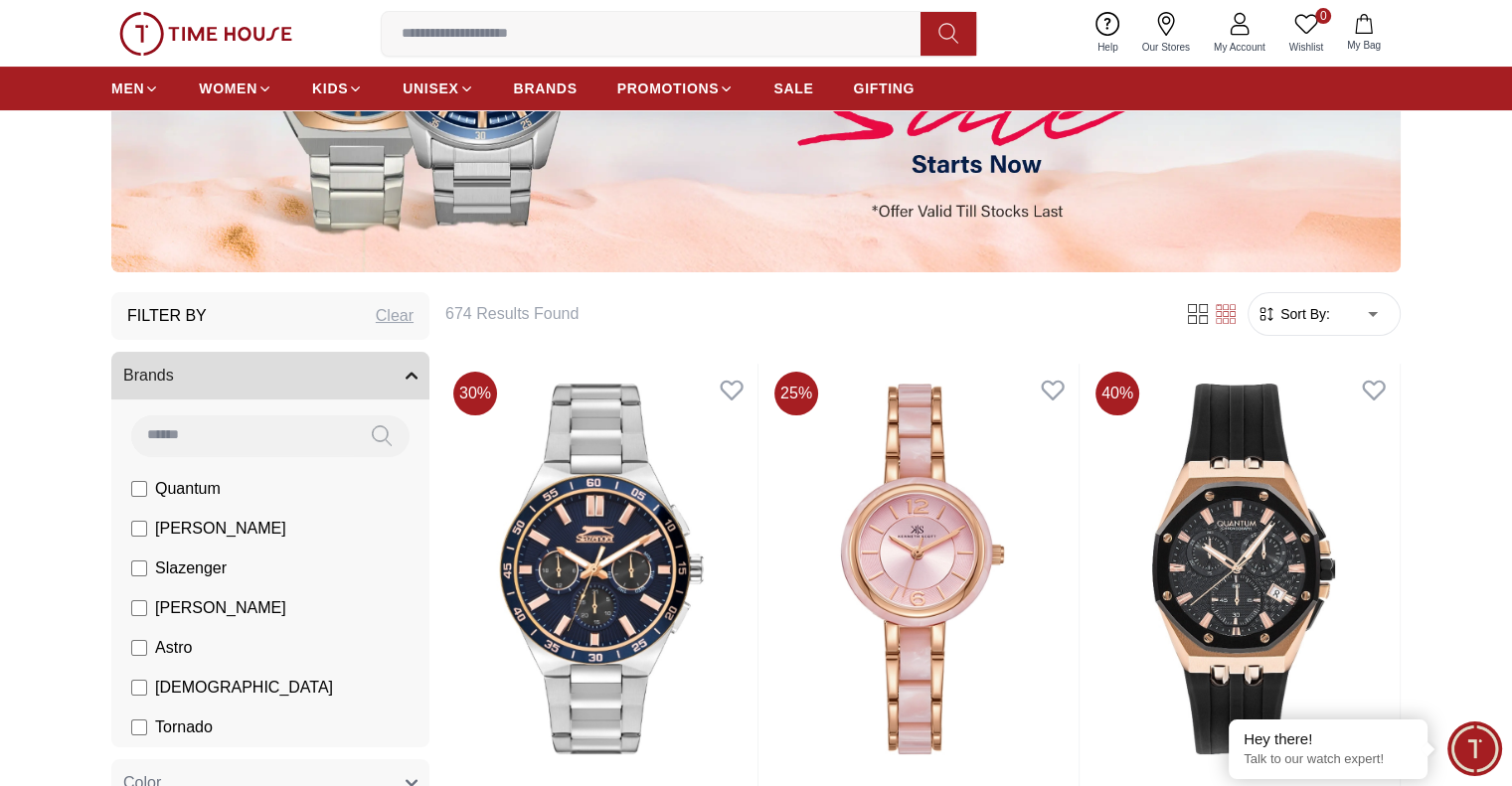 type on "*" 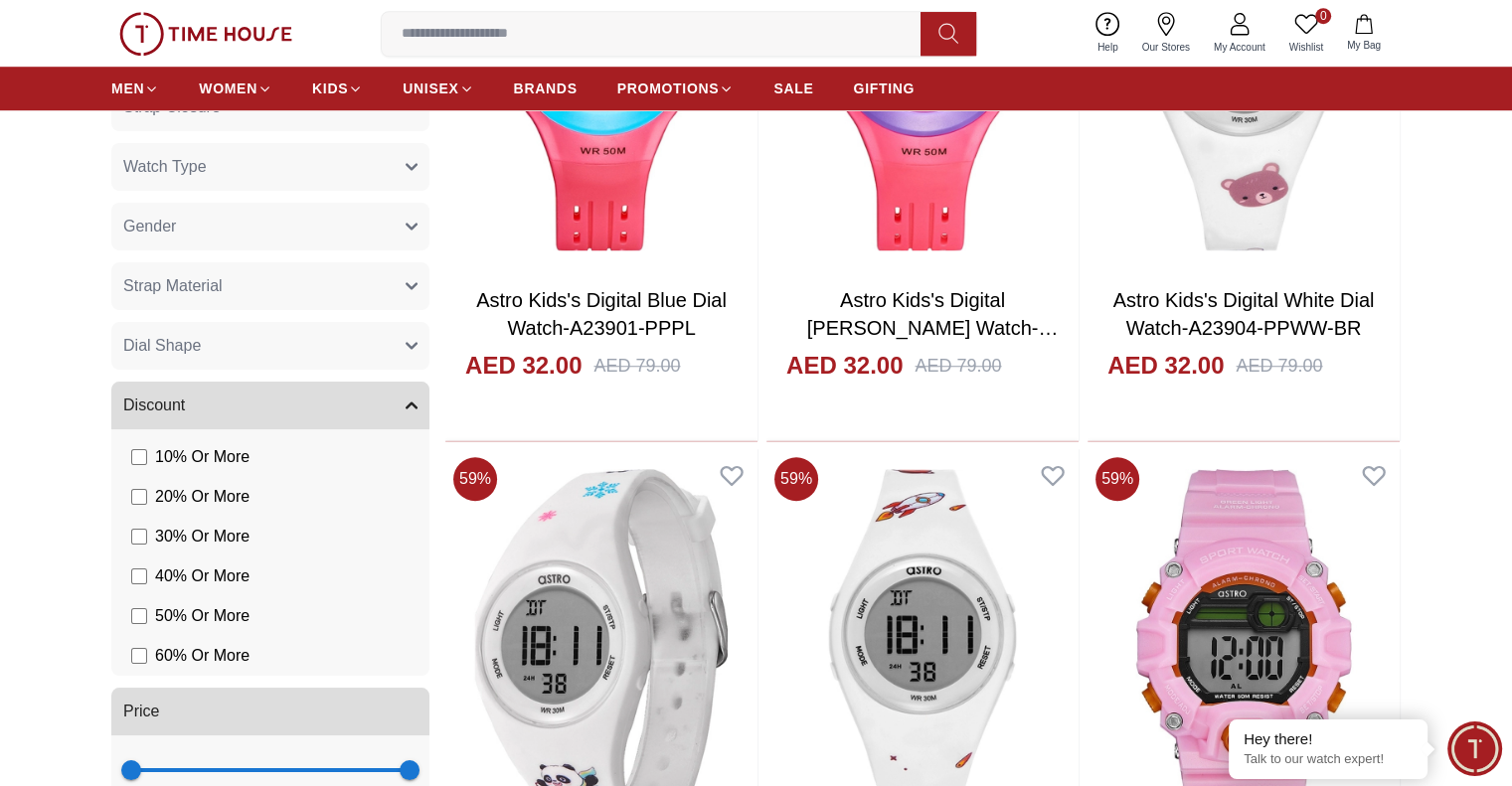scroll, scrollTop: 1292, scrollLeft: 0, axis: vertical 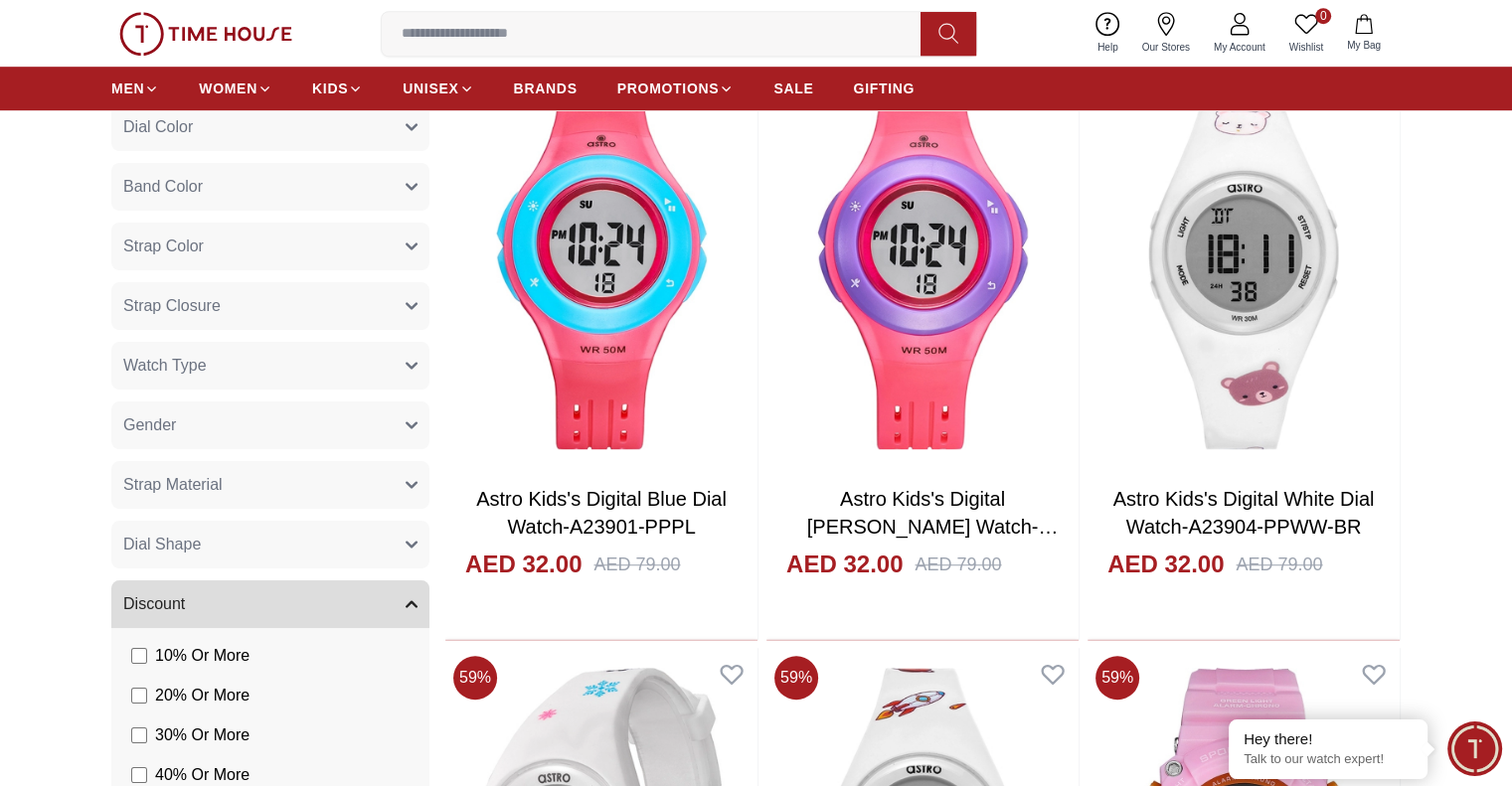 click on "Gender" at bounding box center (270, 425) 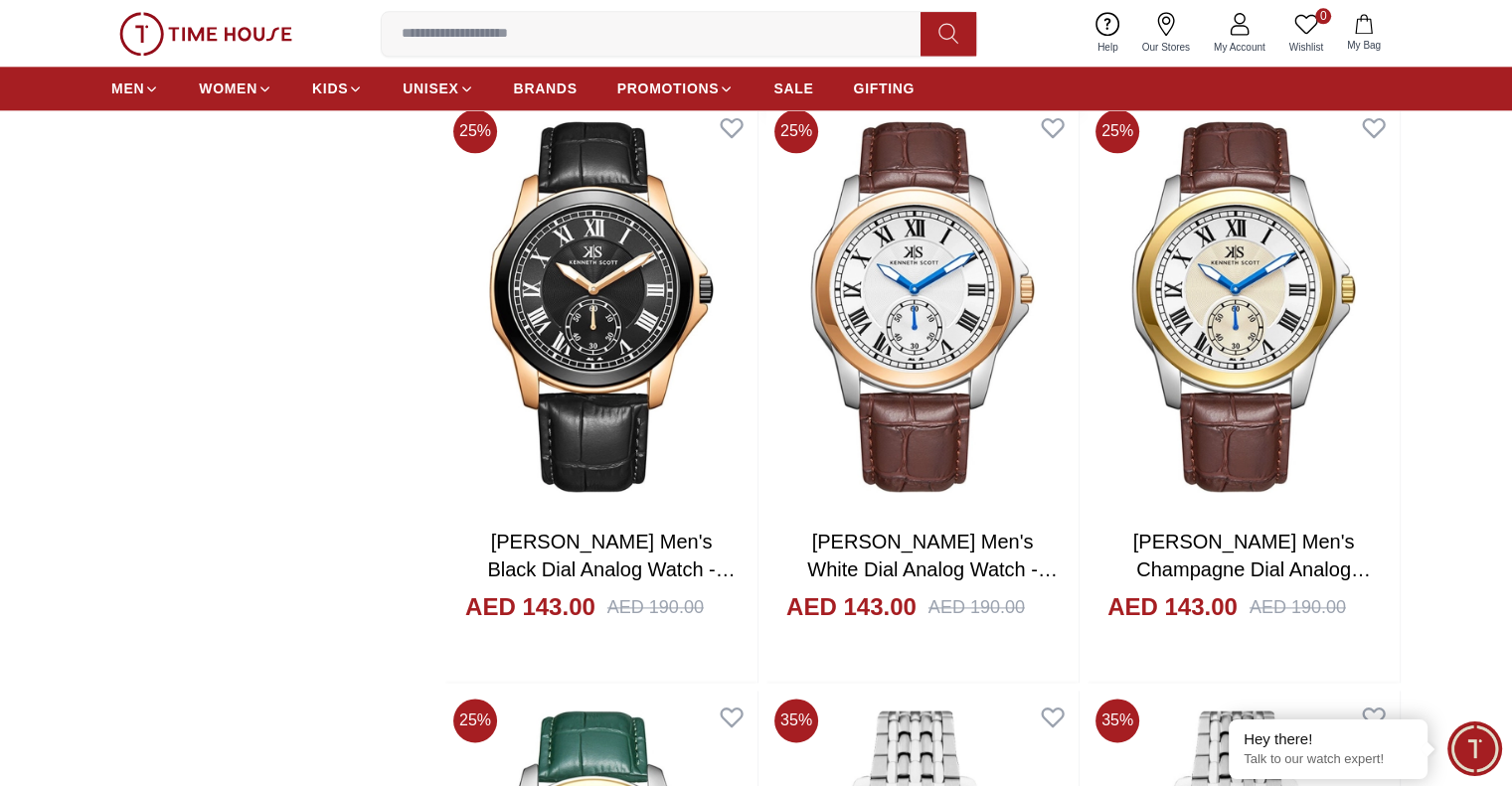 scroll, scrollTop: 2564, scrollLeft: 0, axis: vertical 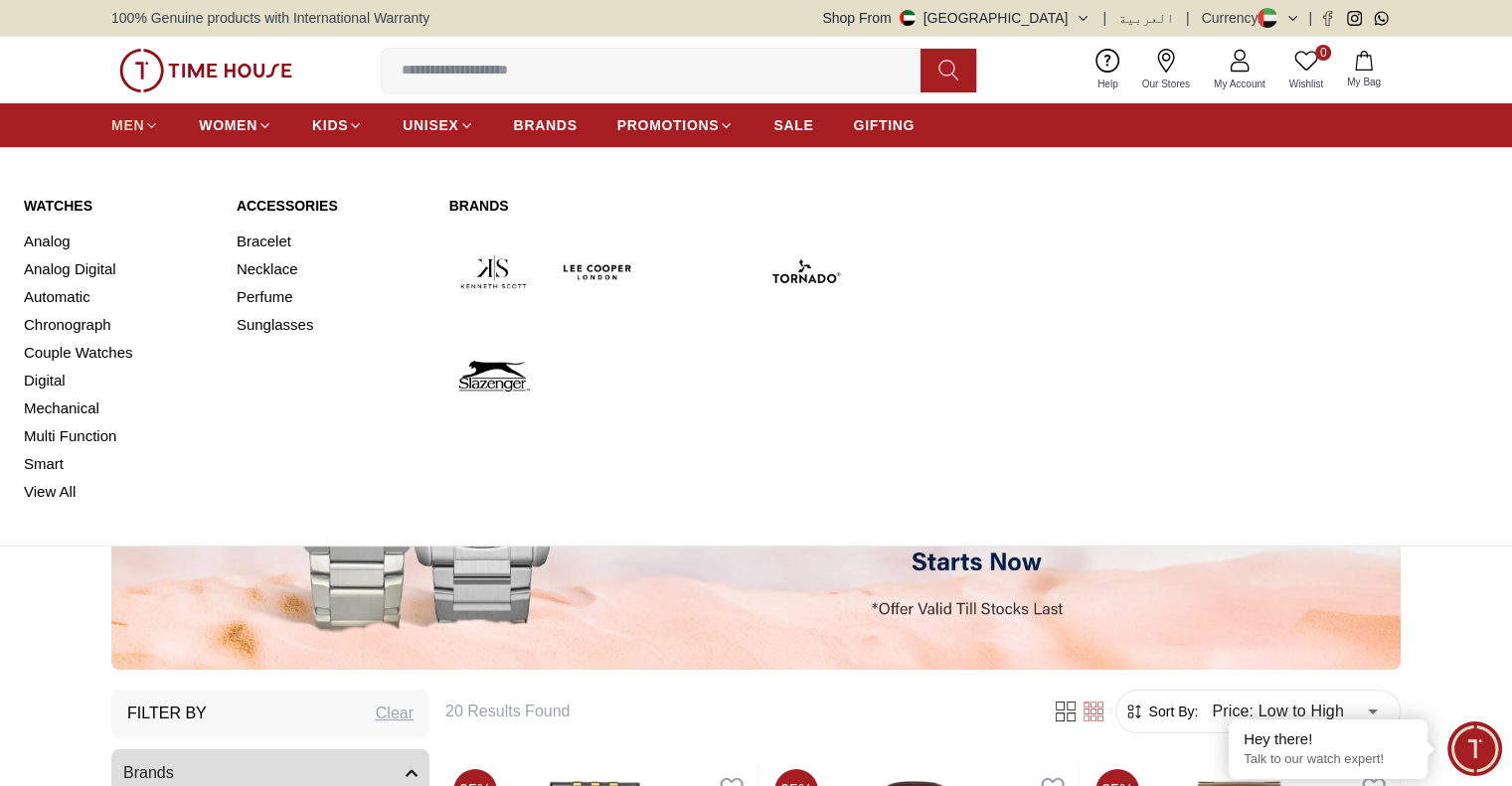 click on "MEN" at bounding box center (127, 125) 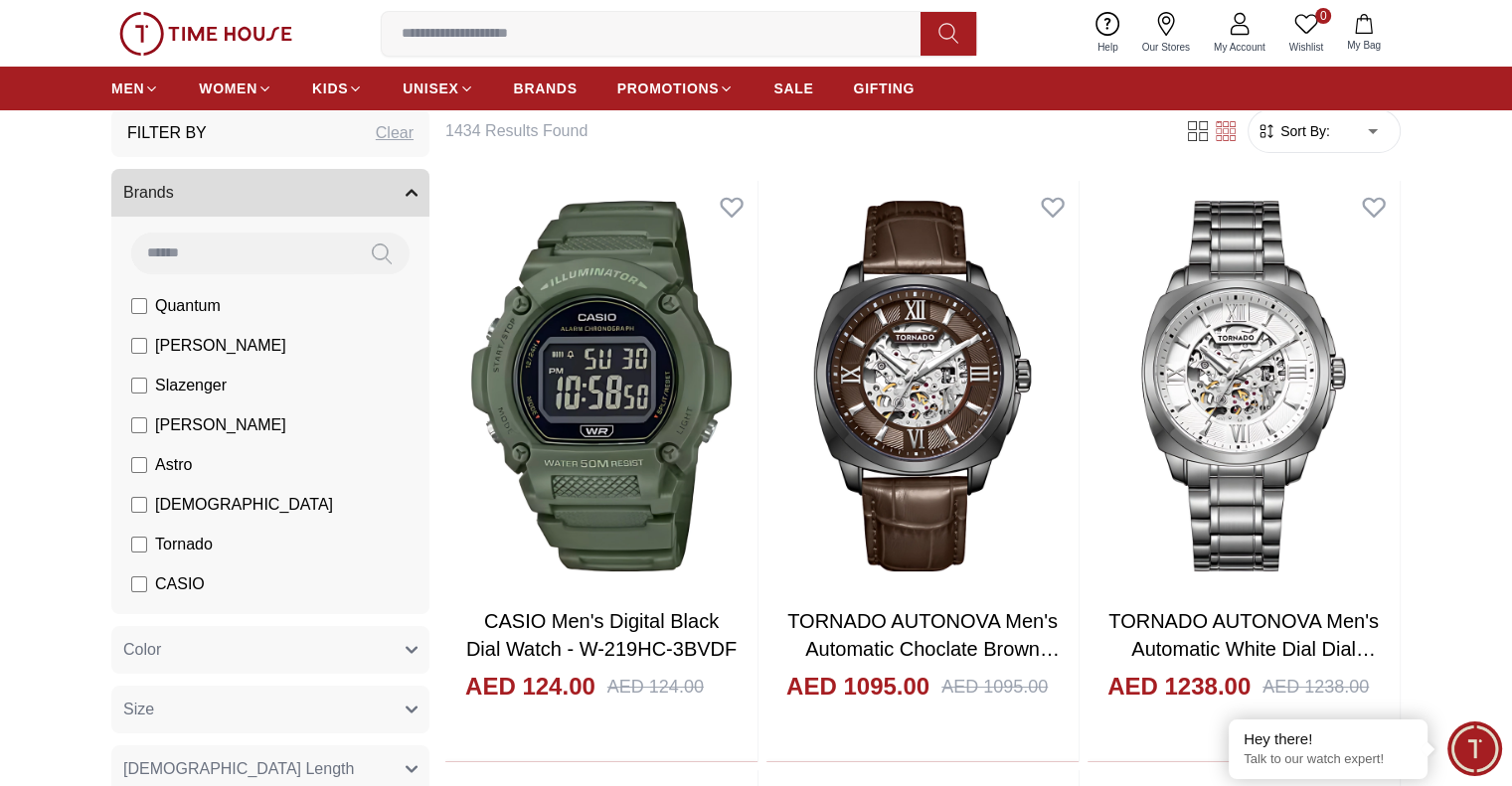 scroll, scrollTop: 199, scrollLeft: 0, axis: vertical 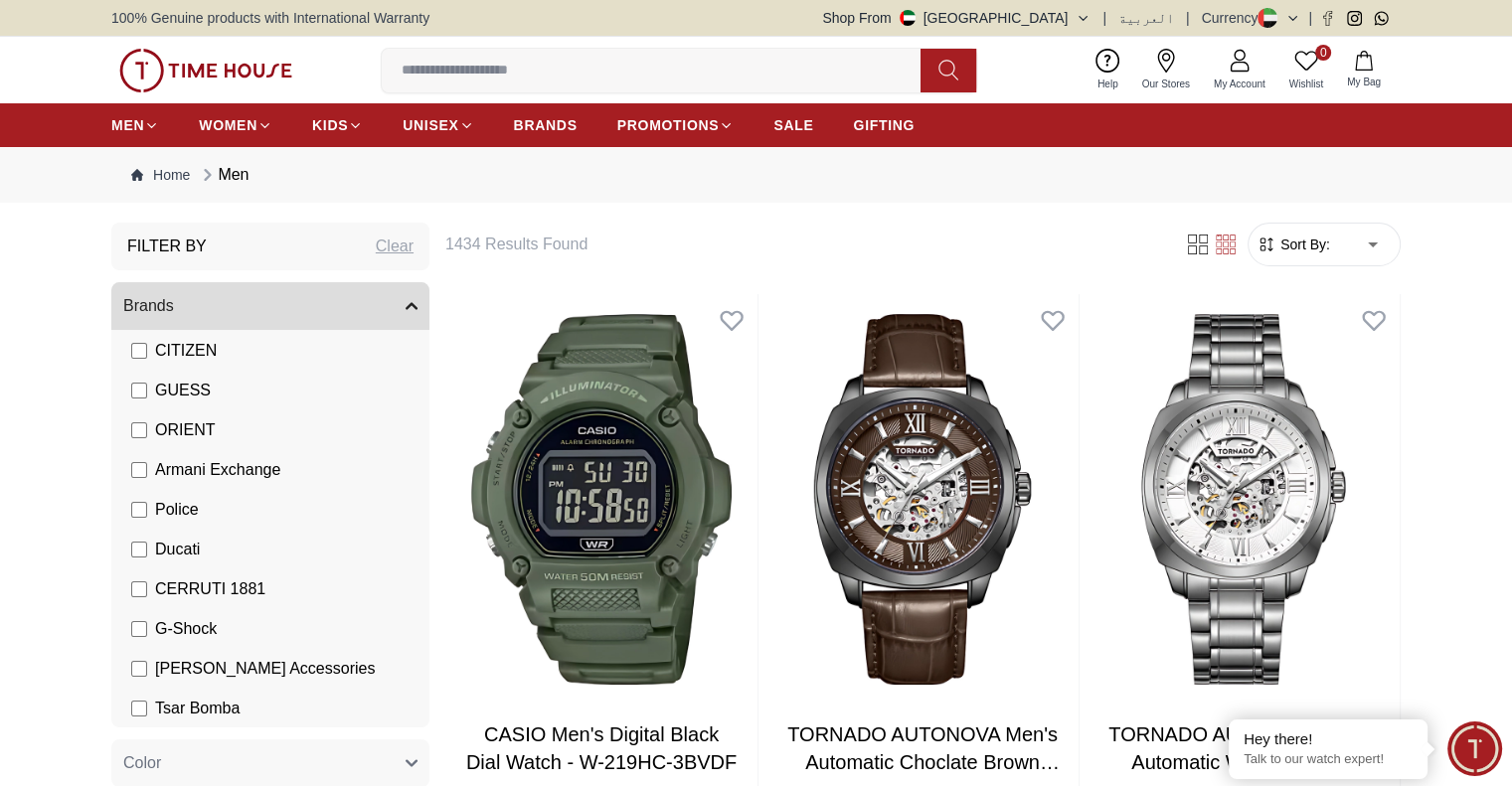 click on "100% Genuine products with International Warranty Shop From [GEOGRAPHIC_DATA] | العربية |  Currency   | 0 Wishlist Help Our Stores My Account 0 Wishlist My Bag MEN WOMEN KIDS UNISEX BRANDS PROMOTIONS SALE GIFTING Home Men    Filter By Clear Brands Quantum [PERSON_NAME] Slazenger [PERSON_NAME] Astro Ecstacy Tornado CASIO CITIZEN GUESS ORIENT Armani Exchange Police Ducati CERRUTI 1881 G-Shock [PERSON_NAME] Accessories Tsar Bomba Color Black Green Blue Red Dark Blue Silver Silver / Black Orange Rose Gold Grey White White / Rose Gold Silver / Silver Dark Blue / Silver Silver / Gold Silver / Rose Gold Black / Black Black / Silver Black / Rose Gold Gold Yellow Brown White / Silver Light Blue Black /Rose Gold Black /Grey Black /Red Black /Black Black / Rose Gold / Black Rose Gold / Black Rose Gold / Black / Black Pink Green /Silver Purple Silver Silver Silver / Blue Green / Green Blue / Black Blue / Blue Titanum Navy Blue Military Green Blue / Silver Champagne White / Gold White / Gold  [PERSON_NAME] Green / Silver Blue  Size 1" at bounding box center (756, 2600) 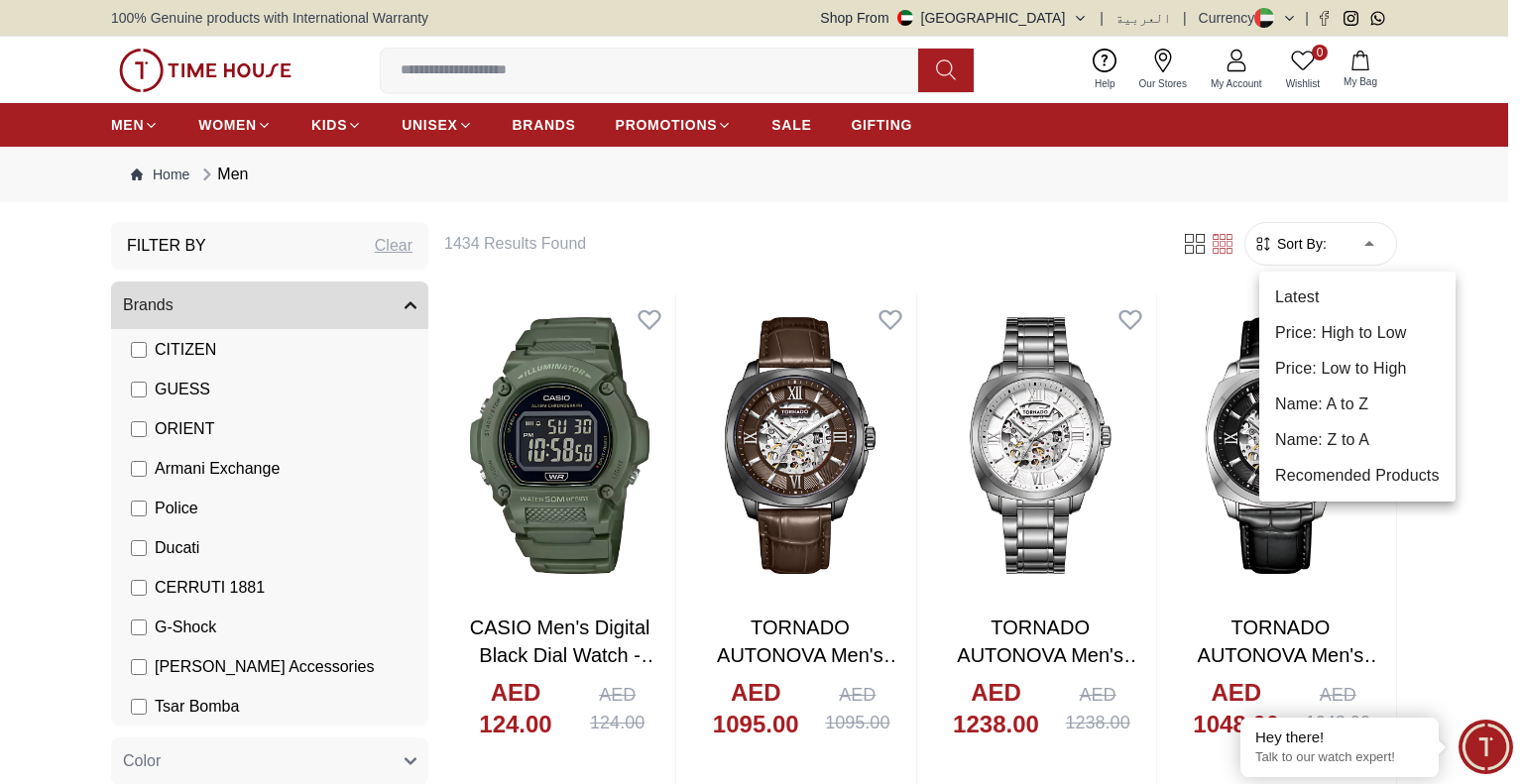 click on "Price: Low to High" at bounding box center [1357, 369] 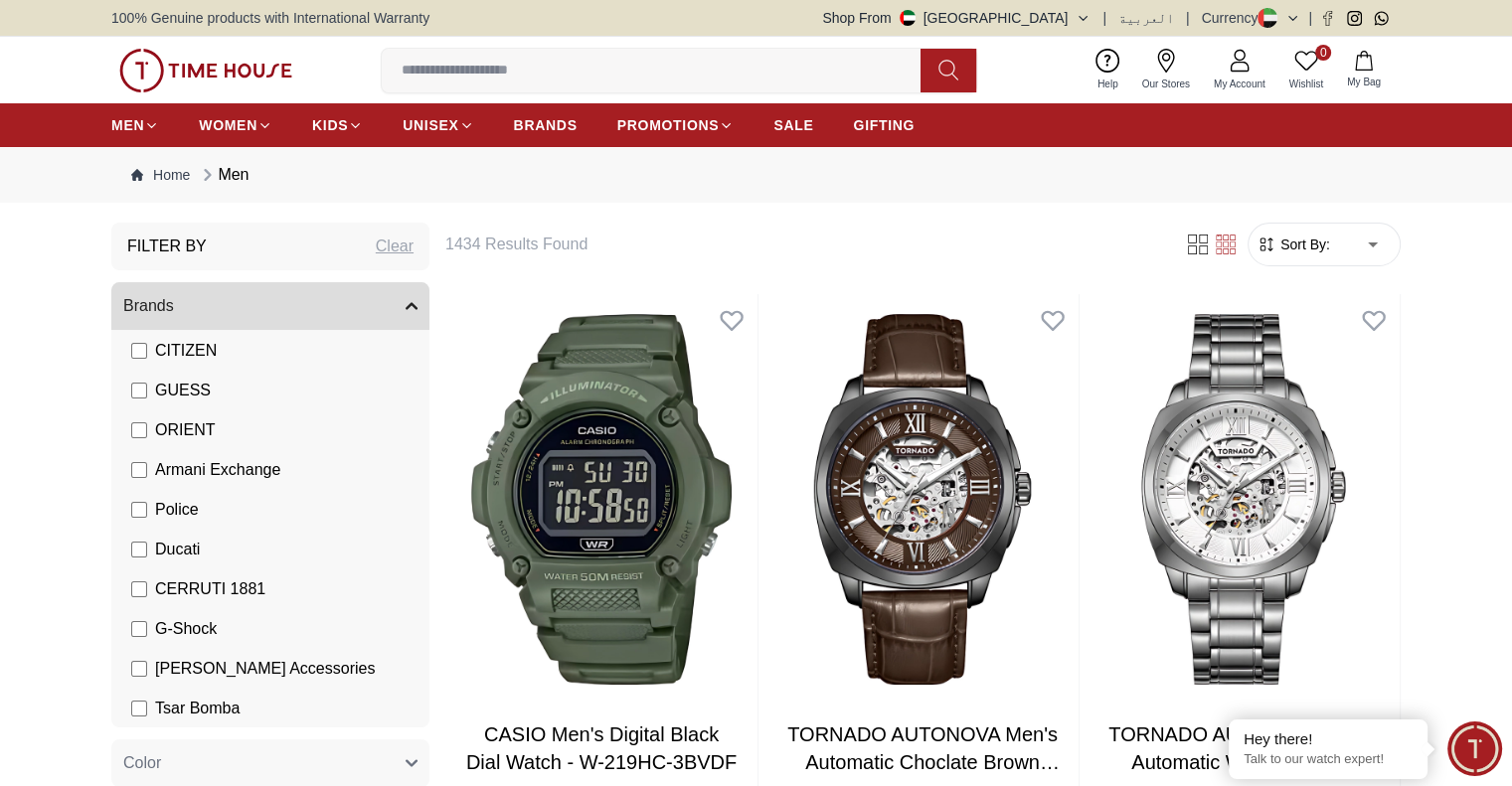 type on "*" 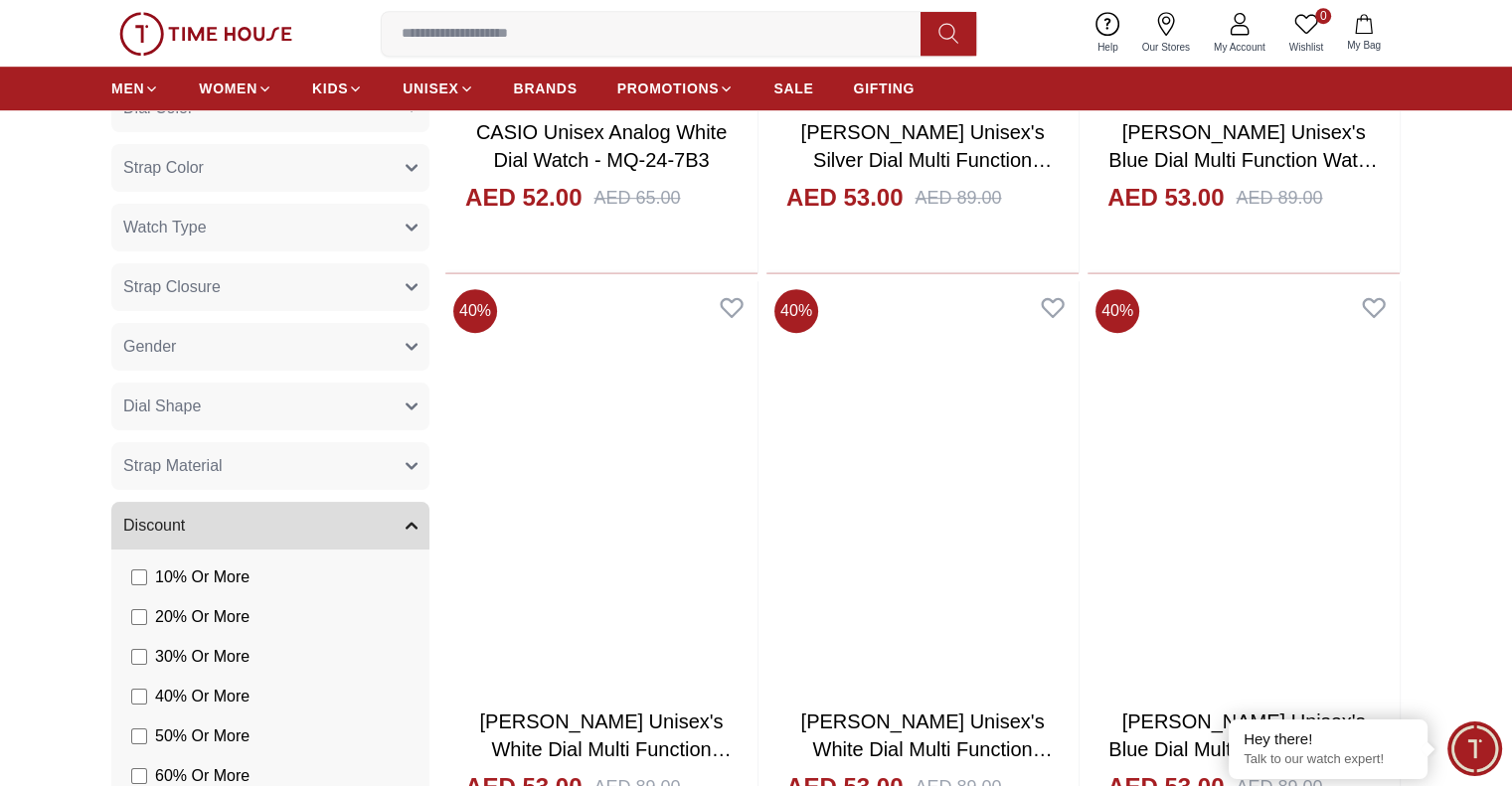 scroll, scrollTop: 1192, scrollLeft: 0, axis: vertical 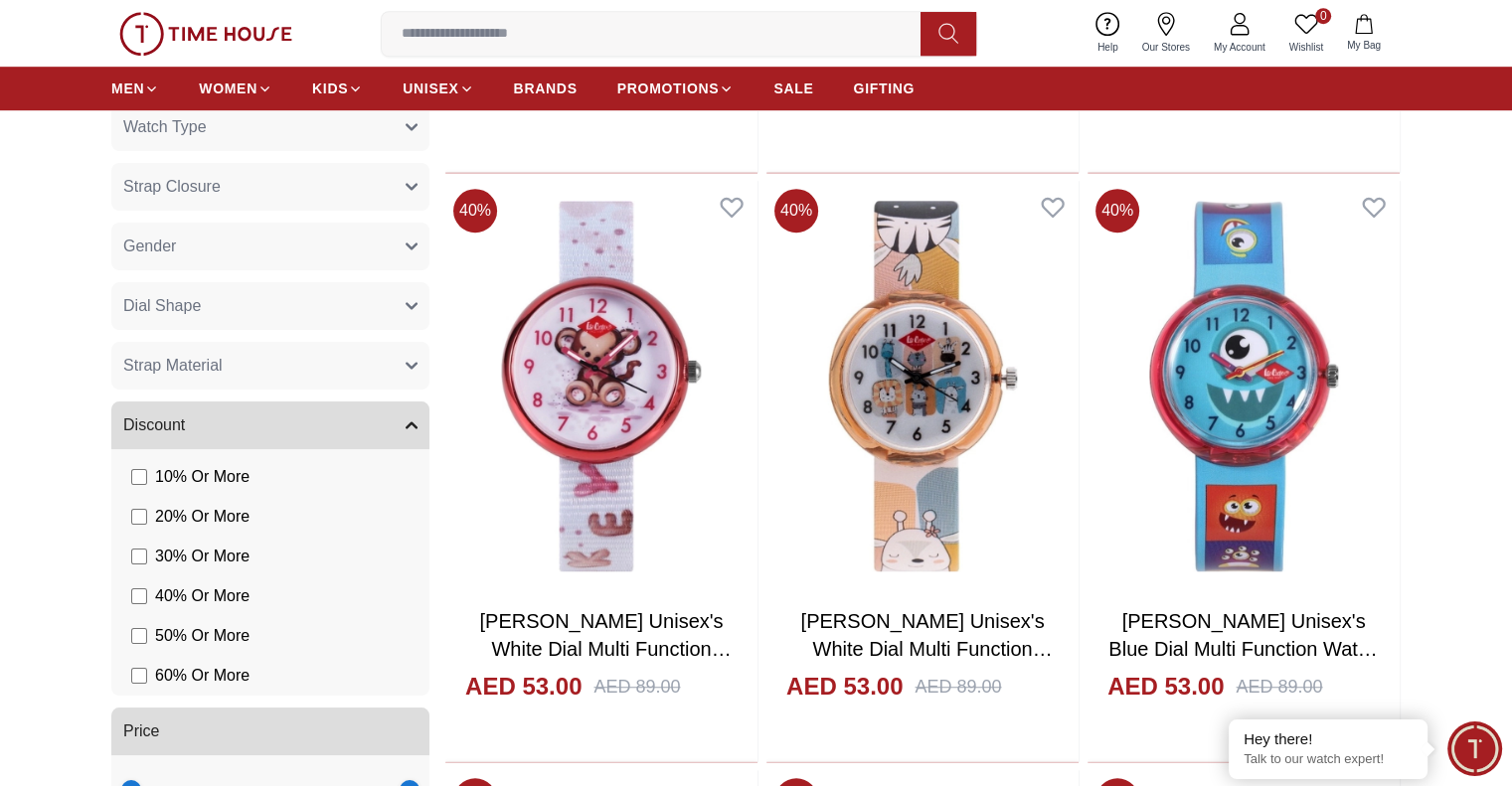 click on "Gender" at bounding box center [270, 246] 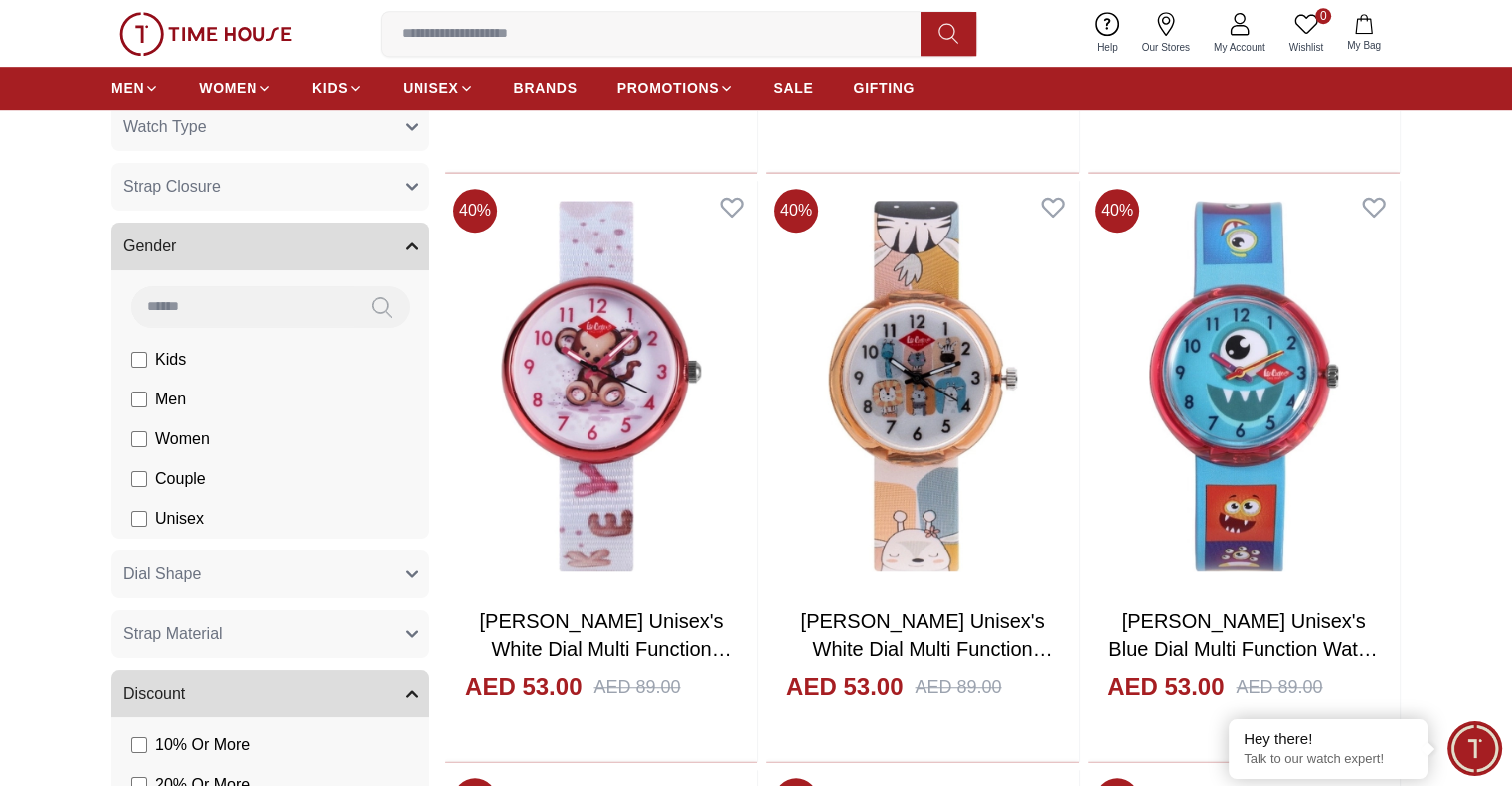 click on "Men" at bounding box center [221, -1219] 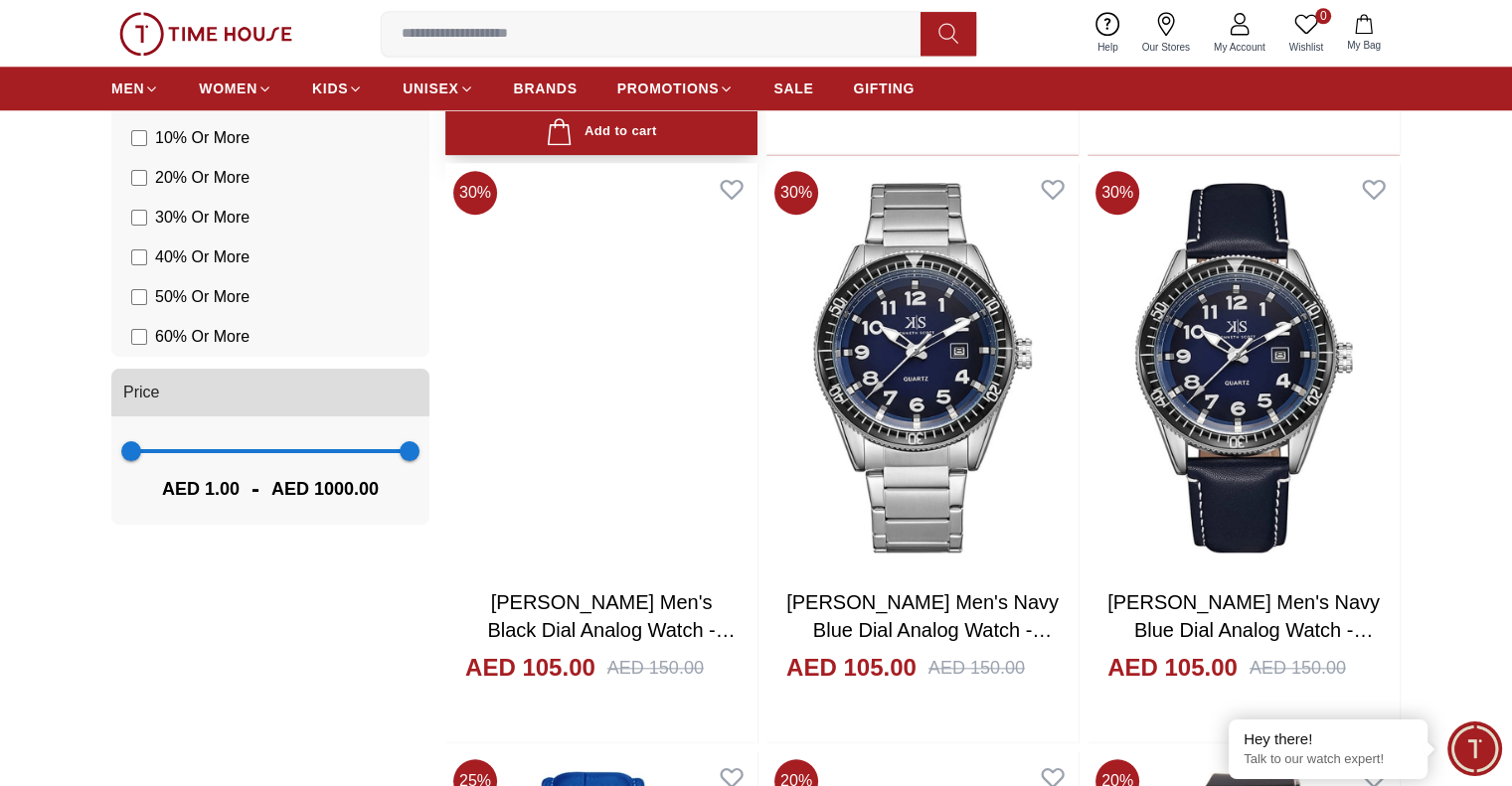 scroll, scrollTop: 2186, scrollLeft: 0, axis: vertical 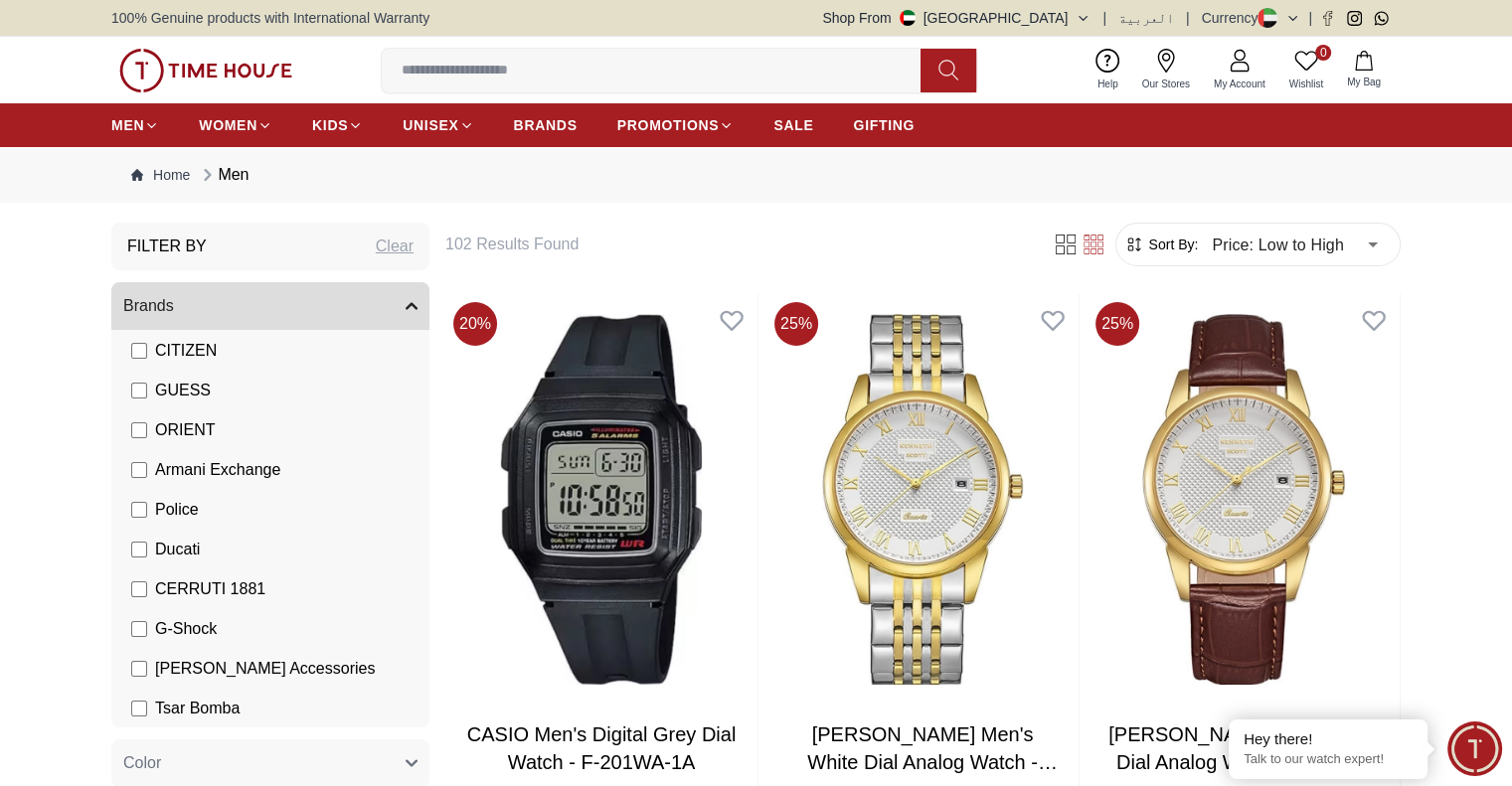 click on "CITIZEN" at bounding box center (186, 351) 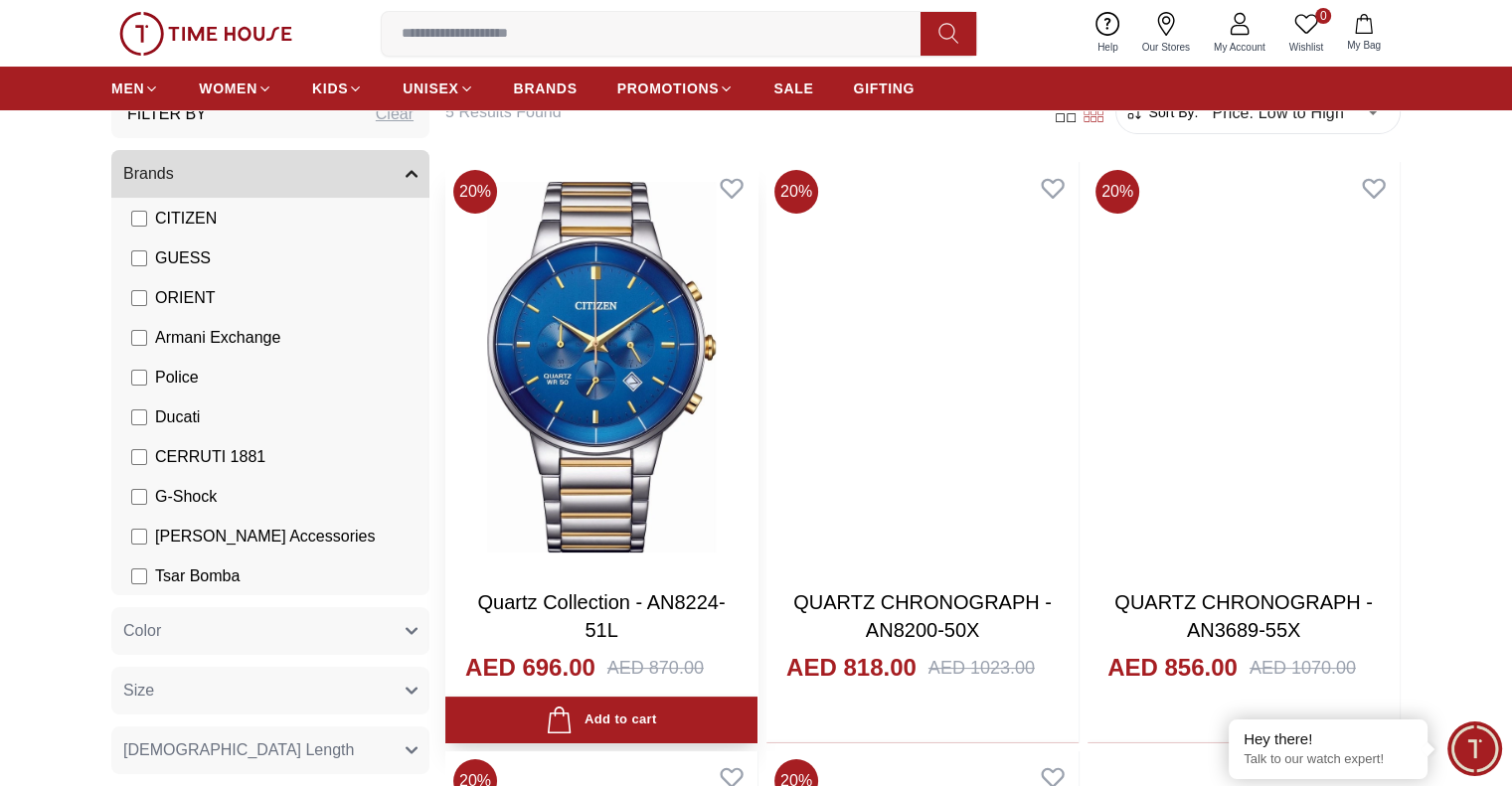 scroll, scrollTop: 99, scrollLeft: 0, axis: vertical 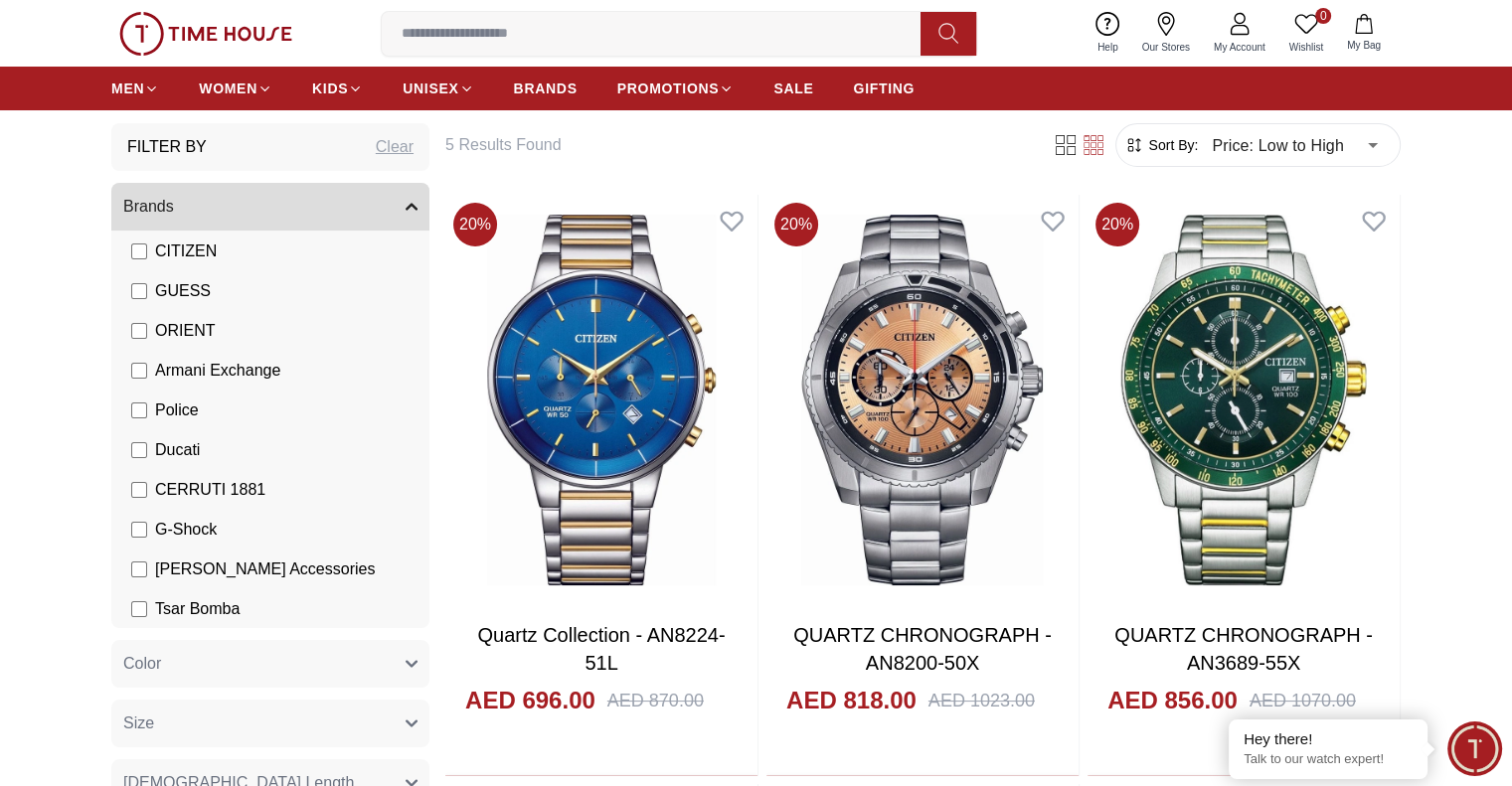 click on "GUESS" at bounding box center [183, 291] 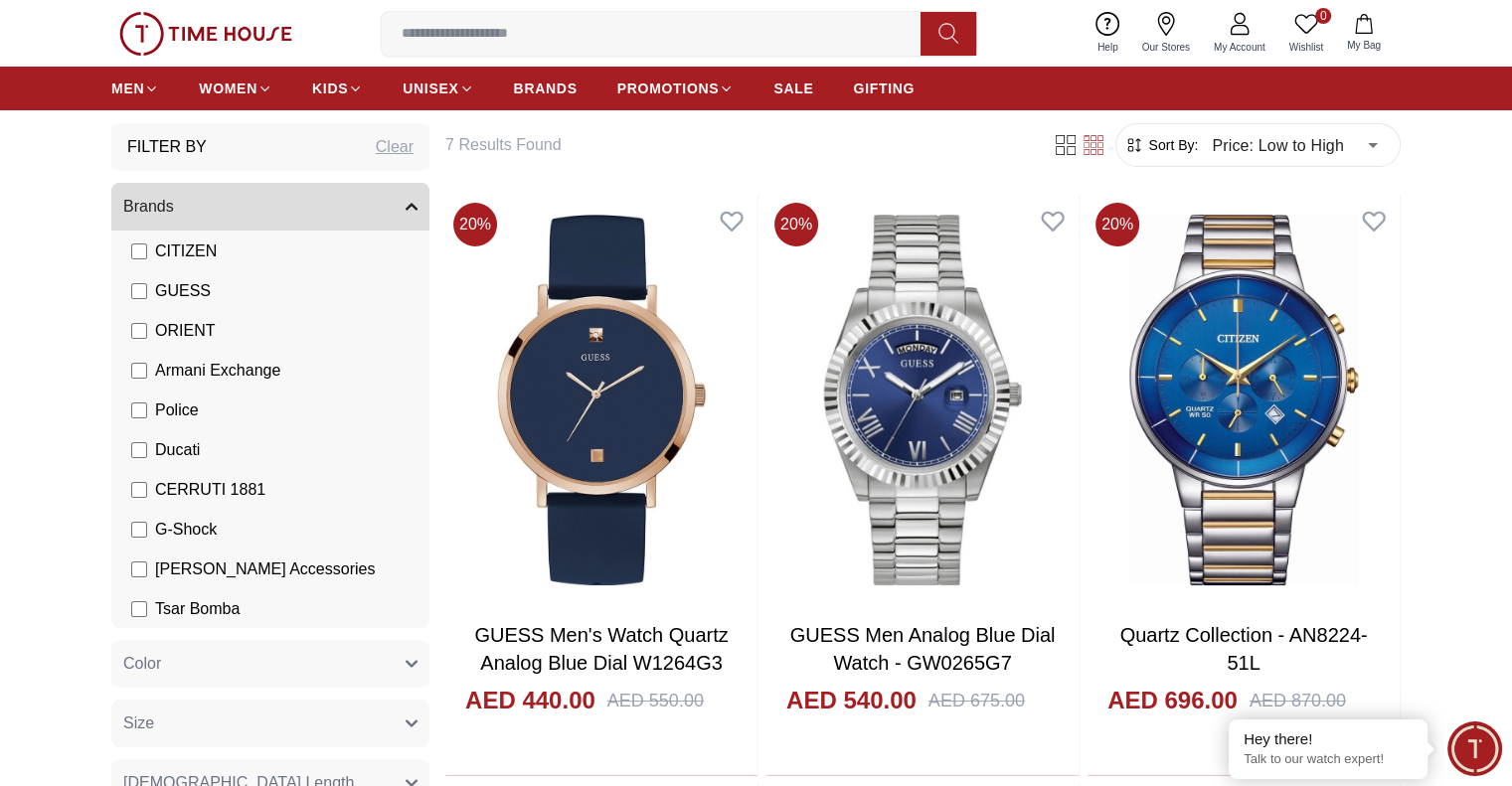 click on "CITIZEN" at bounding box center [186, 251] 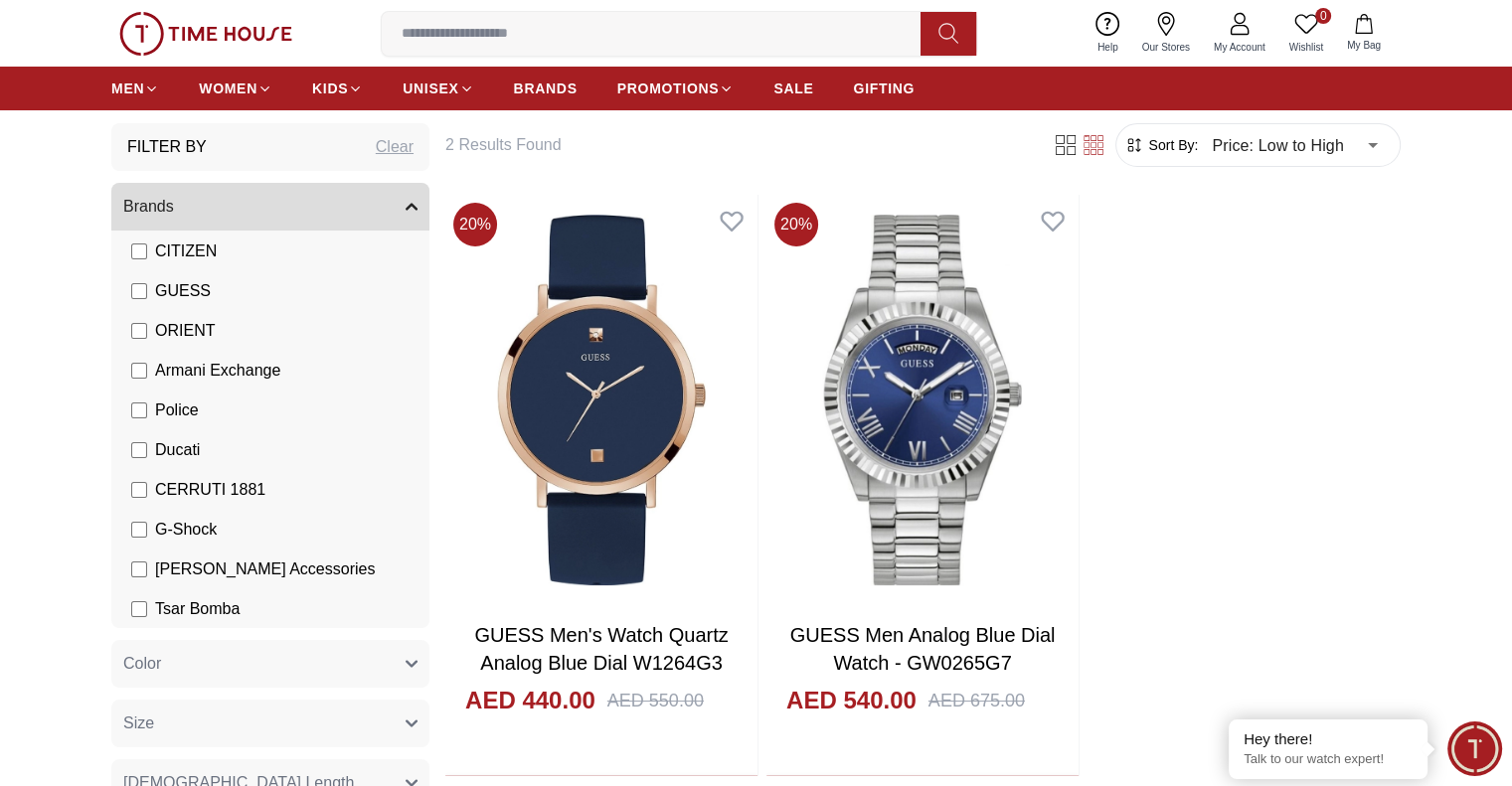 click on "ORIENT" at bounding box center [185, 331] 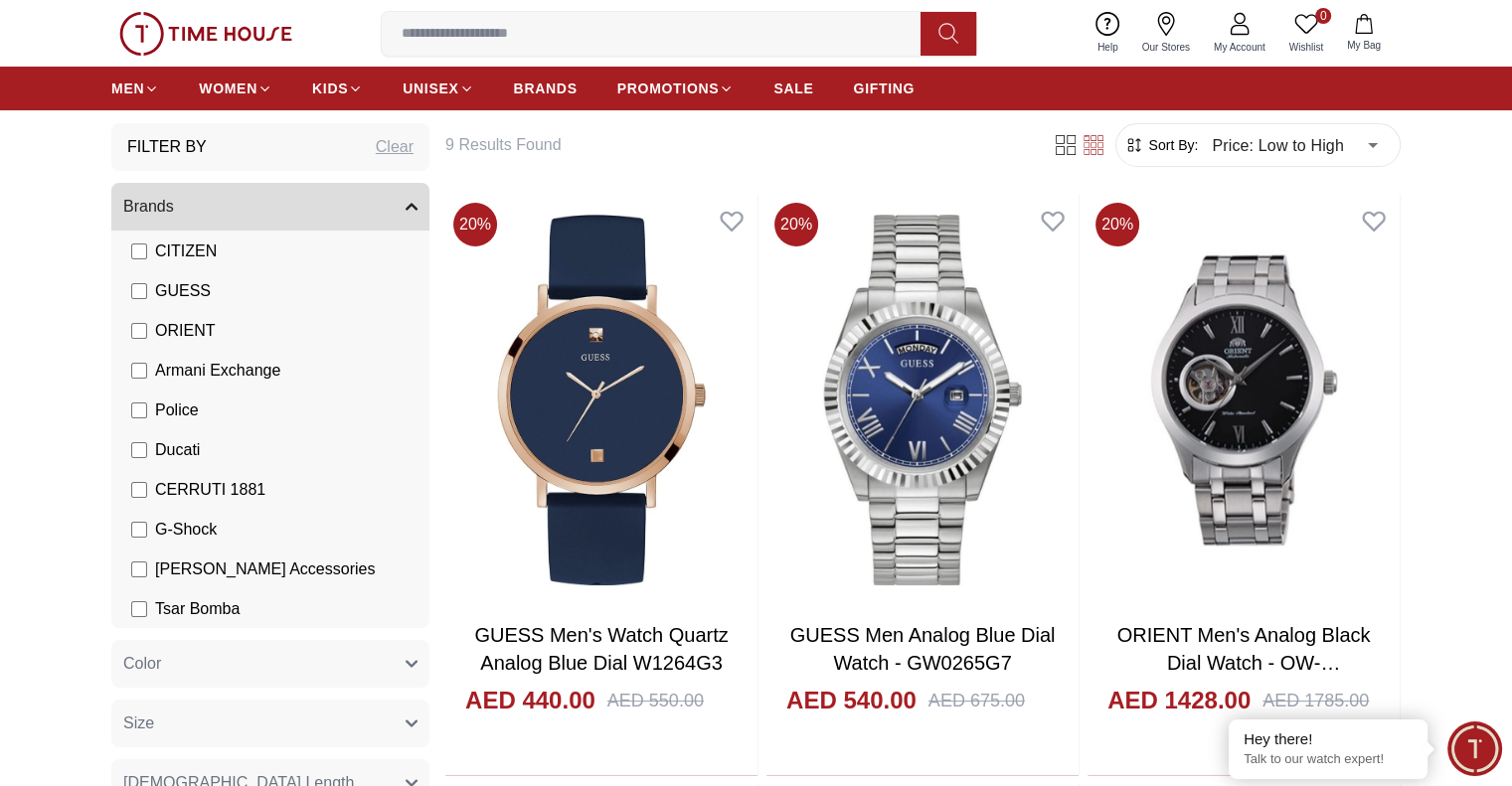 click on "GUESS" at bounding box center (183, 291) 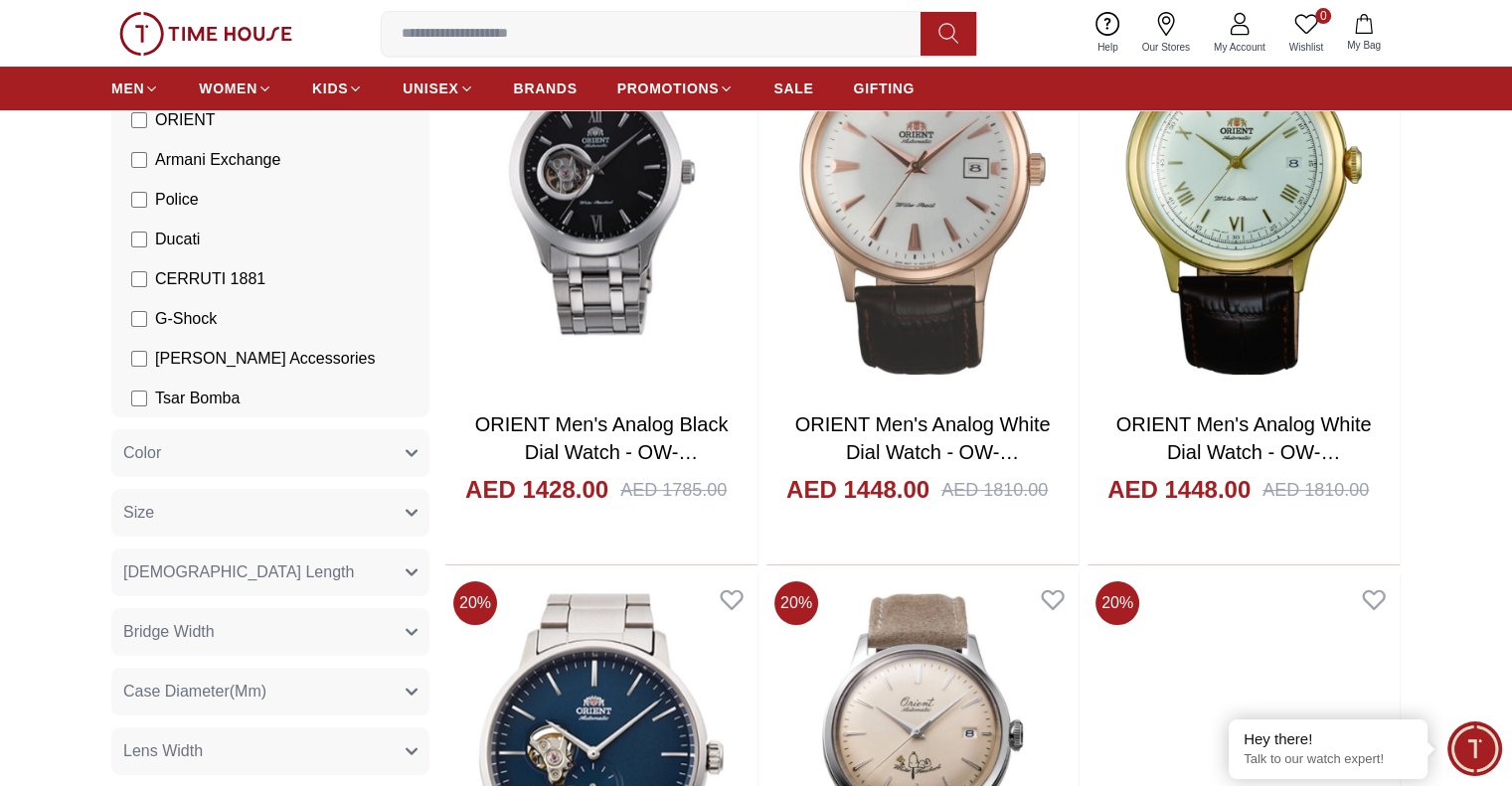 scroll, scrollTop: 99, scrollLeft: 0, axis: vertical 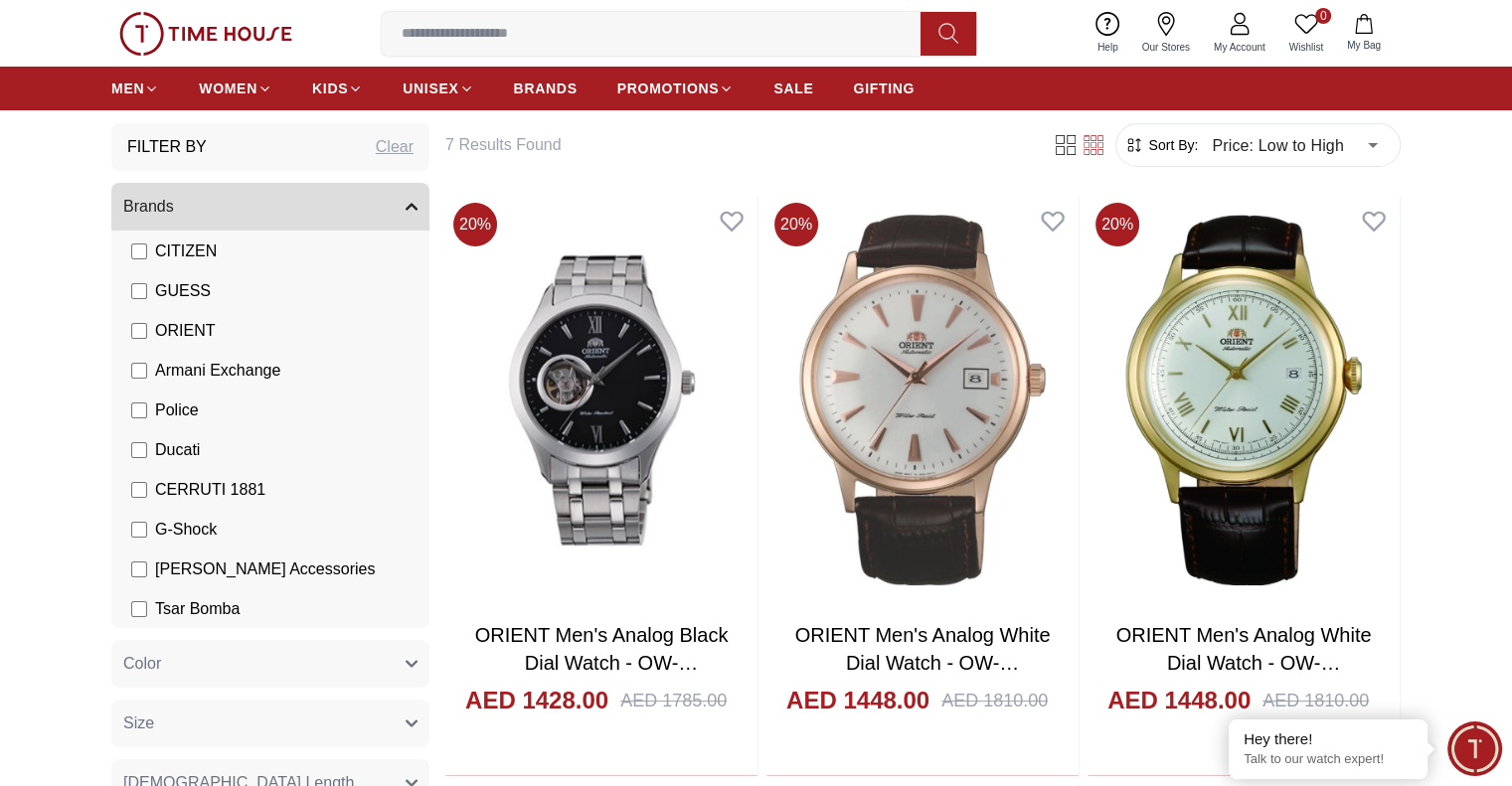 click on "Armani Exchange" at bounding box center [218, 371] 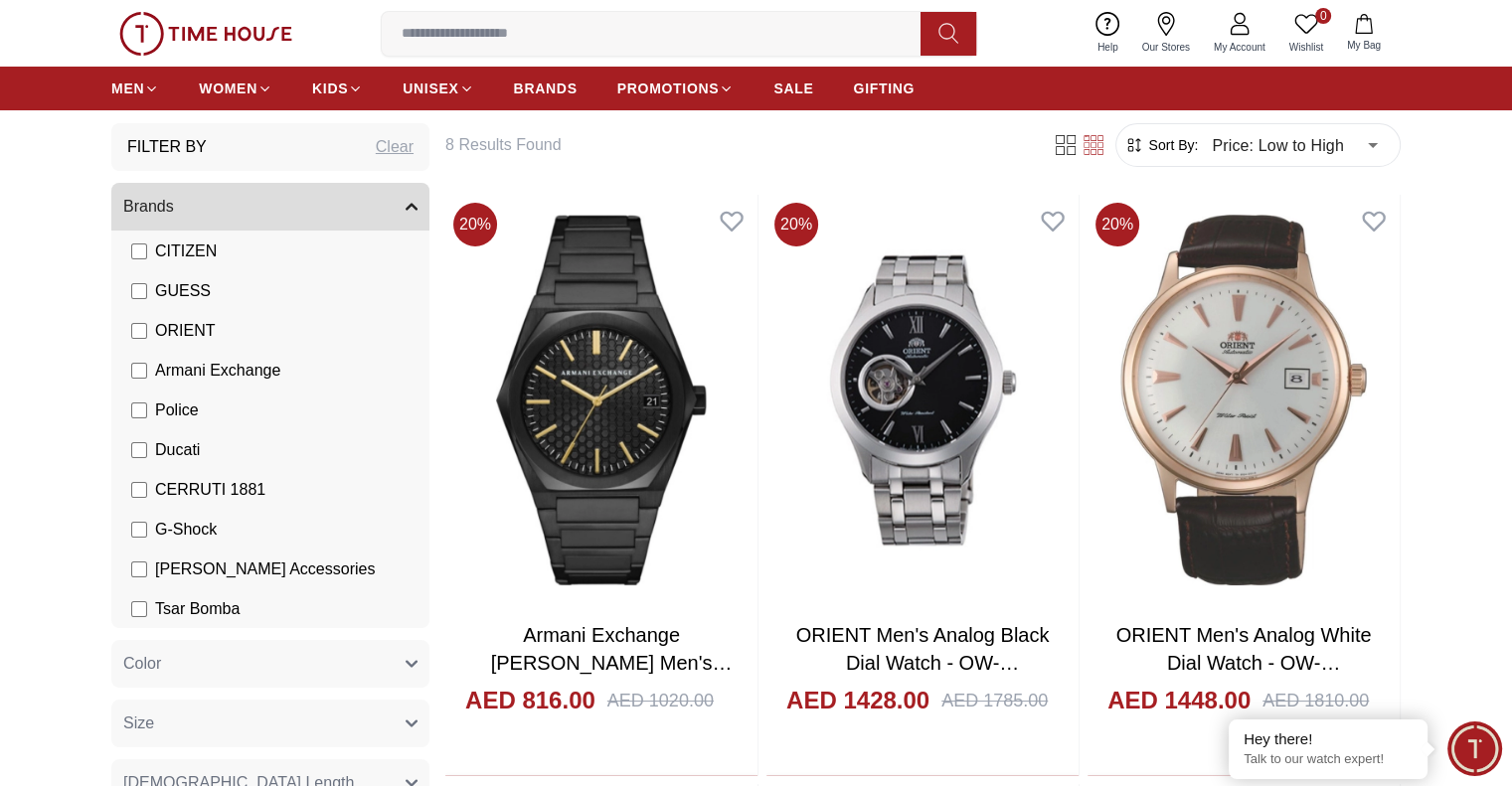 click on "ORIENT" at bounding box center (185, 331) 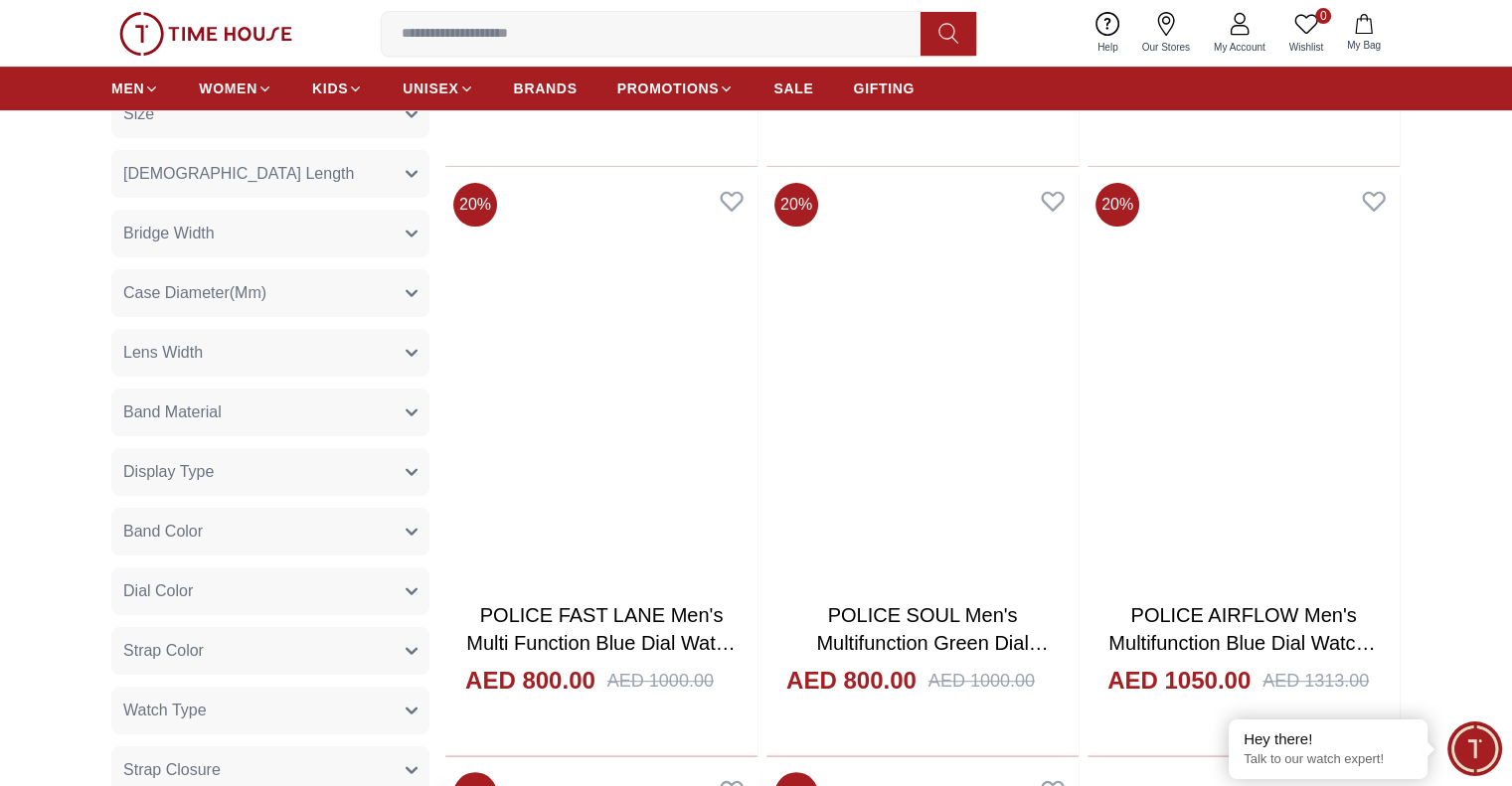 scroll, scrollTop: 397, scrollLeft: 0, axis: vertical 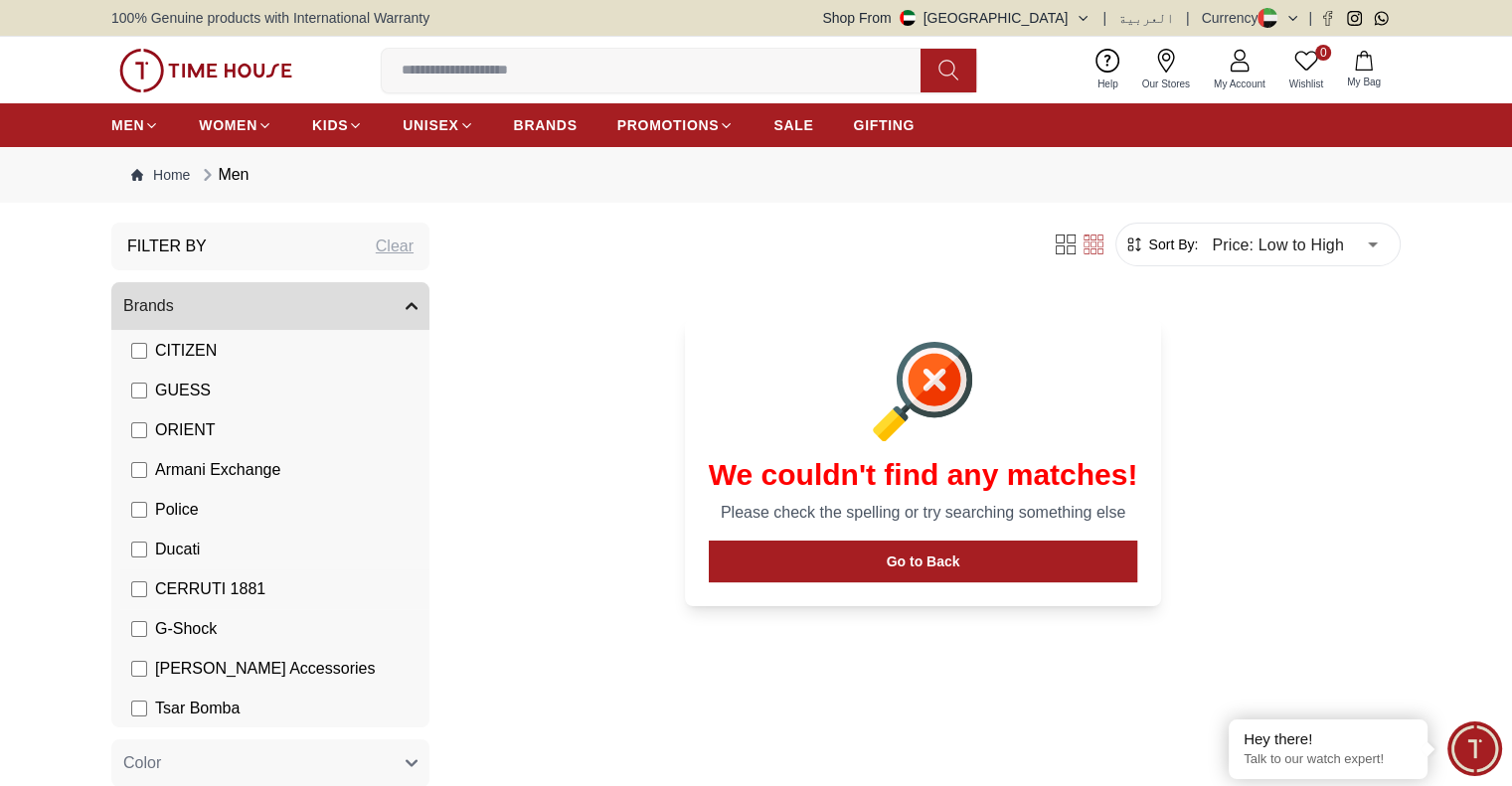 click on "CERRUTI 1881" at bounding box center [198, 589] 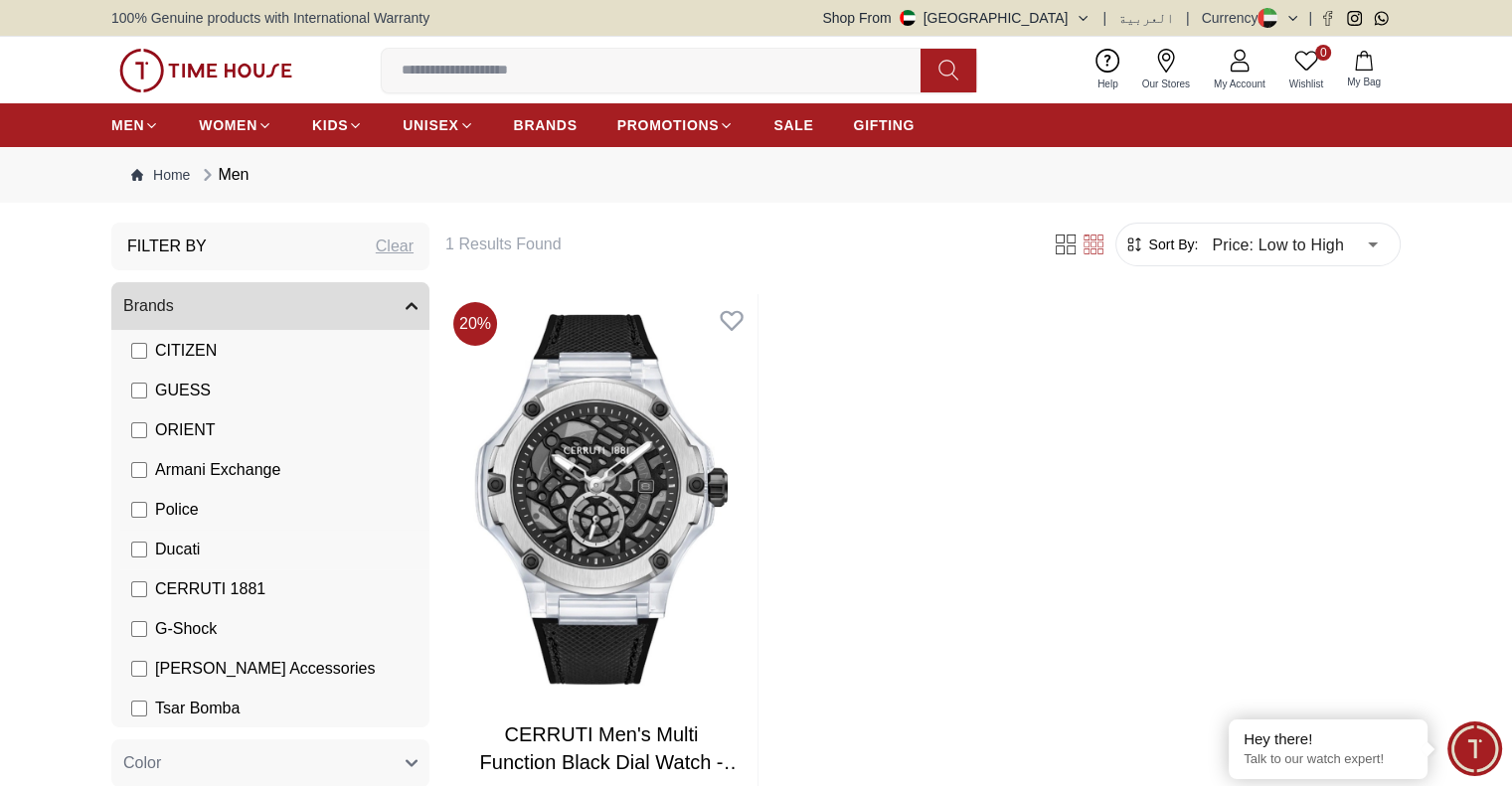 click on "Ducati" at bounding box center (165, 550) 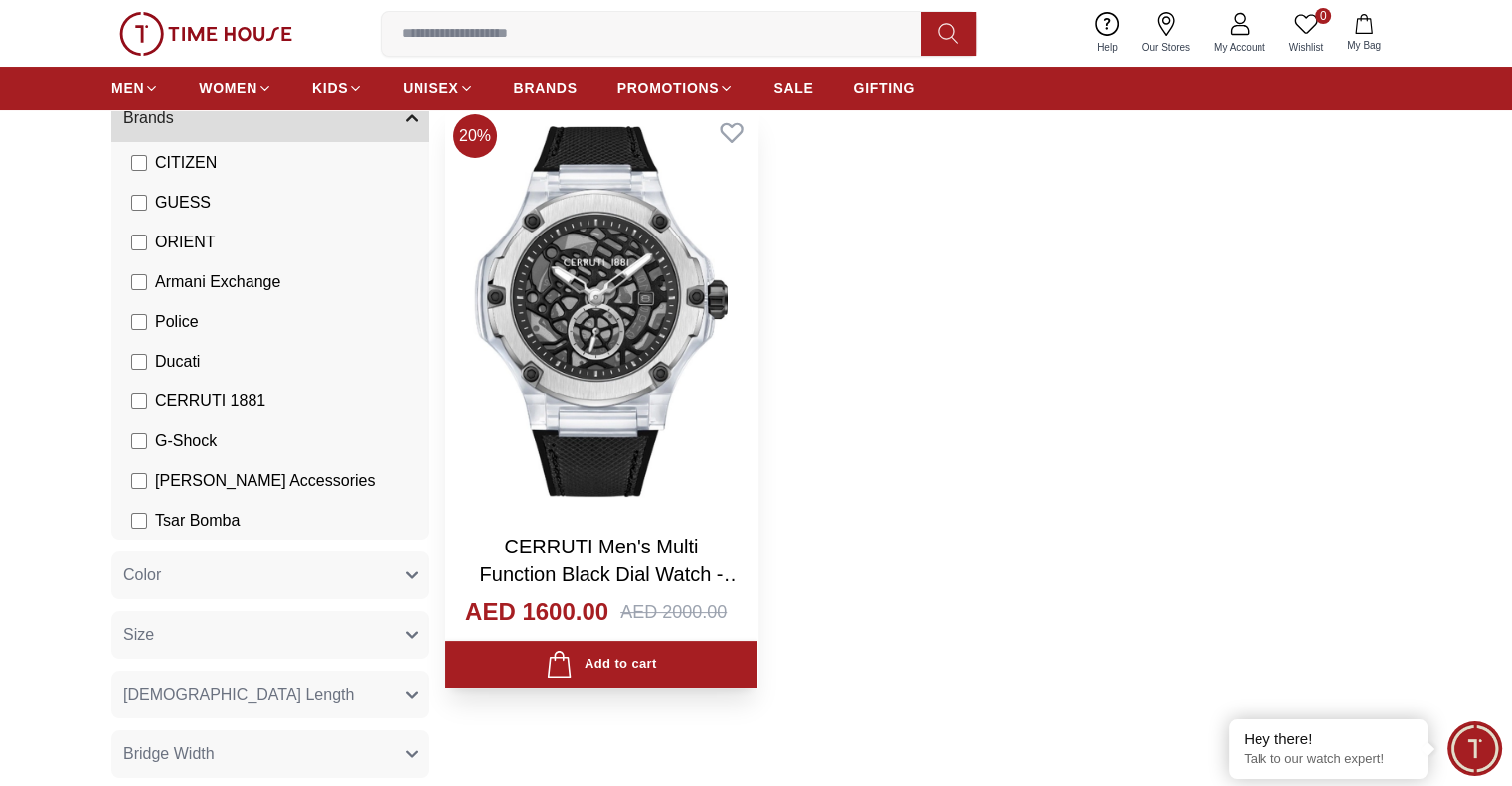 scroll, scrollTop: 199, scrollLeft: 0, axis: vertical 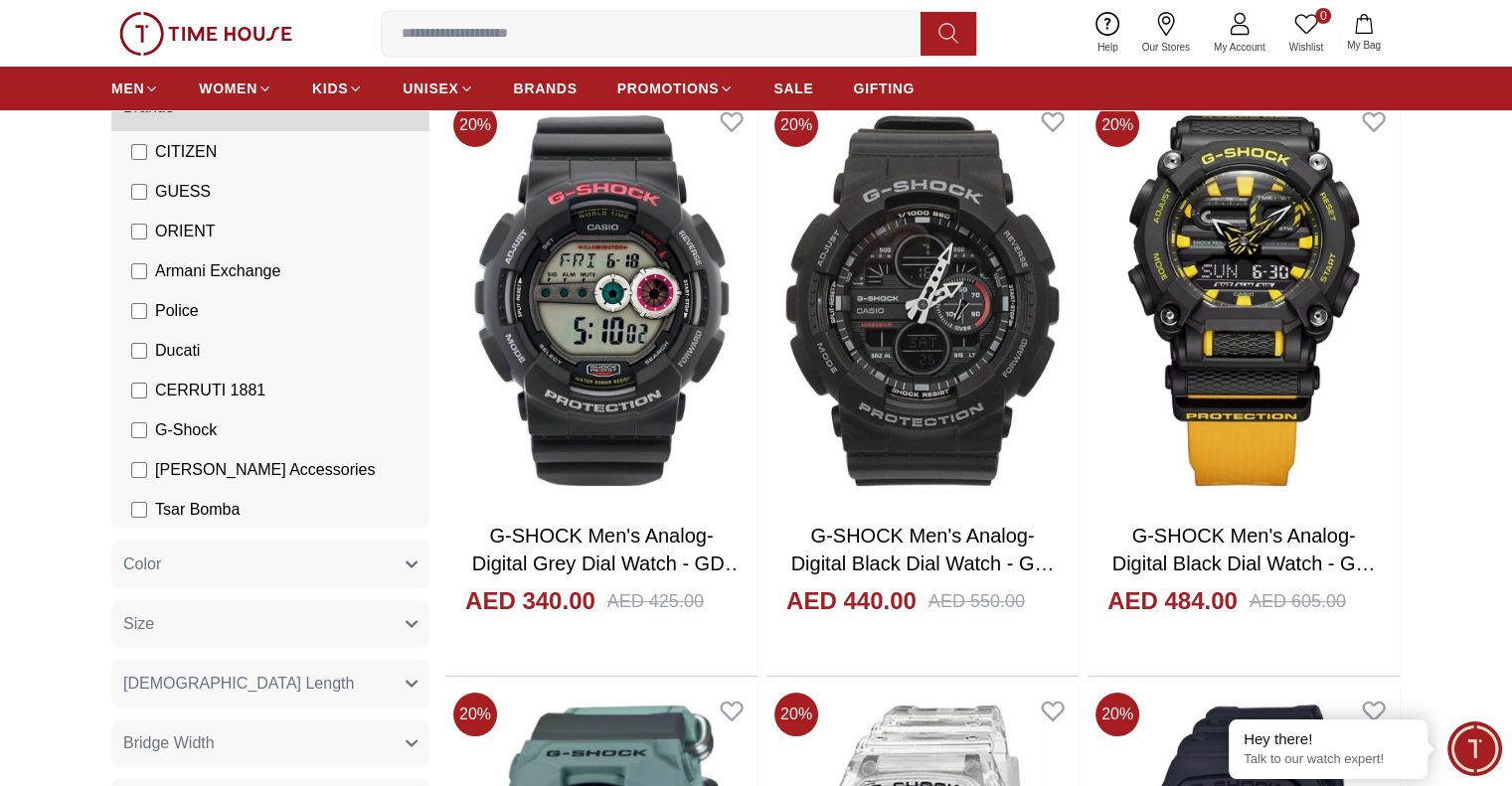 click on "CERRUTI 1881" at bounding box center (274, 391) 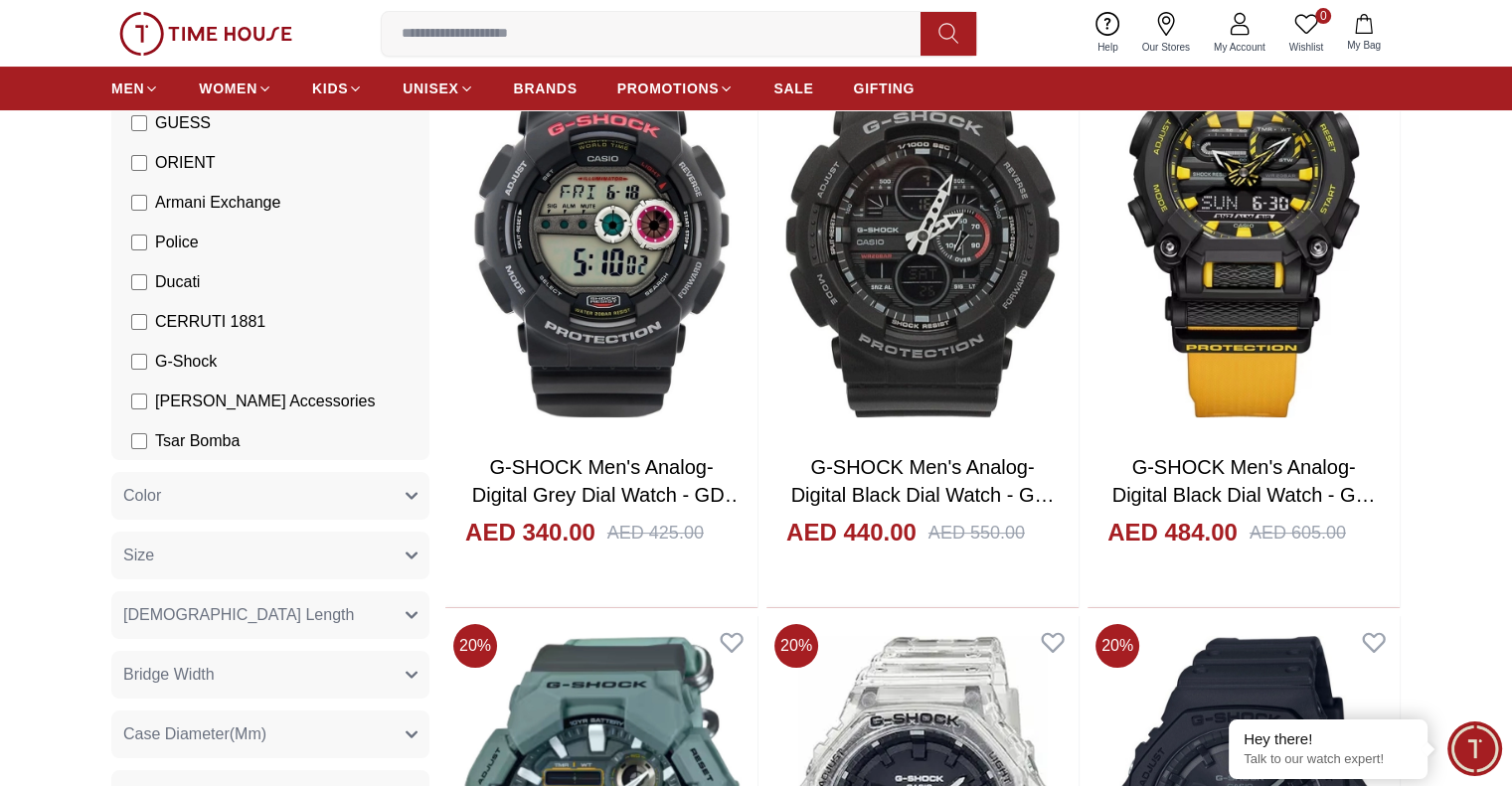 scroll, scrollTop: 199, scrollLeft: 0, axis: vertical 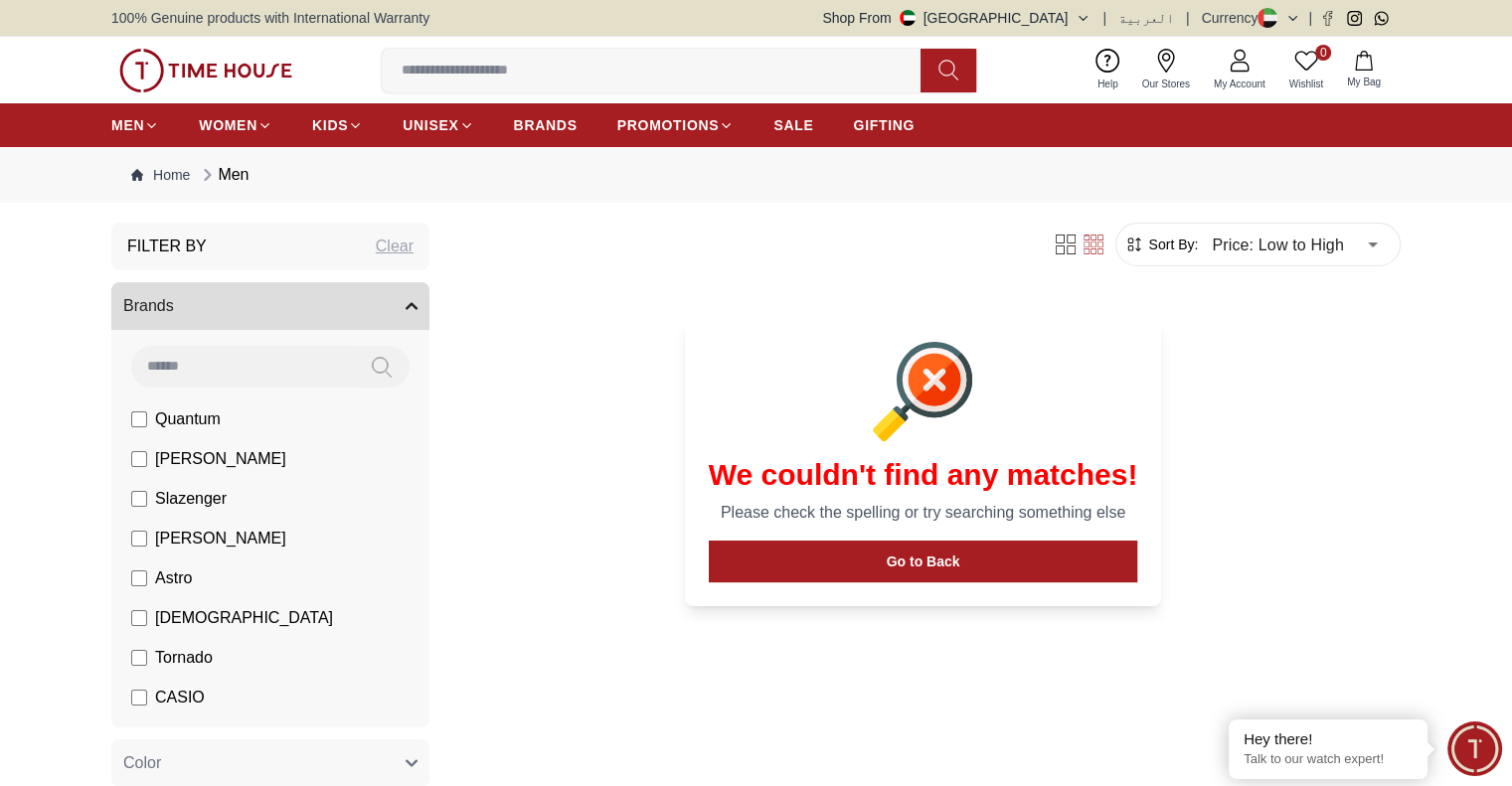 click on "[PERSON_NAME]" at bounding box center (209, 459) 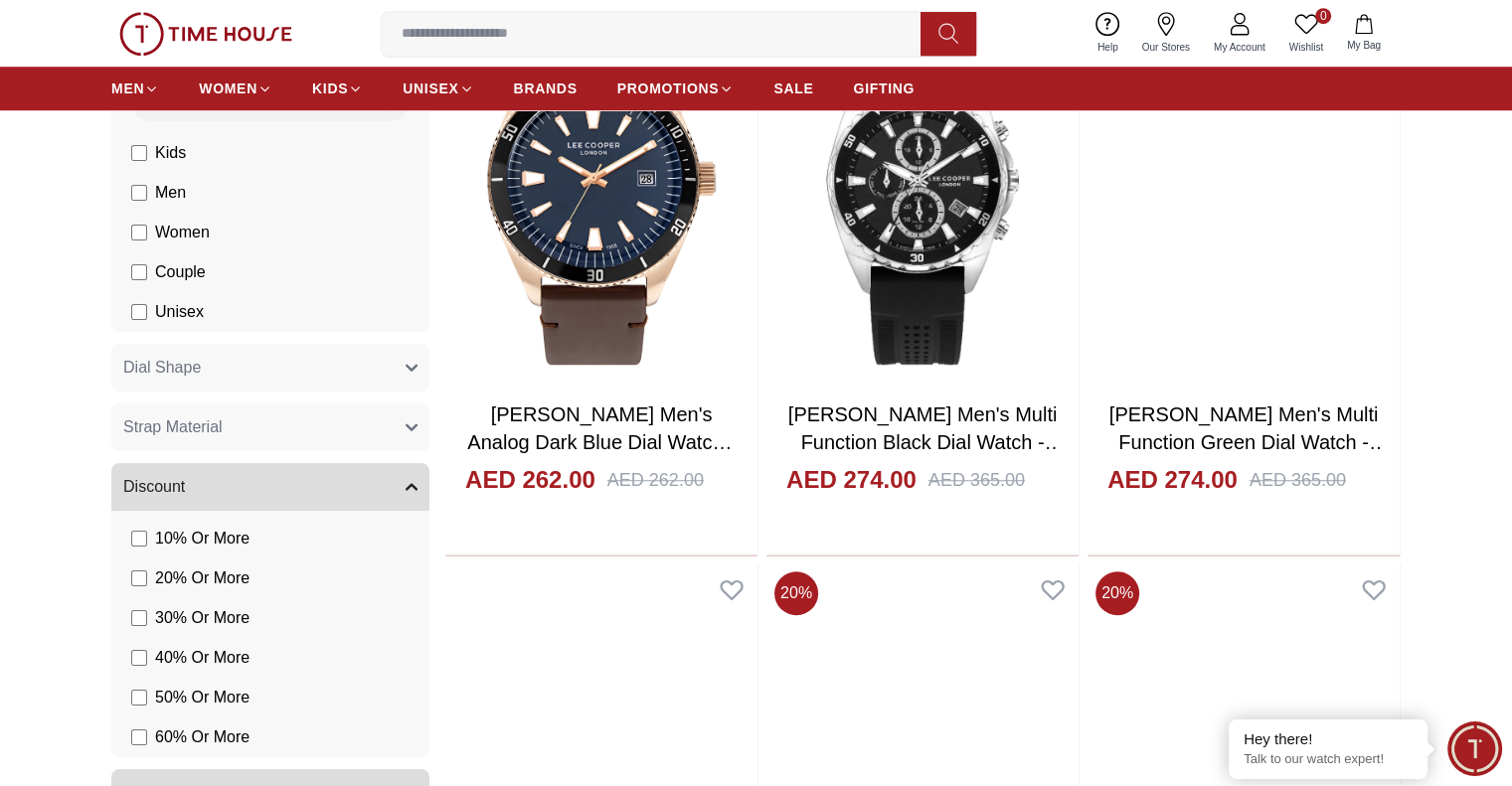 scroll, scrollTop: 1292, scrollLeft: 0, axis: vertical 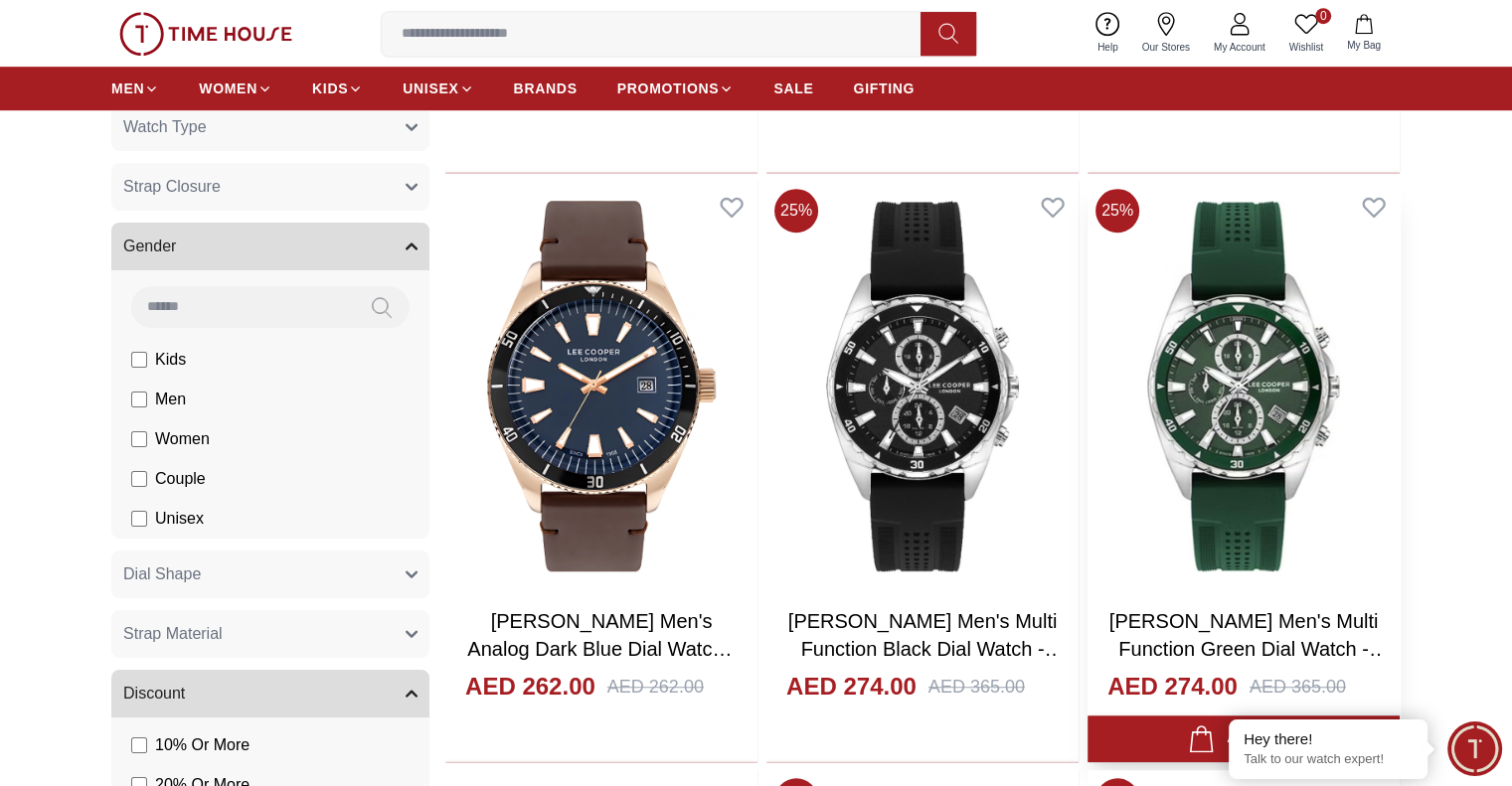 click at bounding box center (1244, 386) 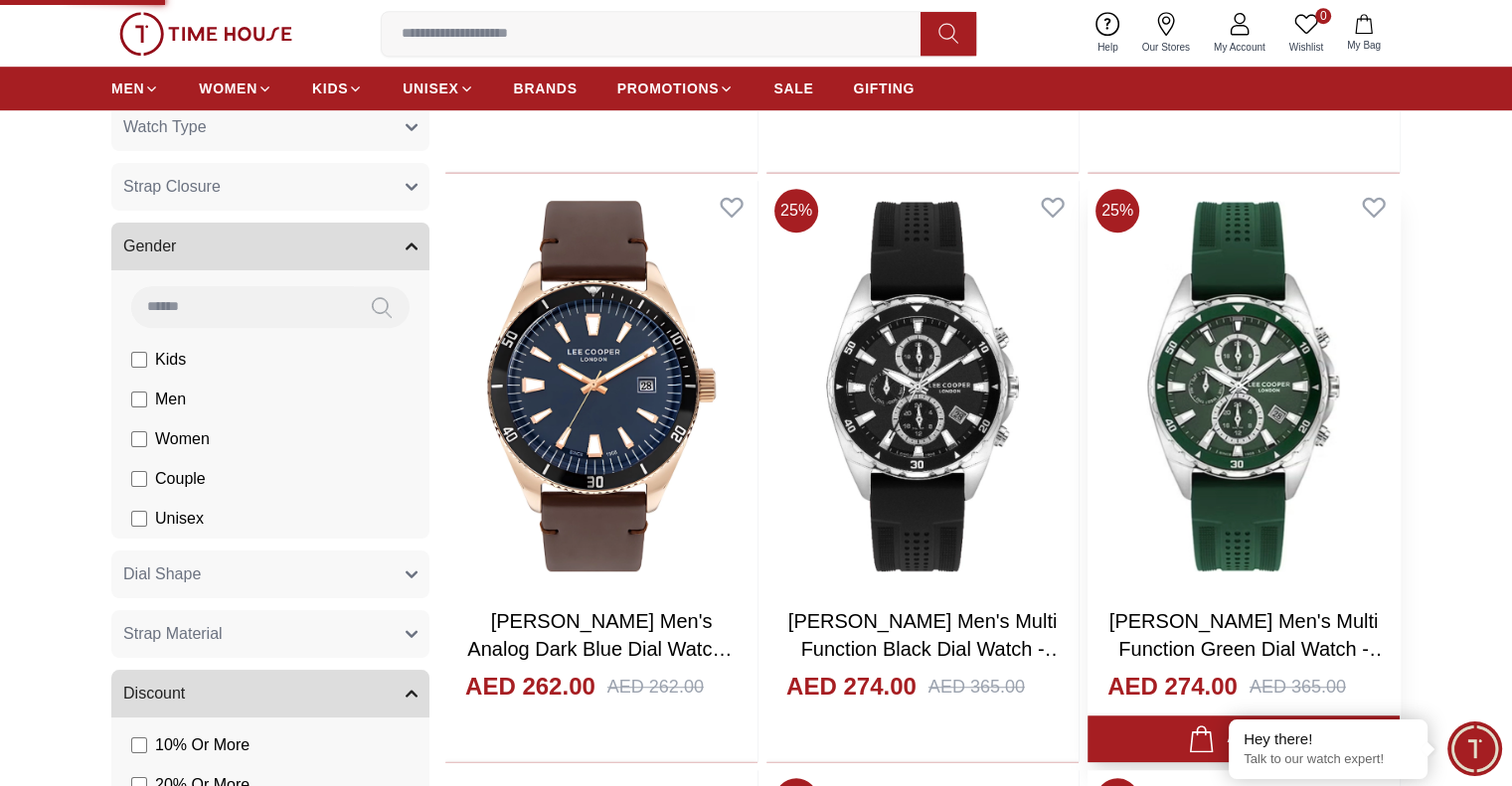 scroll, scrollTop: 0, scrollLeft: 0, axis: both 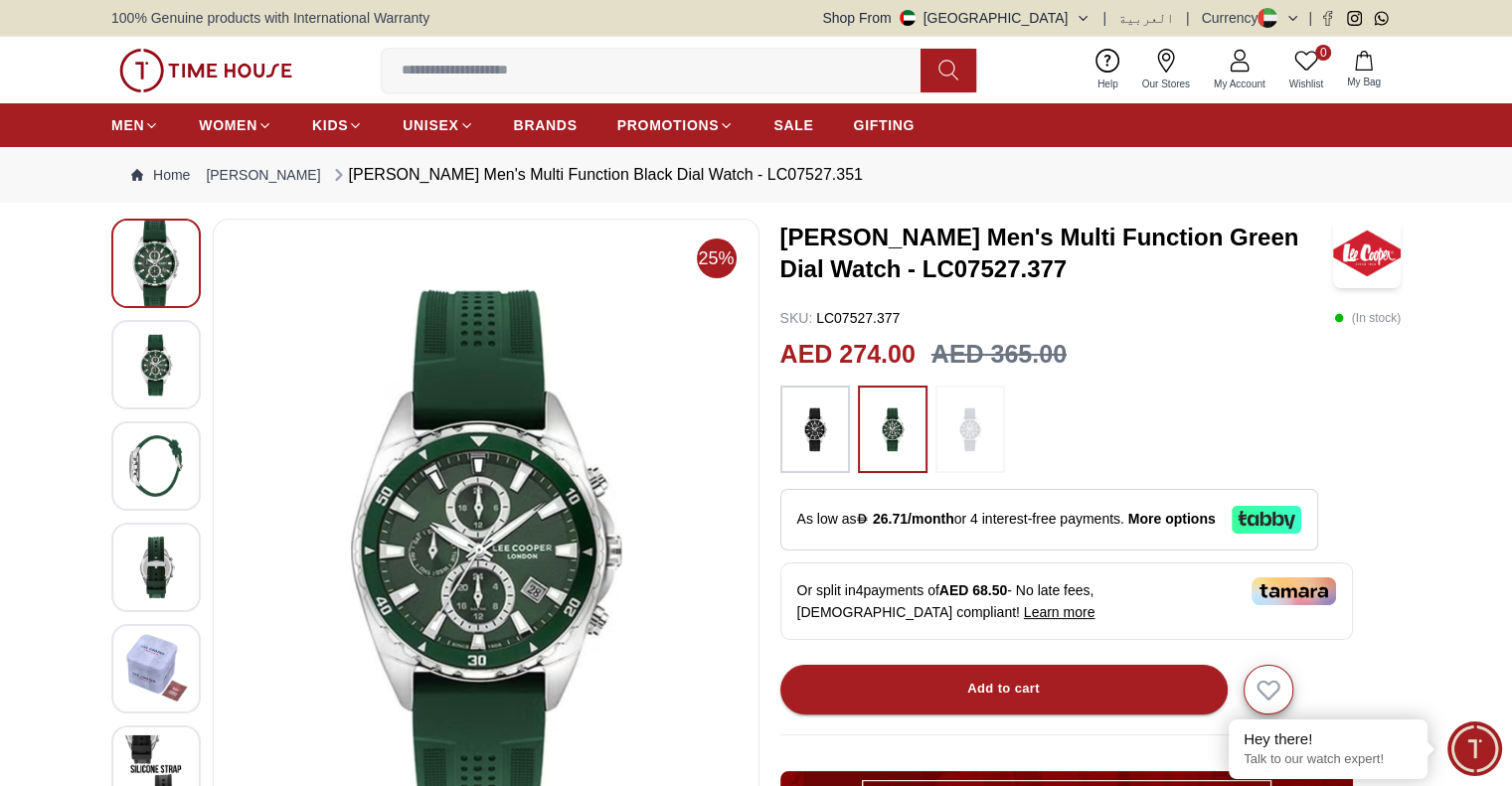 click at bounding box center [156, 364] 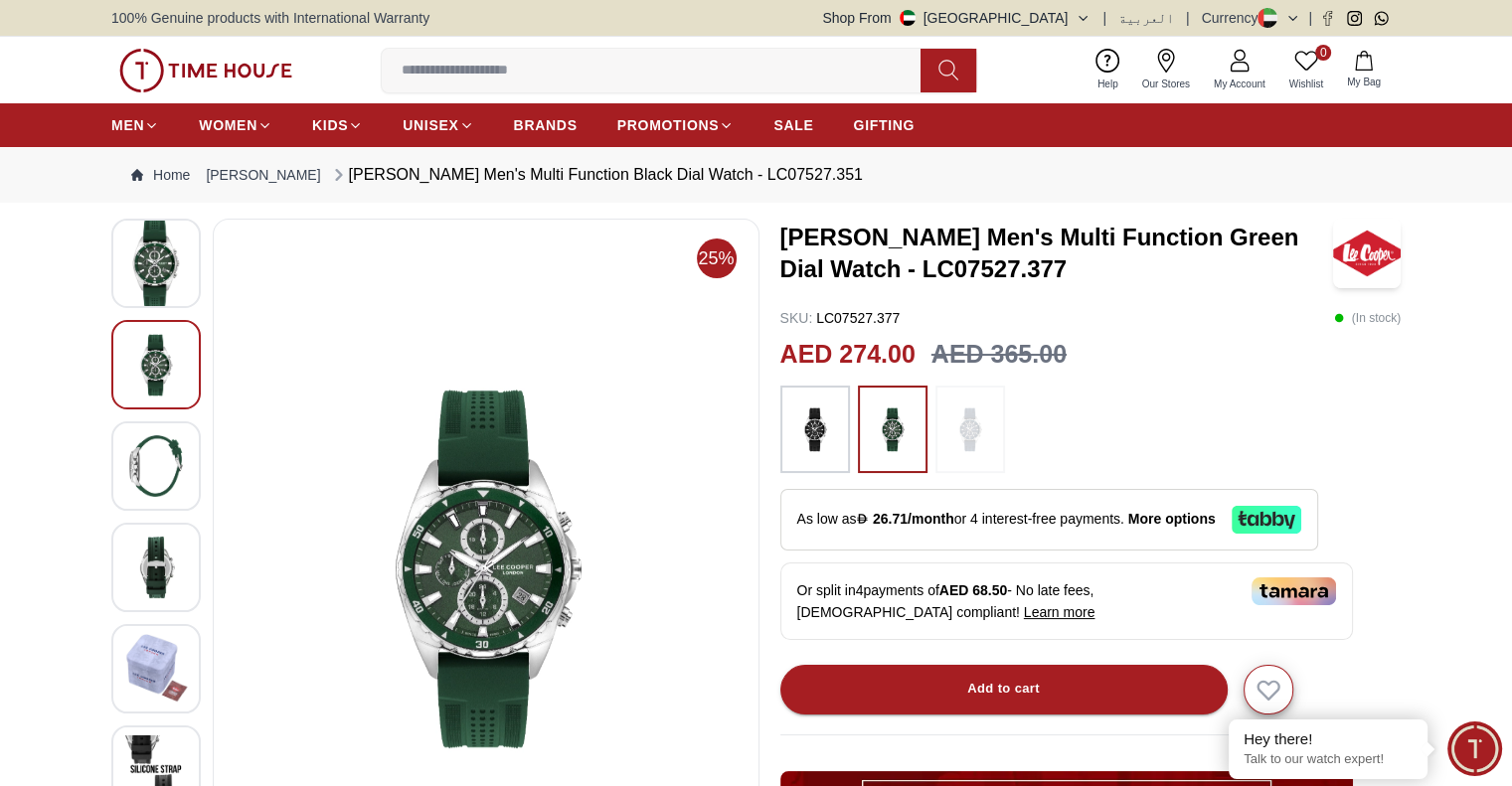 click at bounding box center (156, 465) 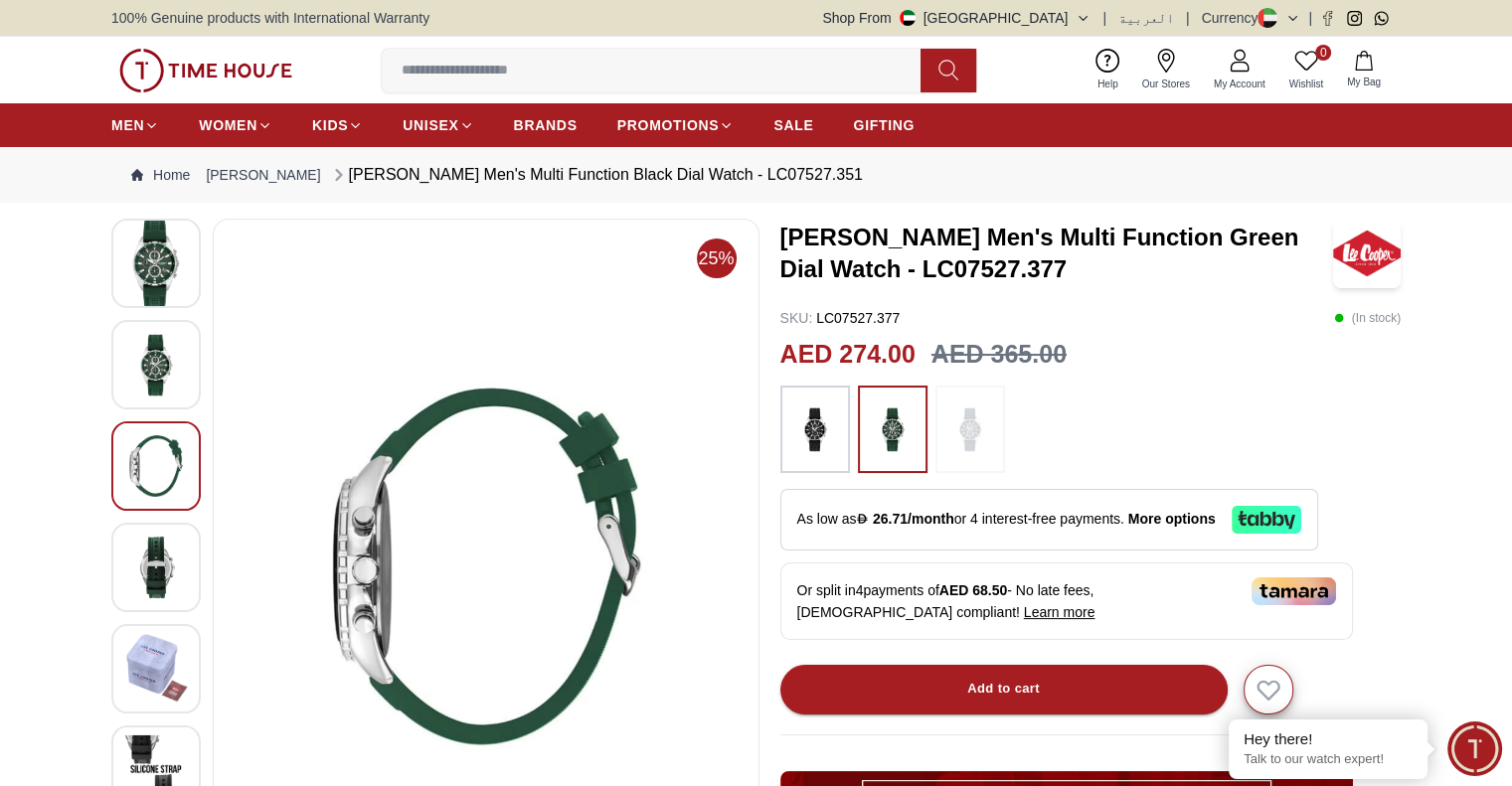 click at bounding box center (156, 566) 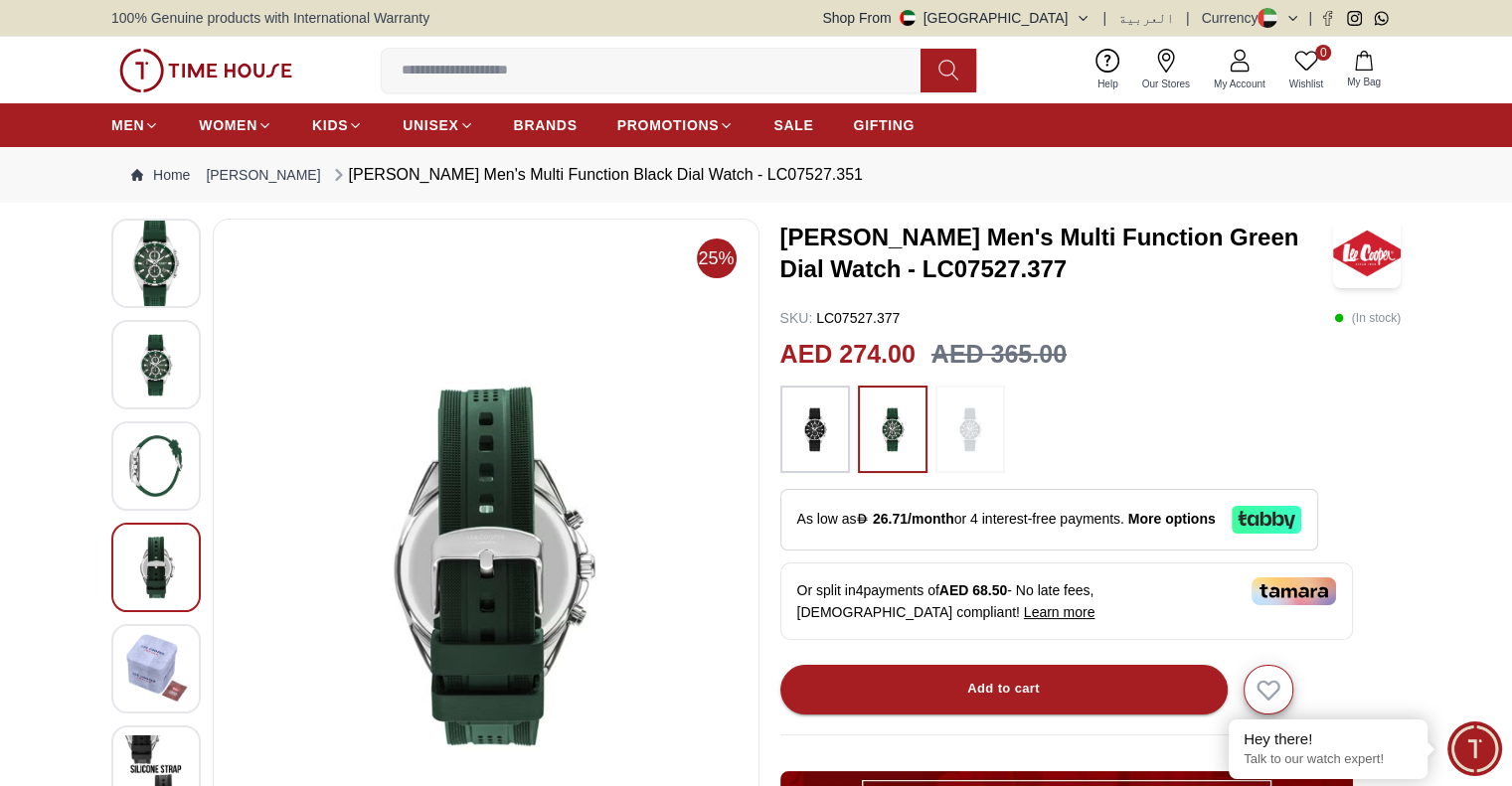 click at bounding box center [156, 669] 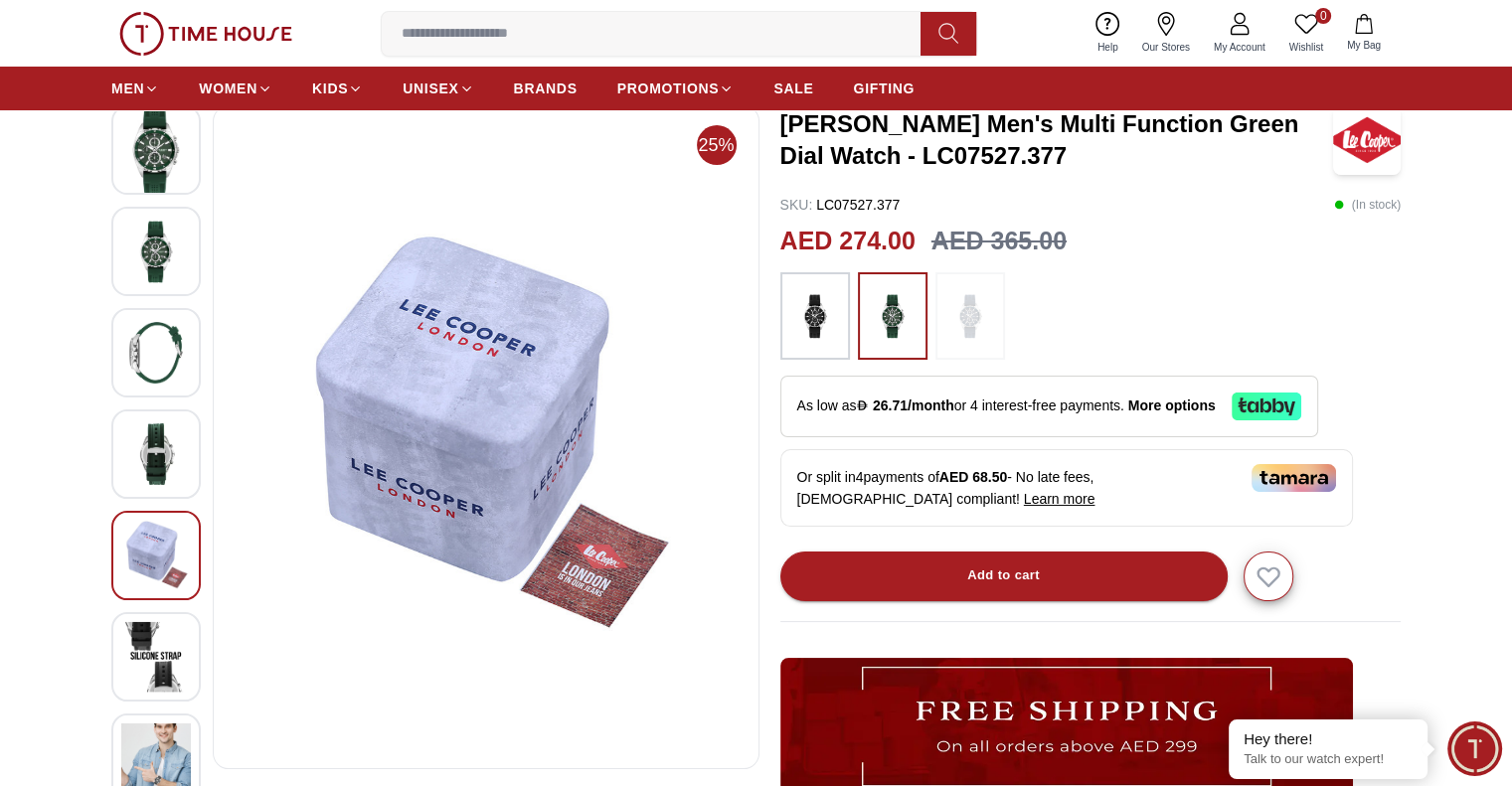 scroll, scrollTop: 199, scrollLeft: 0, axis: vertical 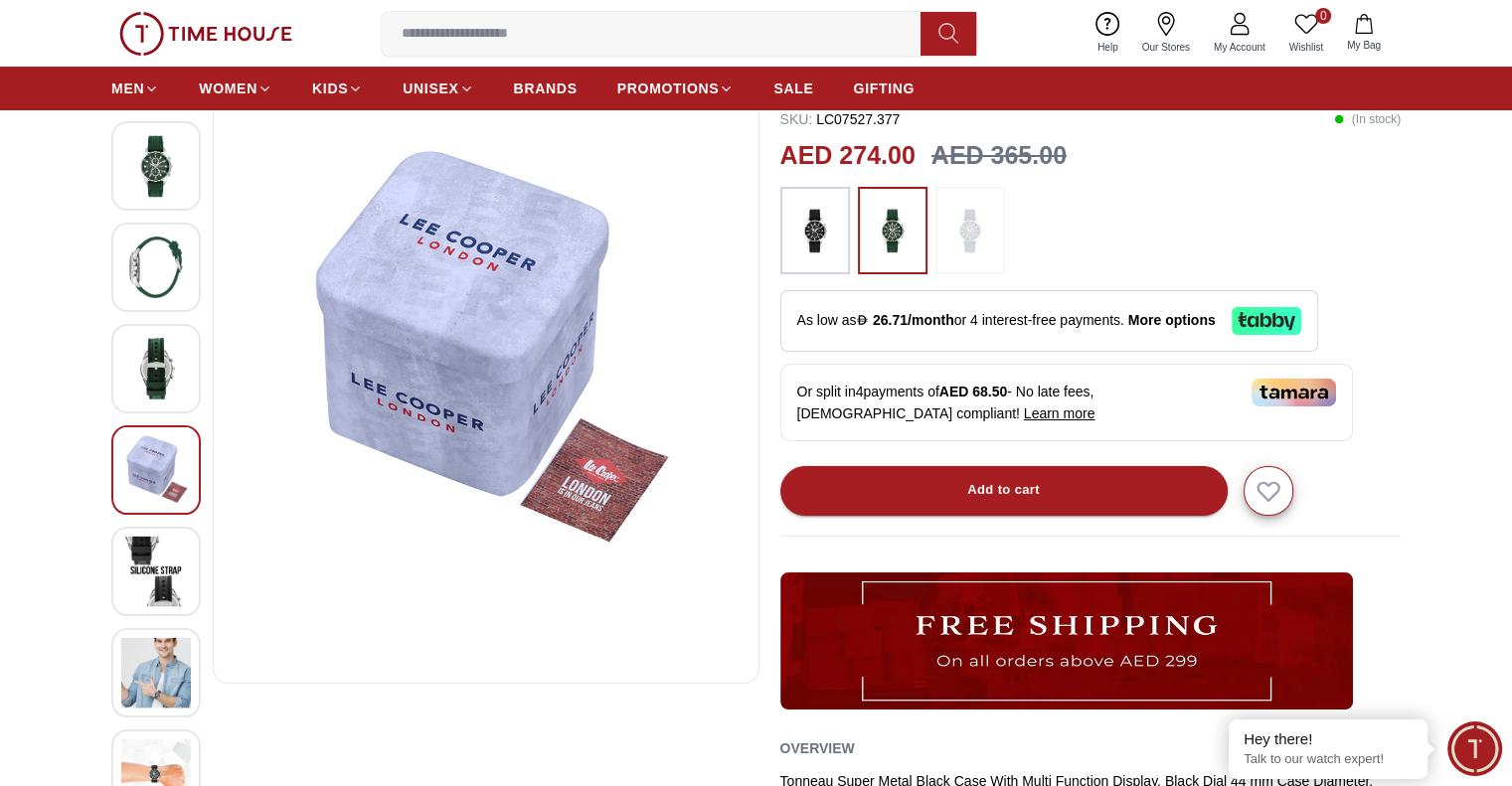click at bounding box center [156, 571] 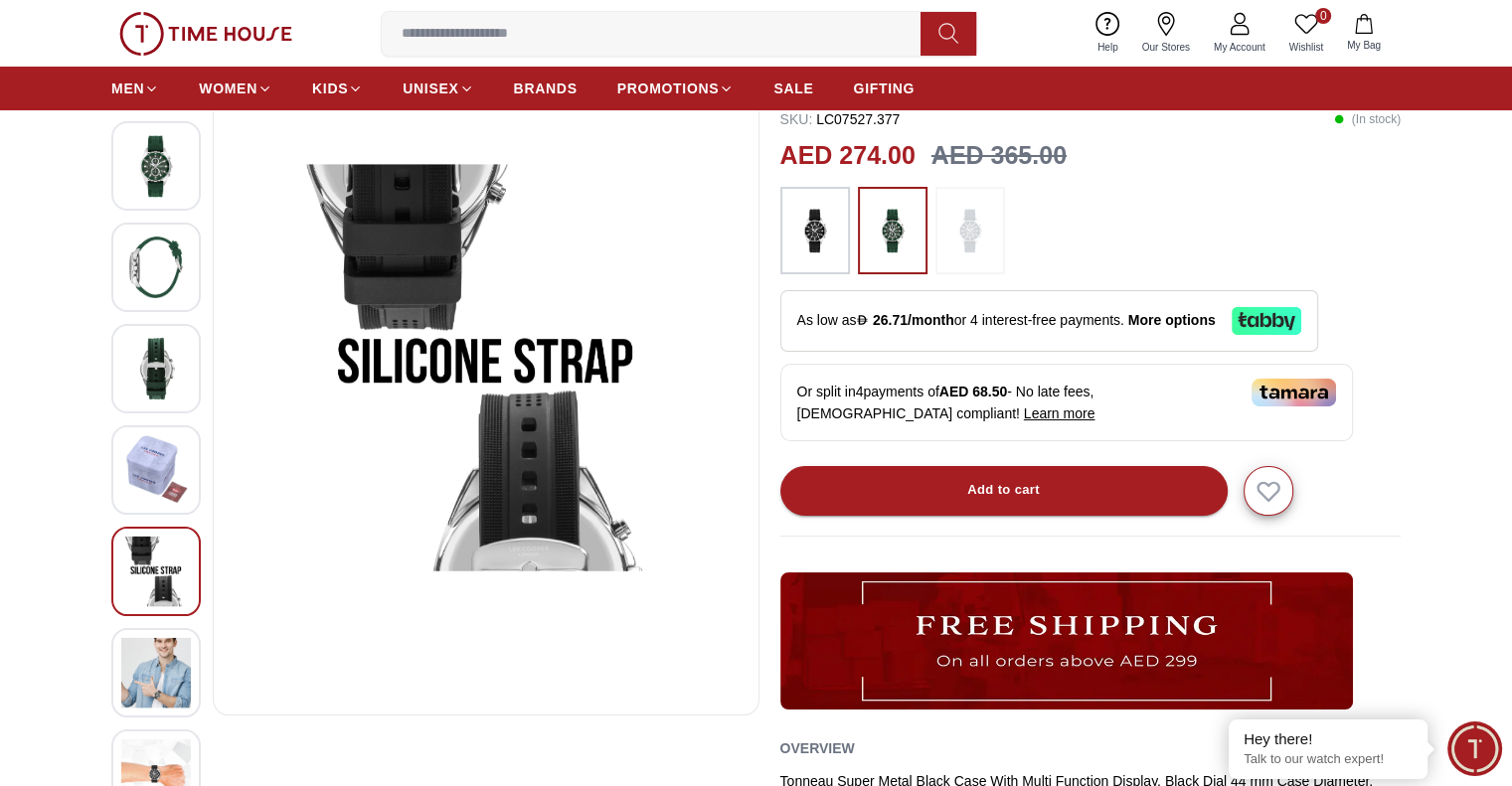click at bounding box center (156, 672) 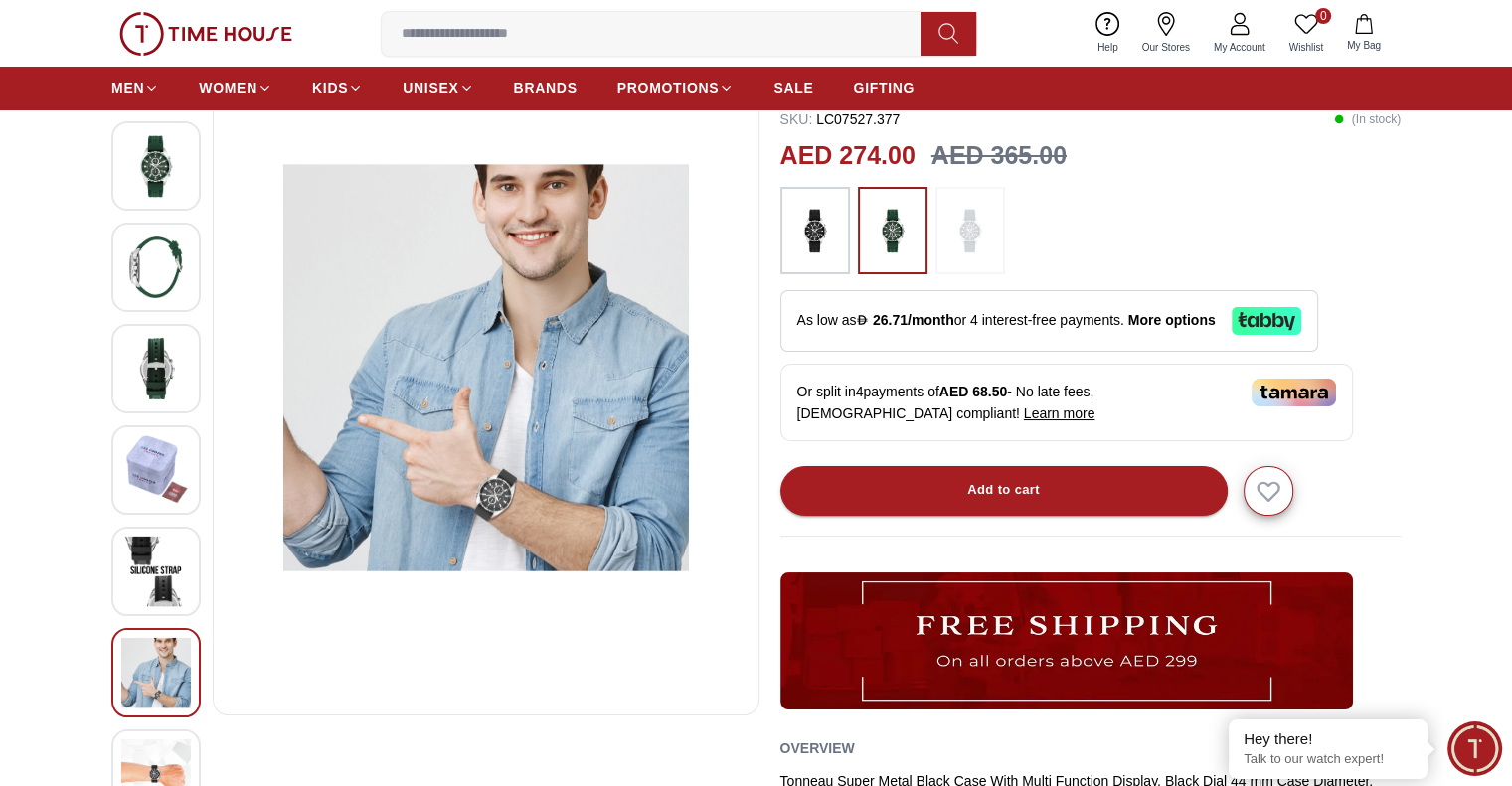 click at bounding box center (156, 570) 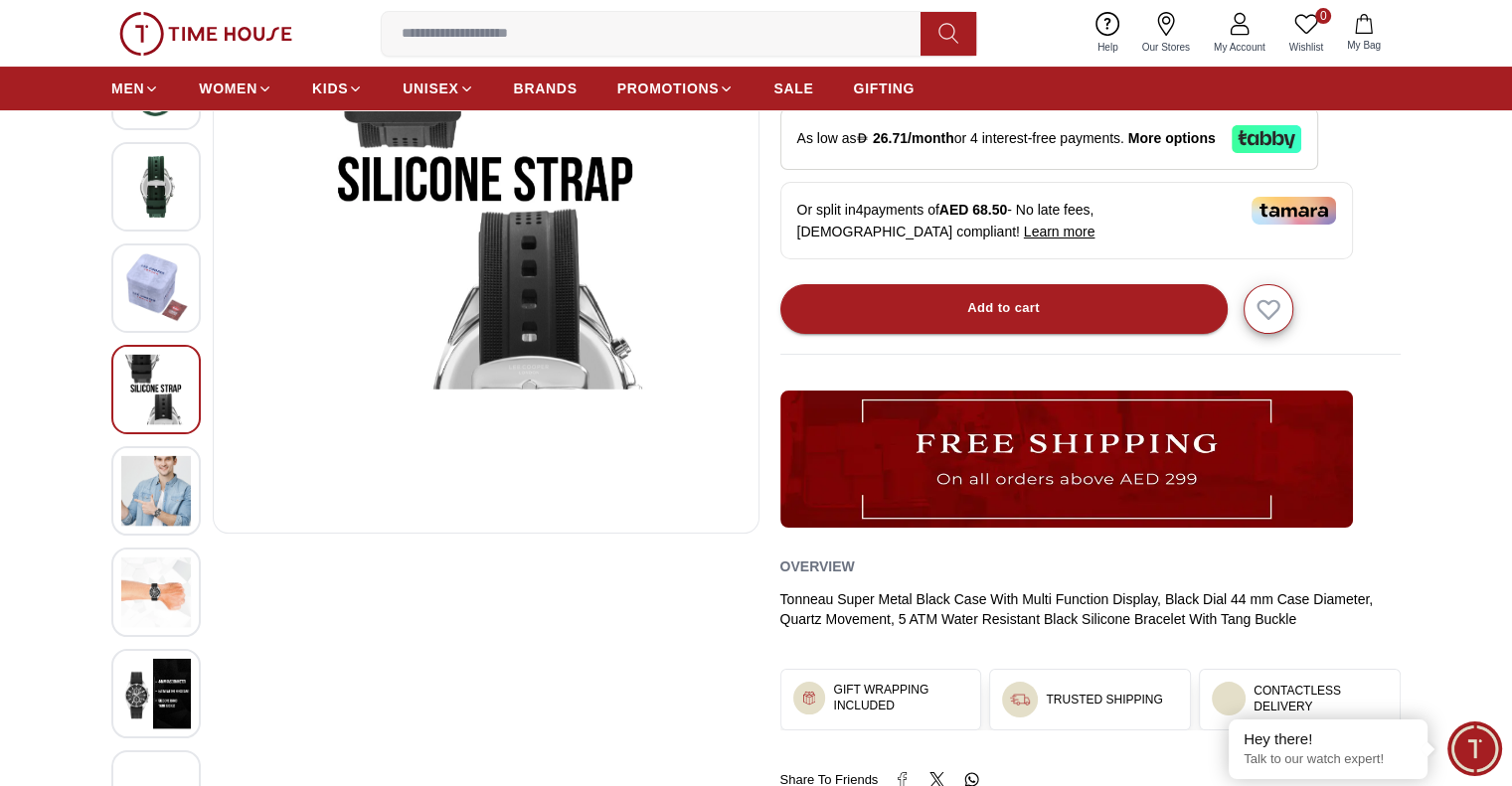 scroll, scrollTop: 497, scrollLeft: 0, axis: vertical 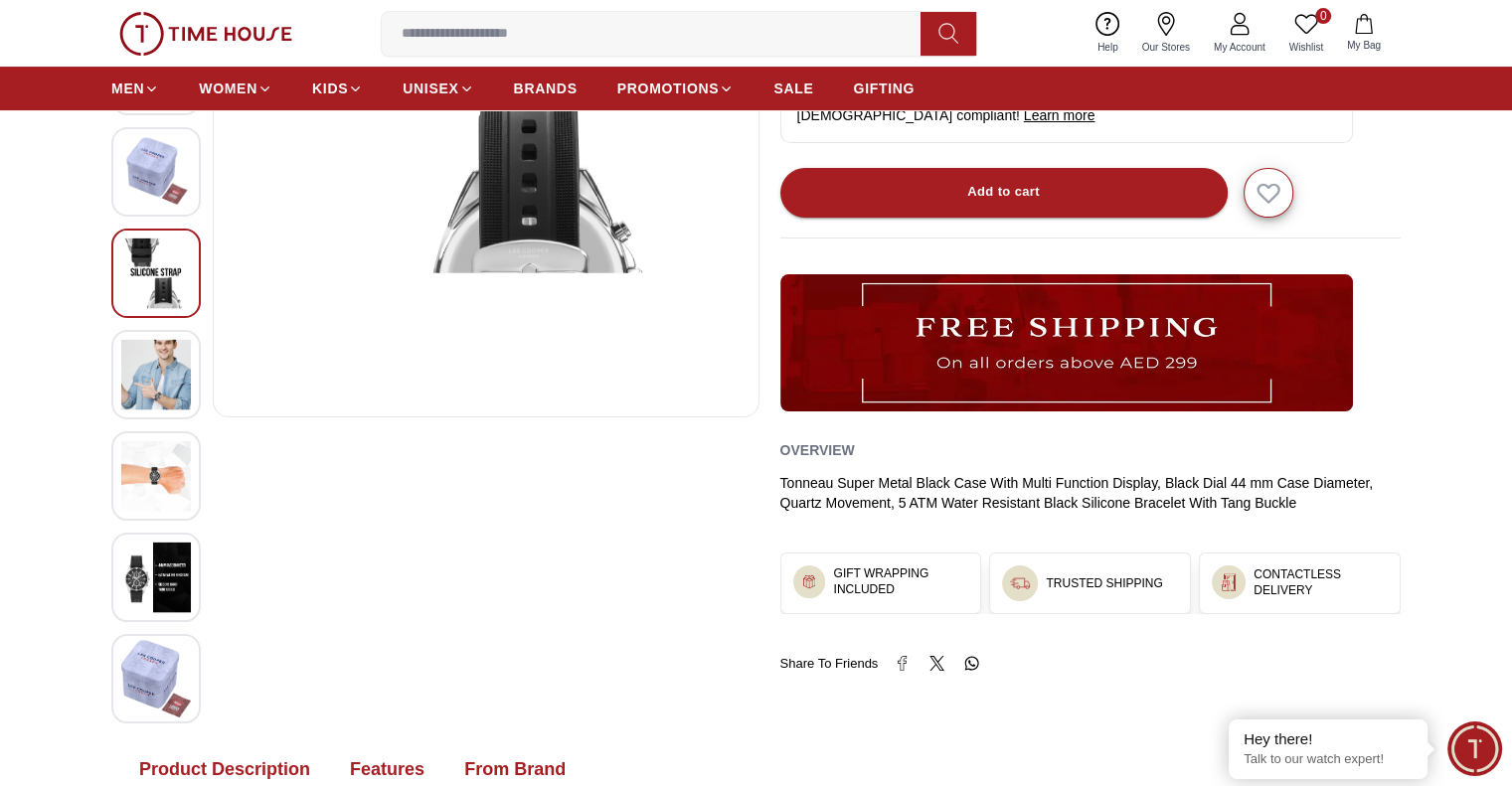 click at bounding box center (156, 576) 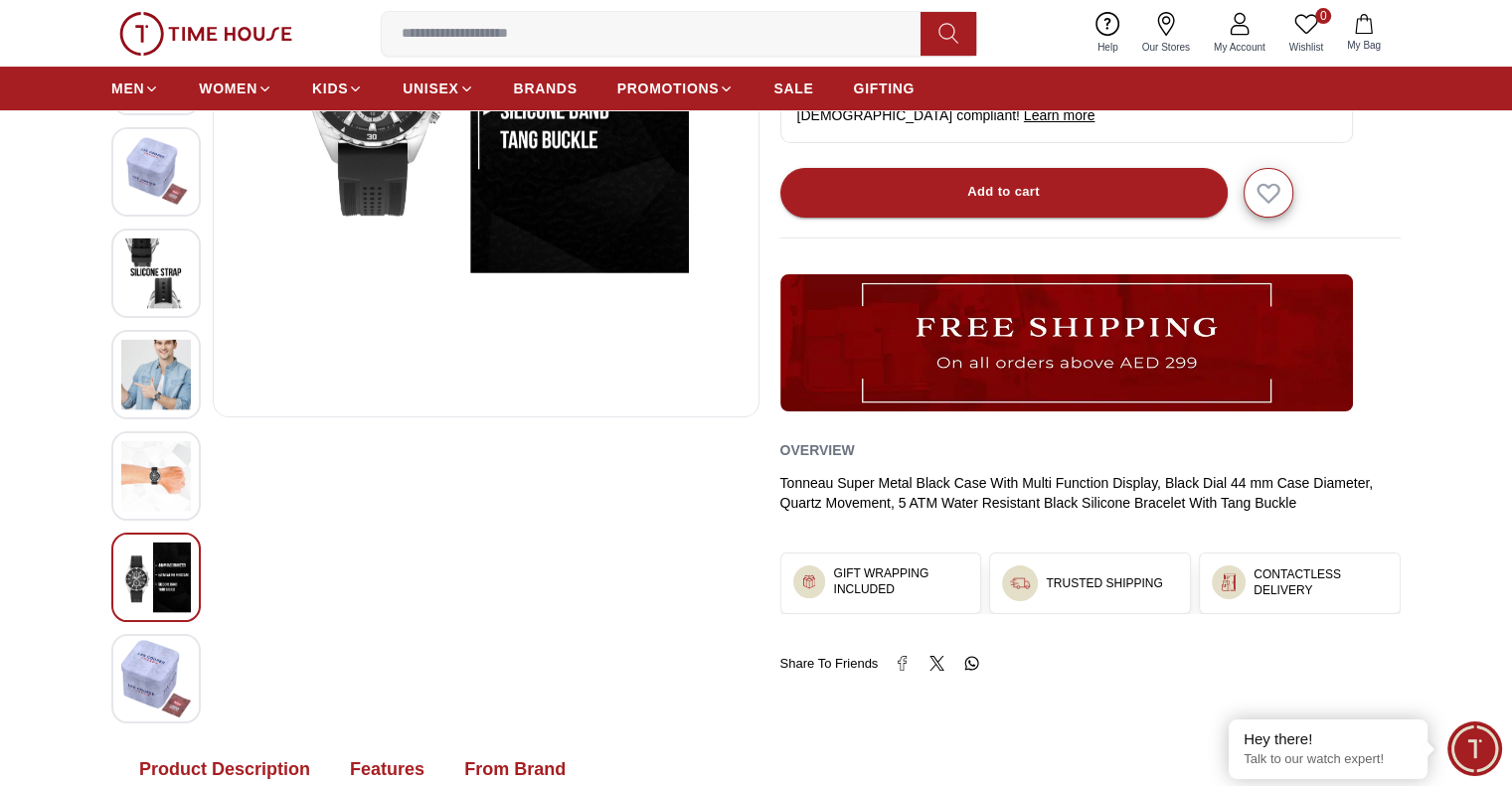 click at bounding box center (156, 223) 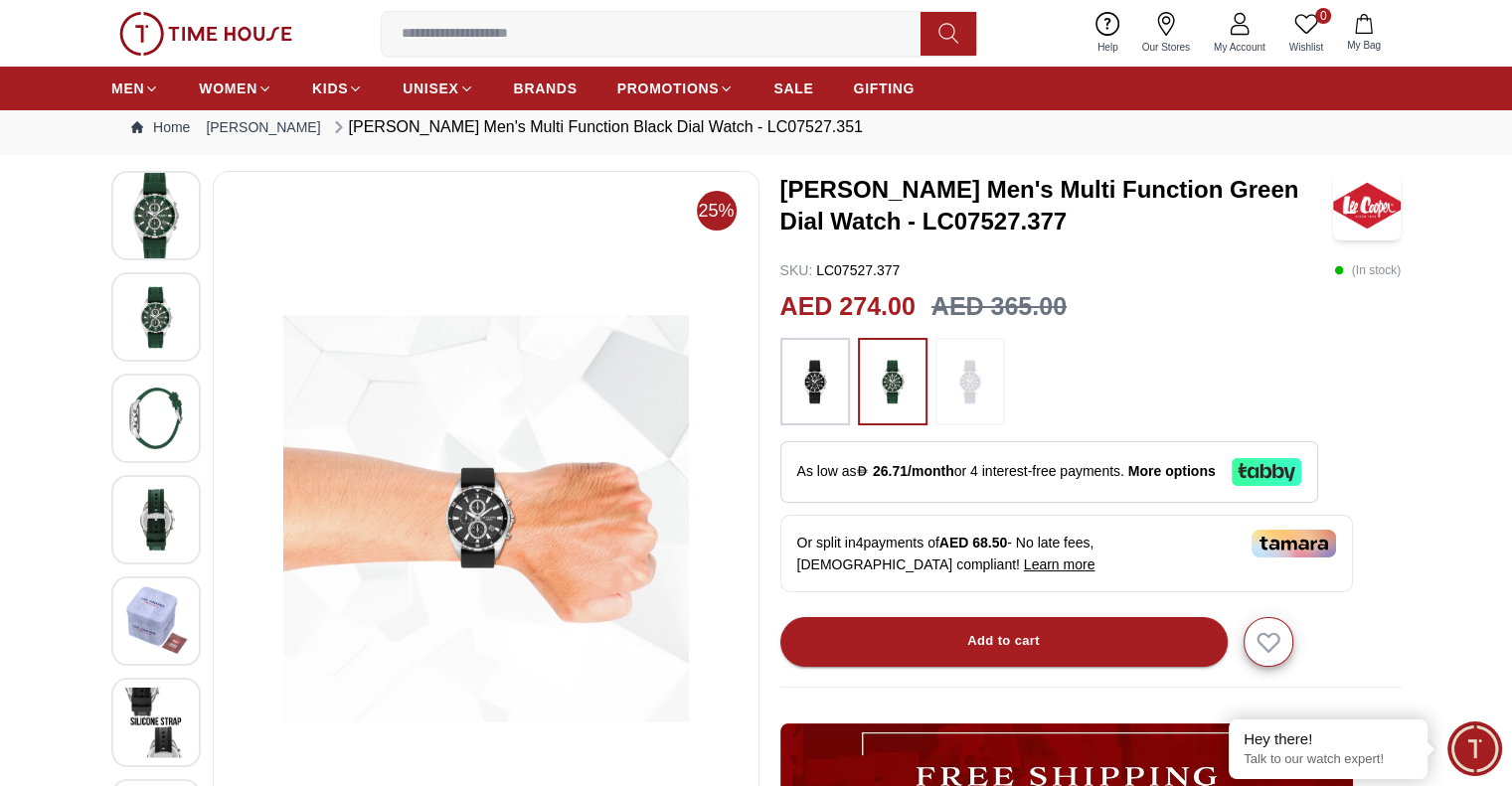 scroll, scrollTop: 0, scrollLeft: 0, axis: both 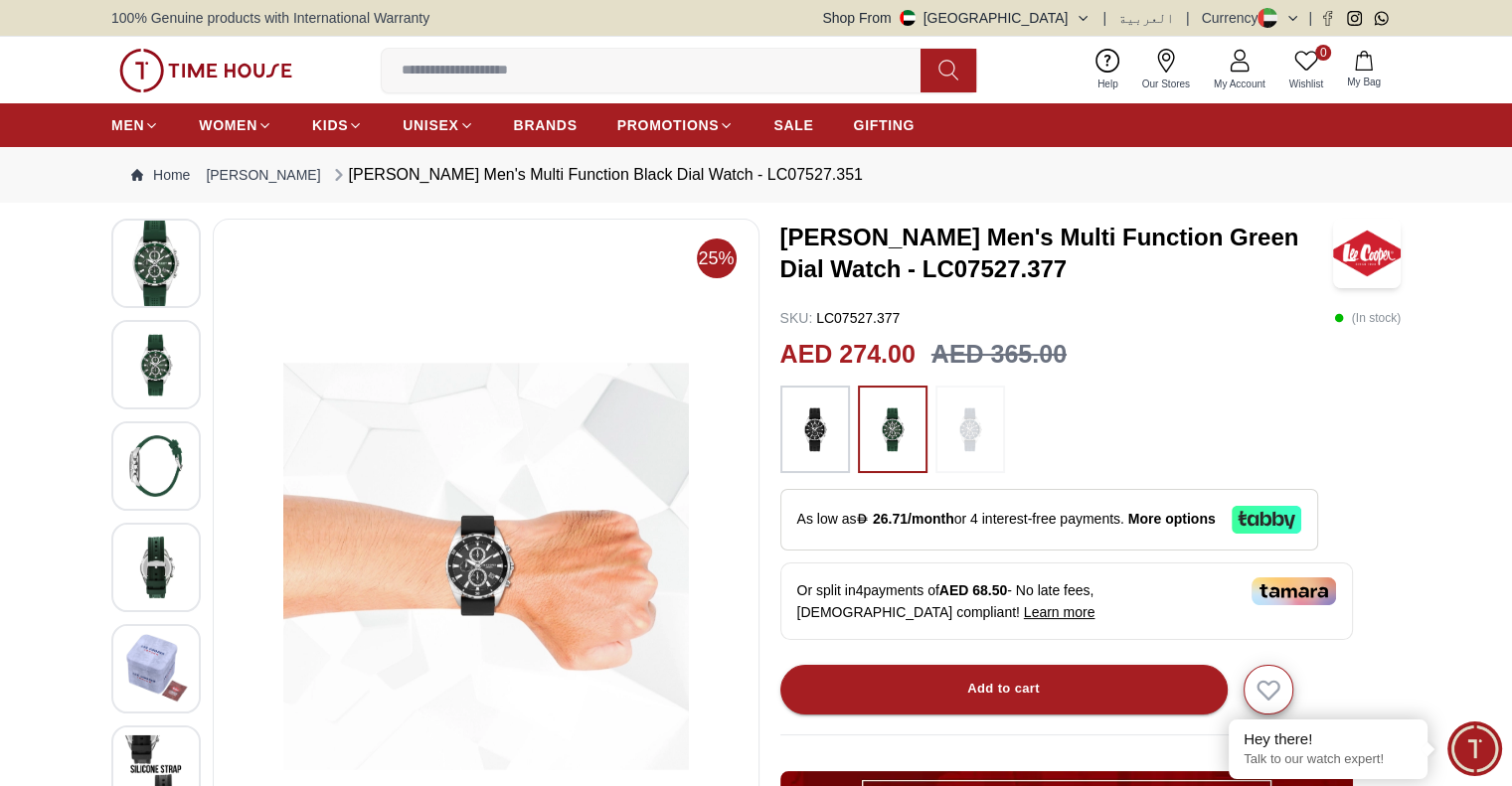 click at bounding box center [156, 263] 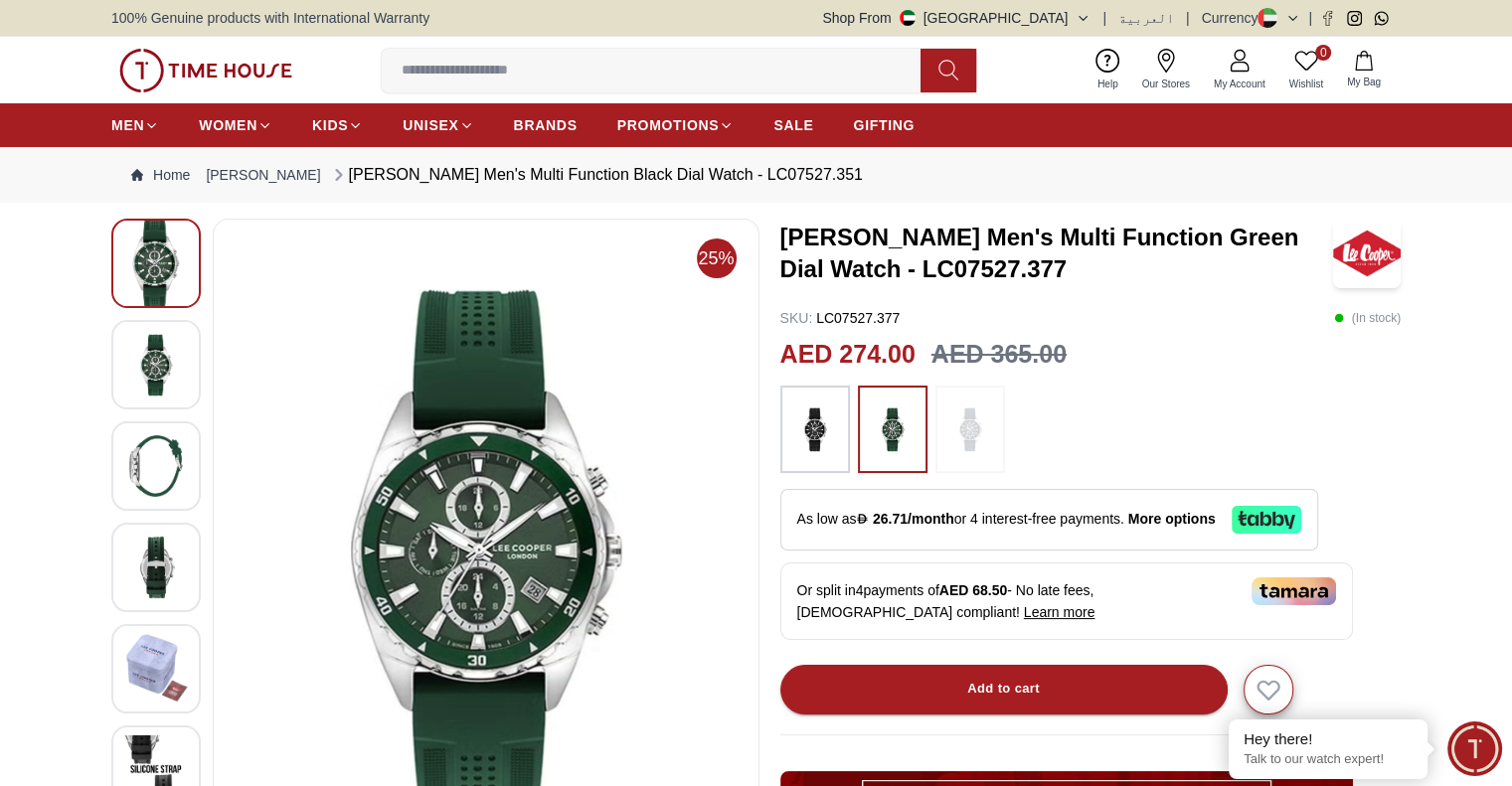 click at bounding box center (815, 429) 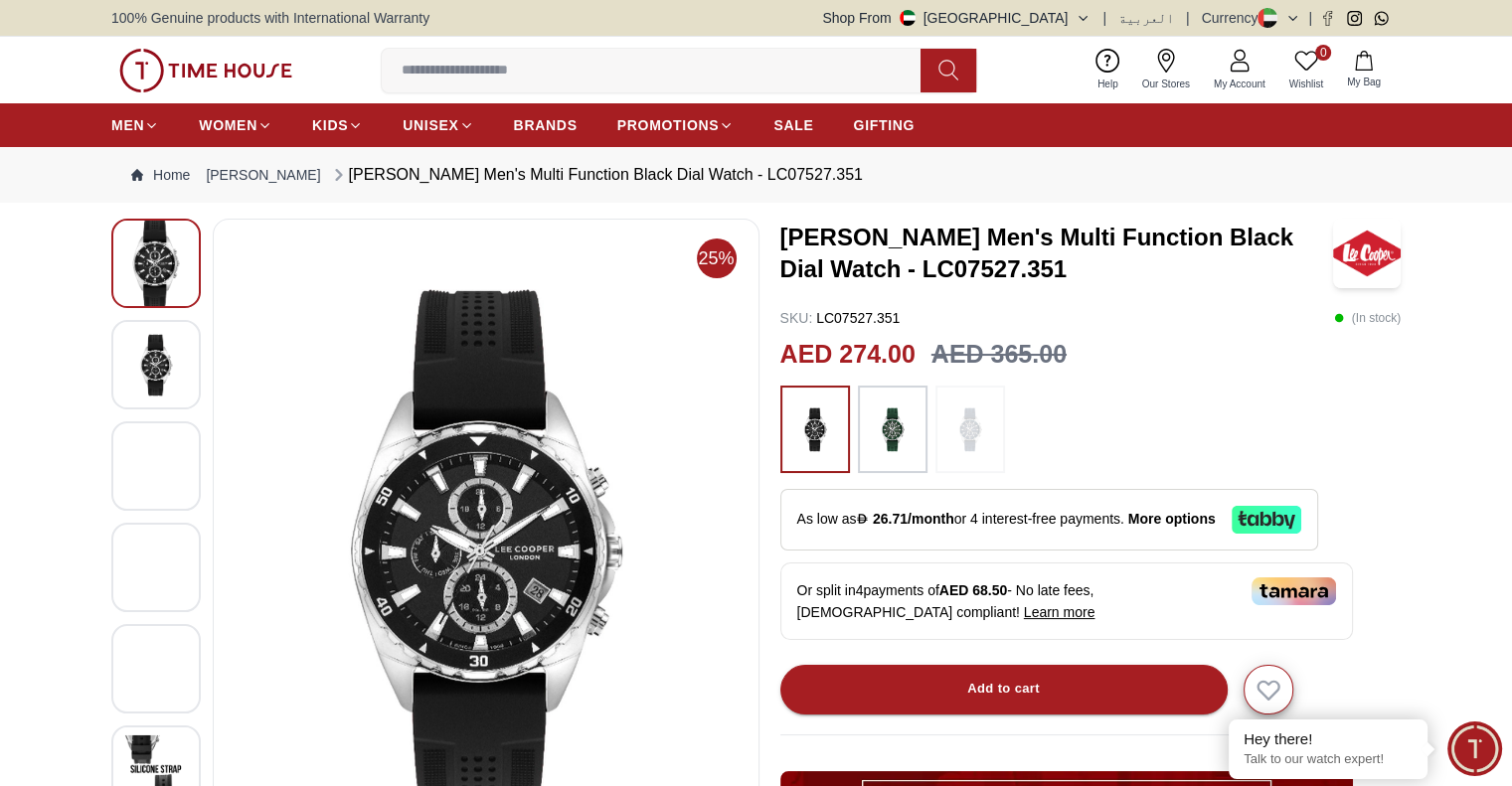 click at bounding box center (893, 429) 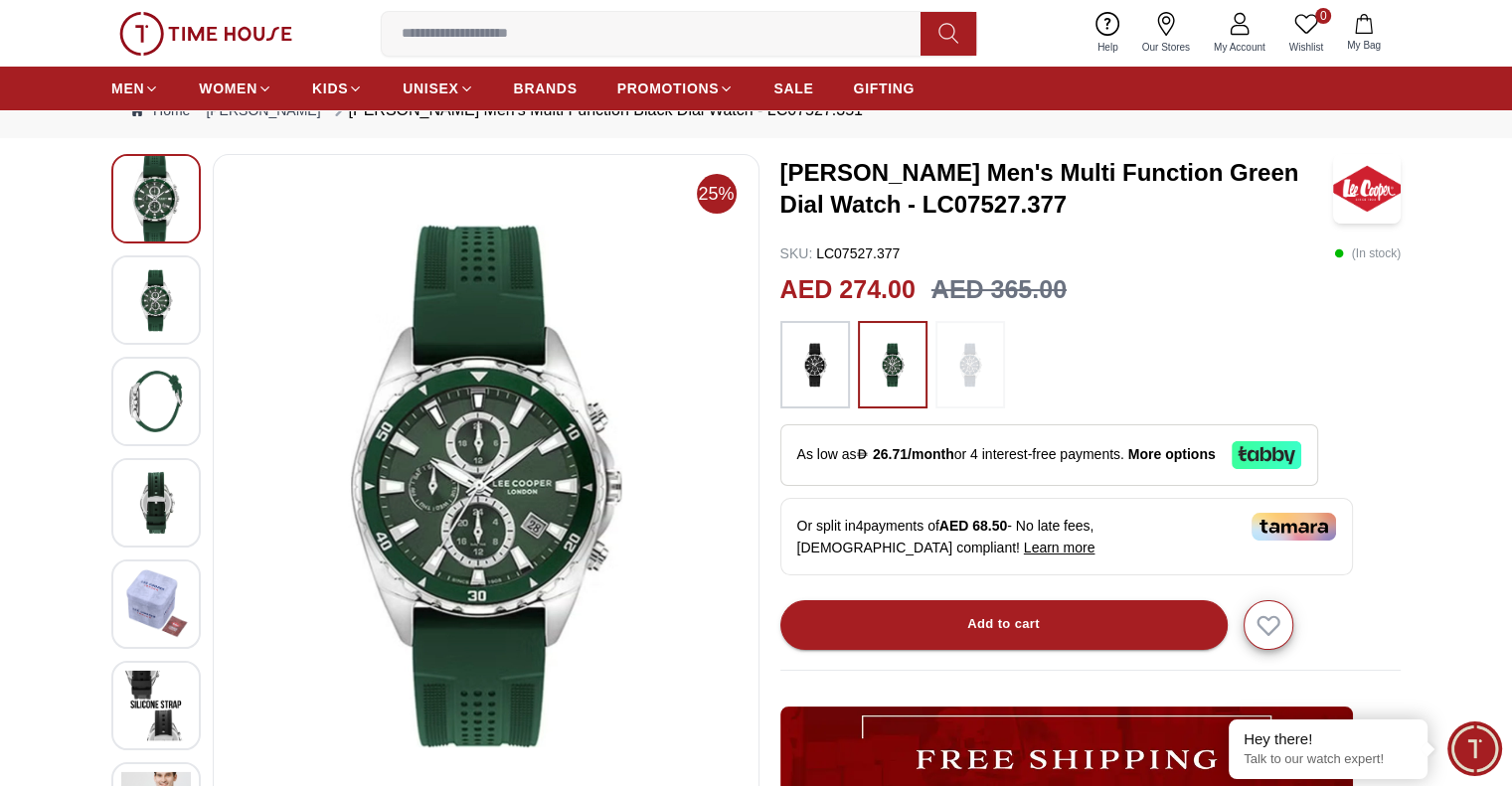 scroll, scrollTop: 99, scrollLeft: 0, axis: vertical 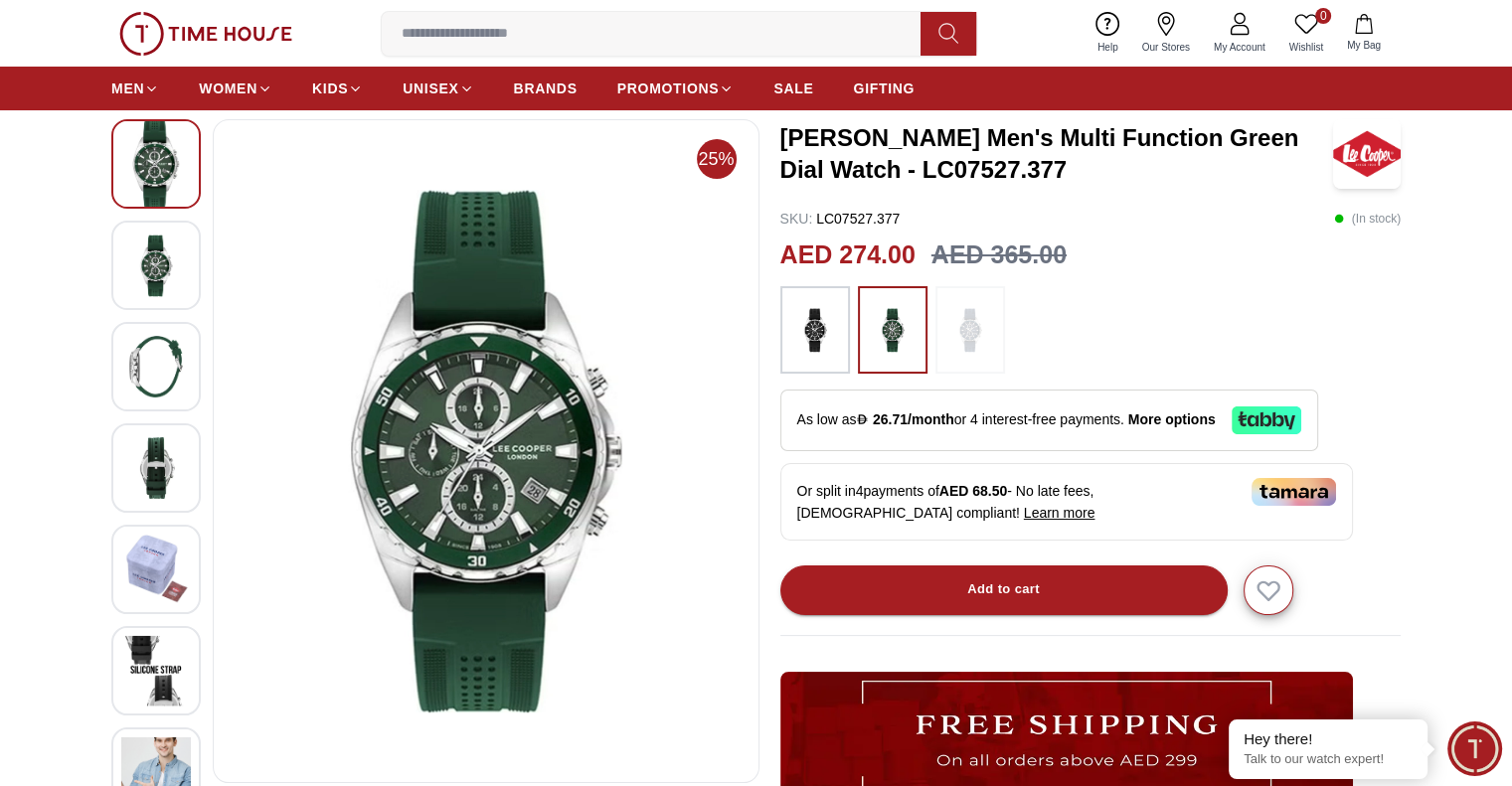 click on "25% [PERSON_NAME] Men's Multi Function Green Dial Watch - LC07527.377 SKU :   LC07527.377 ( In stock ) AED 274.00 AED 365.00 Or split in  4  payments of  AED 68.50  - No late fees, Sharia compliant!    Learn more Overview Tonneau Super Metal Black Case With Multi Function Display, Black Dial 44 mm Case Diameter, Quartz Movement, 5 ATM Water Resistant Black Silicone Bracelet With Tang Buckle Add to cart GIFT WRAPPING INCLUDED TRUSTED SHIPPING CONTACTLESS DELIVERY Share To Friends Product Description Features From Brand Tonneau Super Metal Green Case With Multi Function Display, Green Dial 44 mm Case Diameter, Quartz Movement, 5 ATM Water Resistant Green Silicone Bracelet With Tang Buckle" at bounding box center [756, 694] 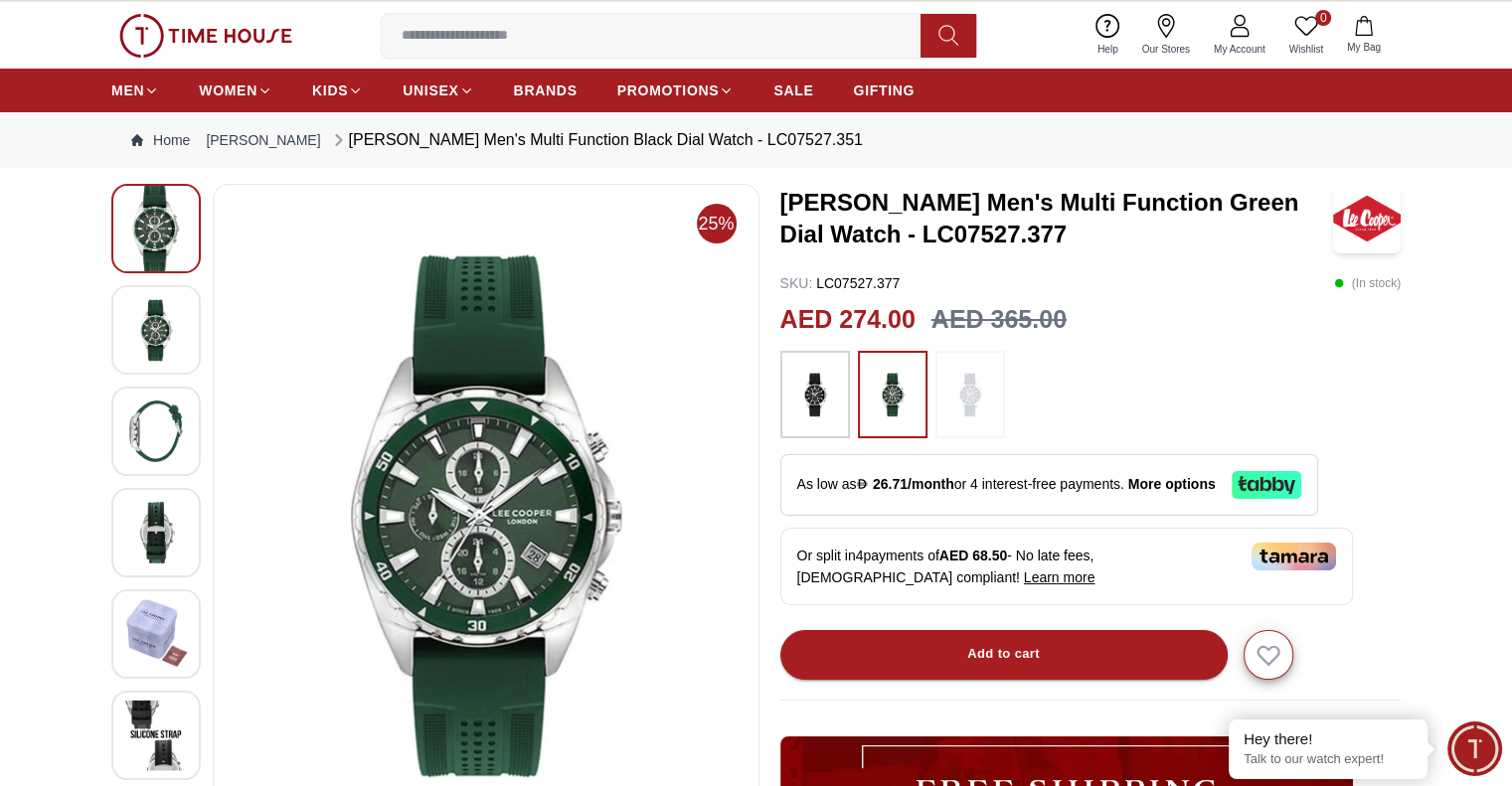 scroll, scrollTop: 0, scrollLeft: 0, axis: both 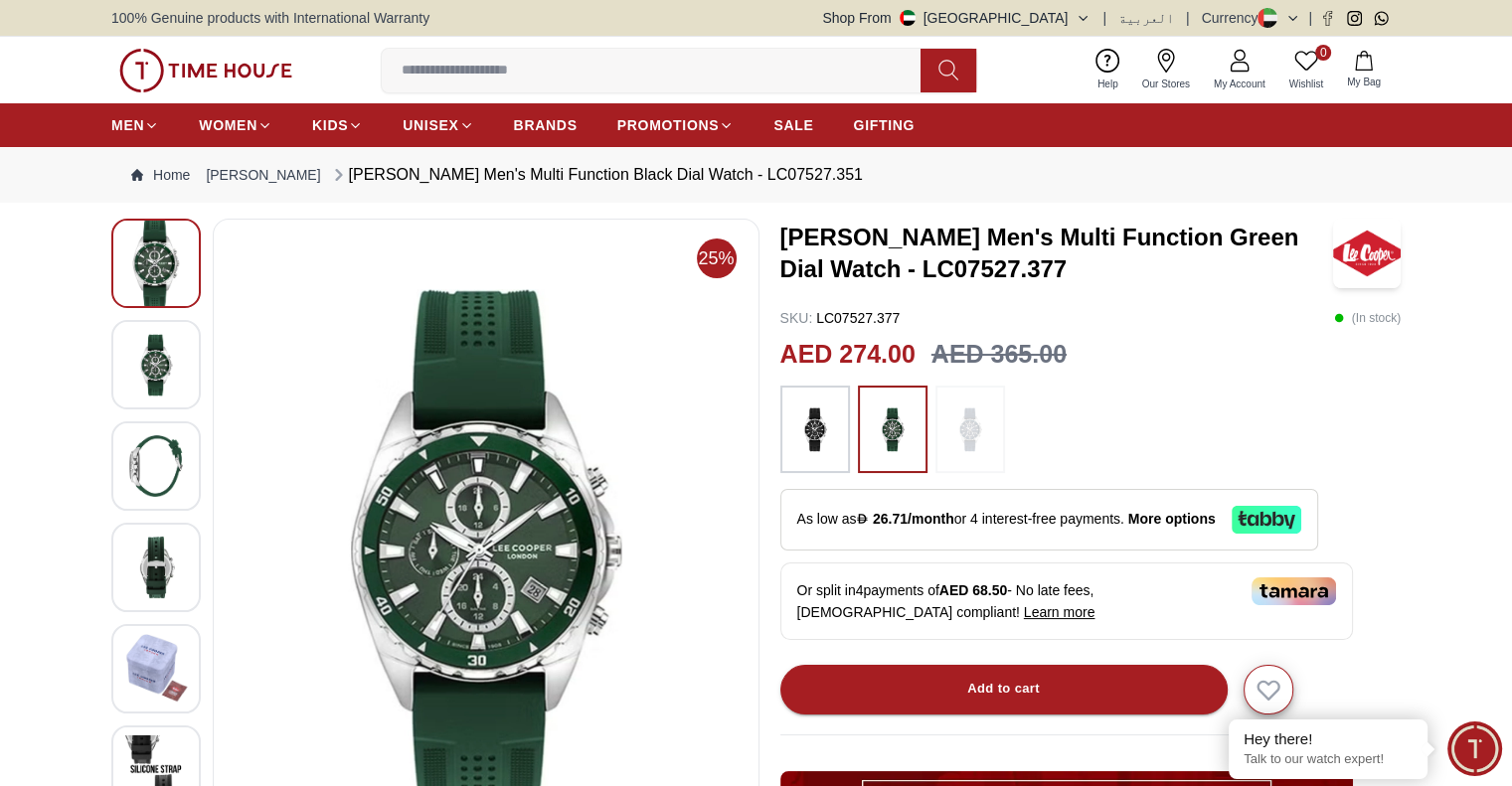 click at bounding box center (815, 429) 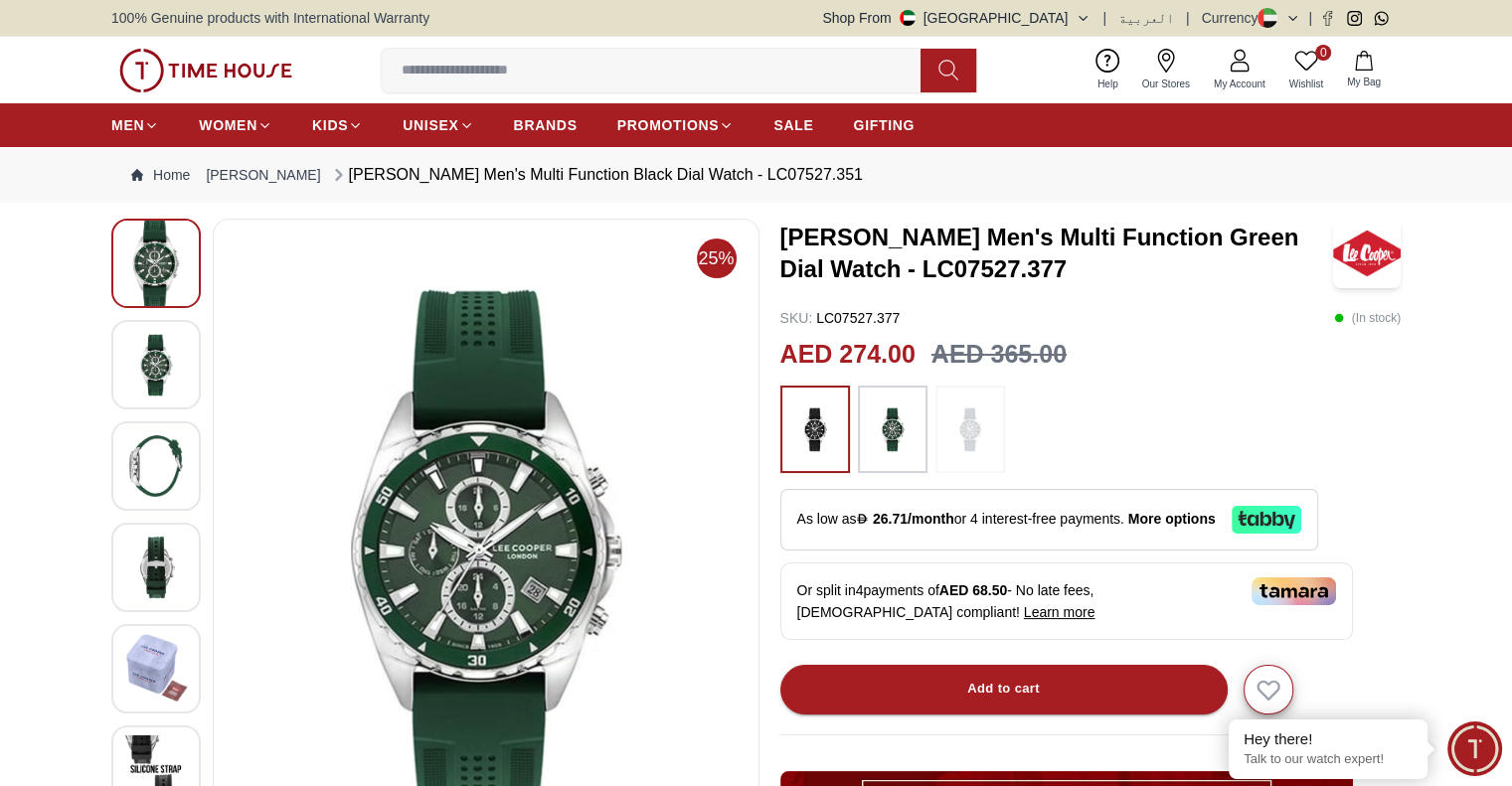 click at bounding box center (893, 429) 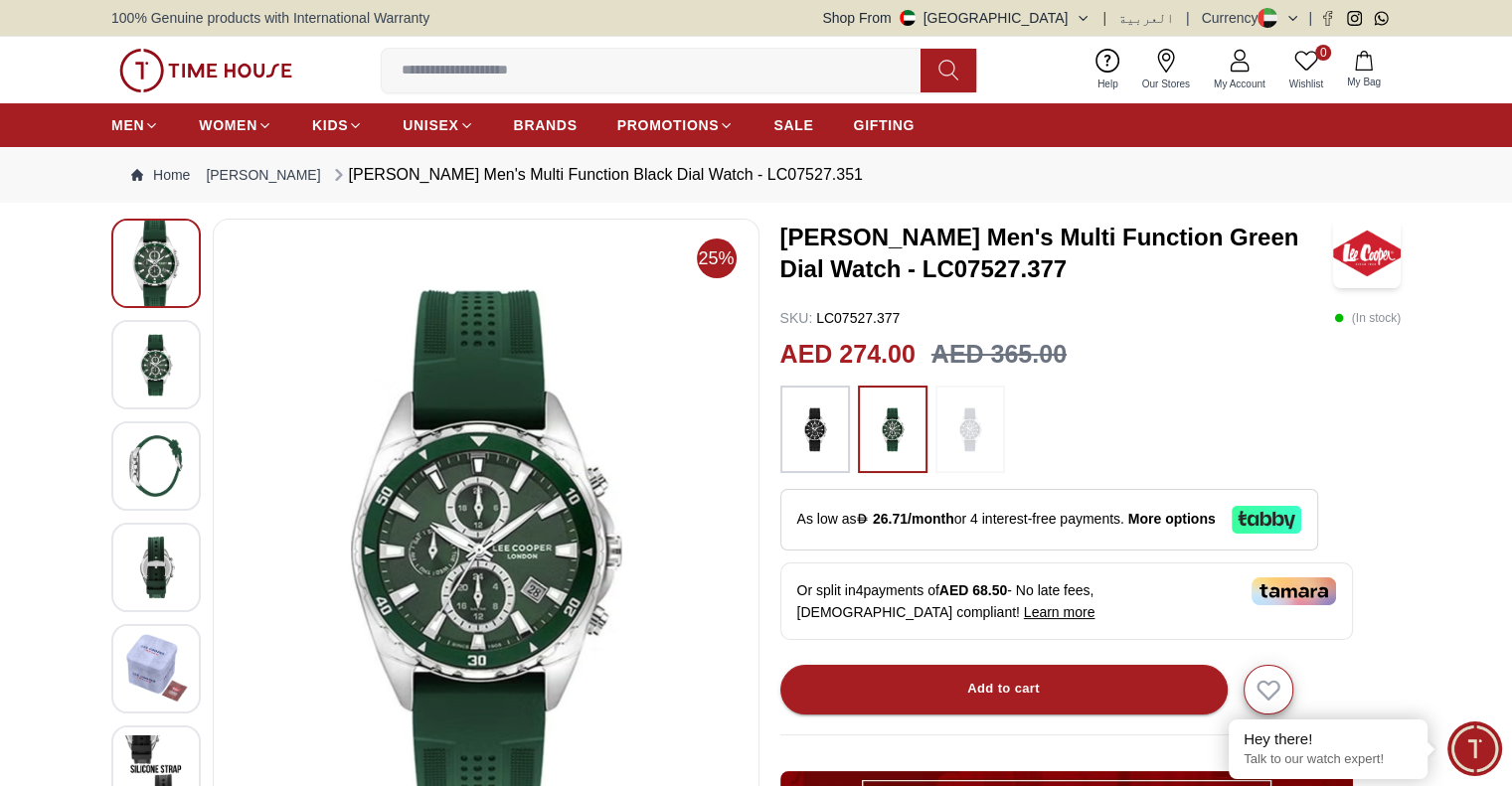 click at bounding box center (815, 429) 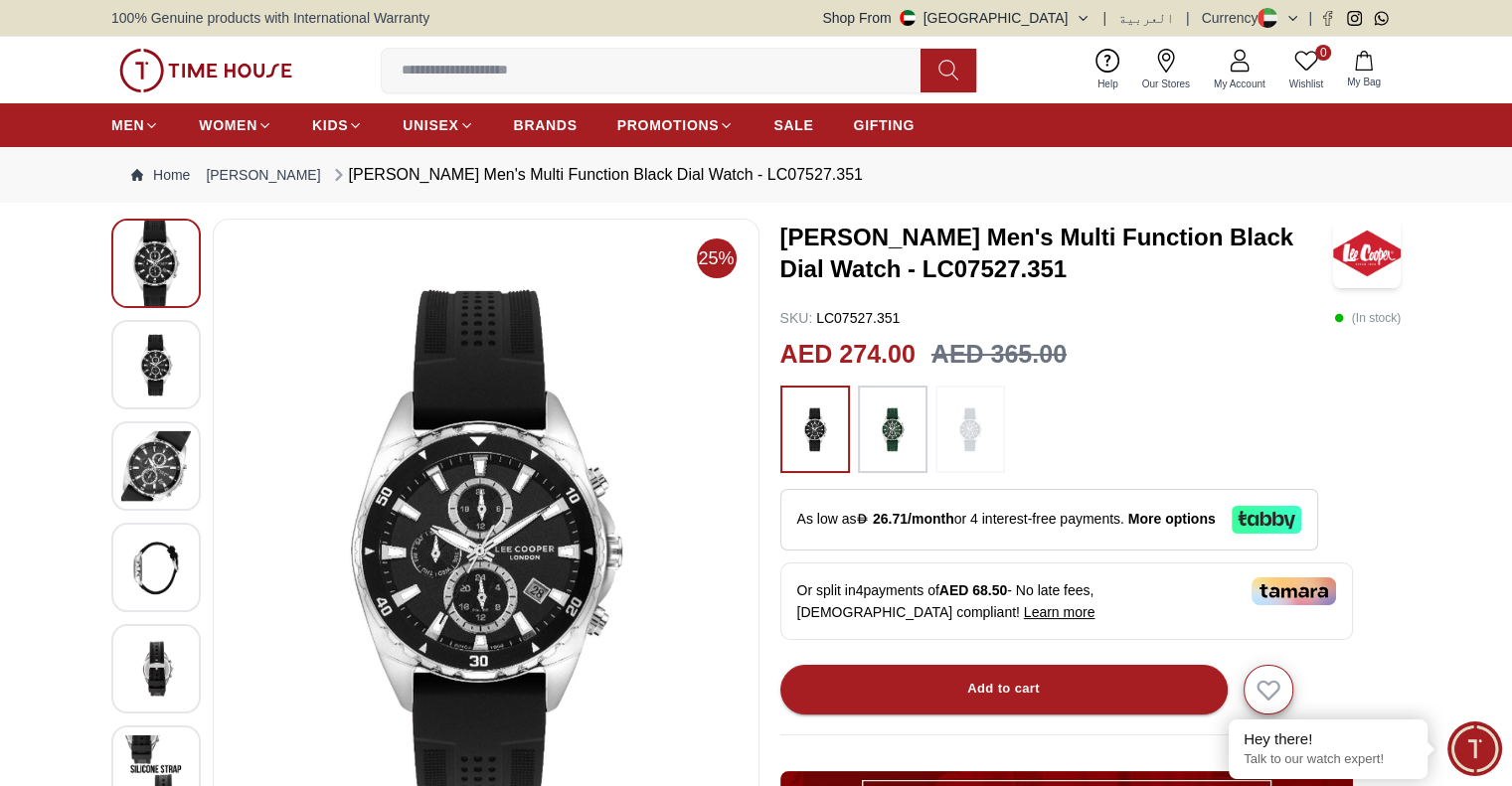 click at bounding box center [893, 429] 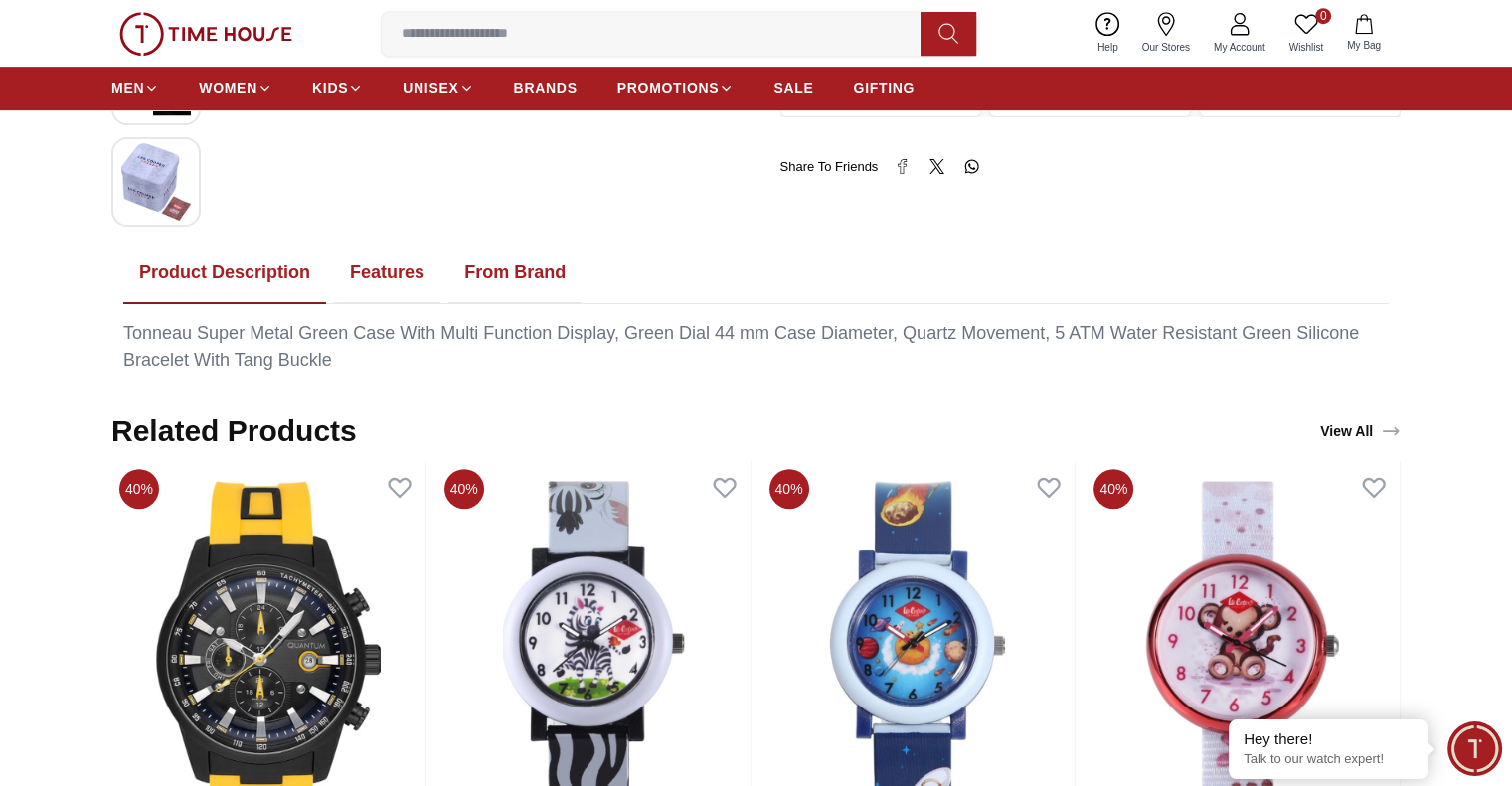 scroll, scrollTop: 994, scrollLeft: 0, axis: vertical 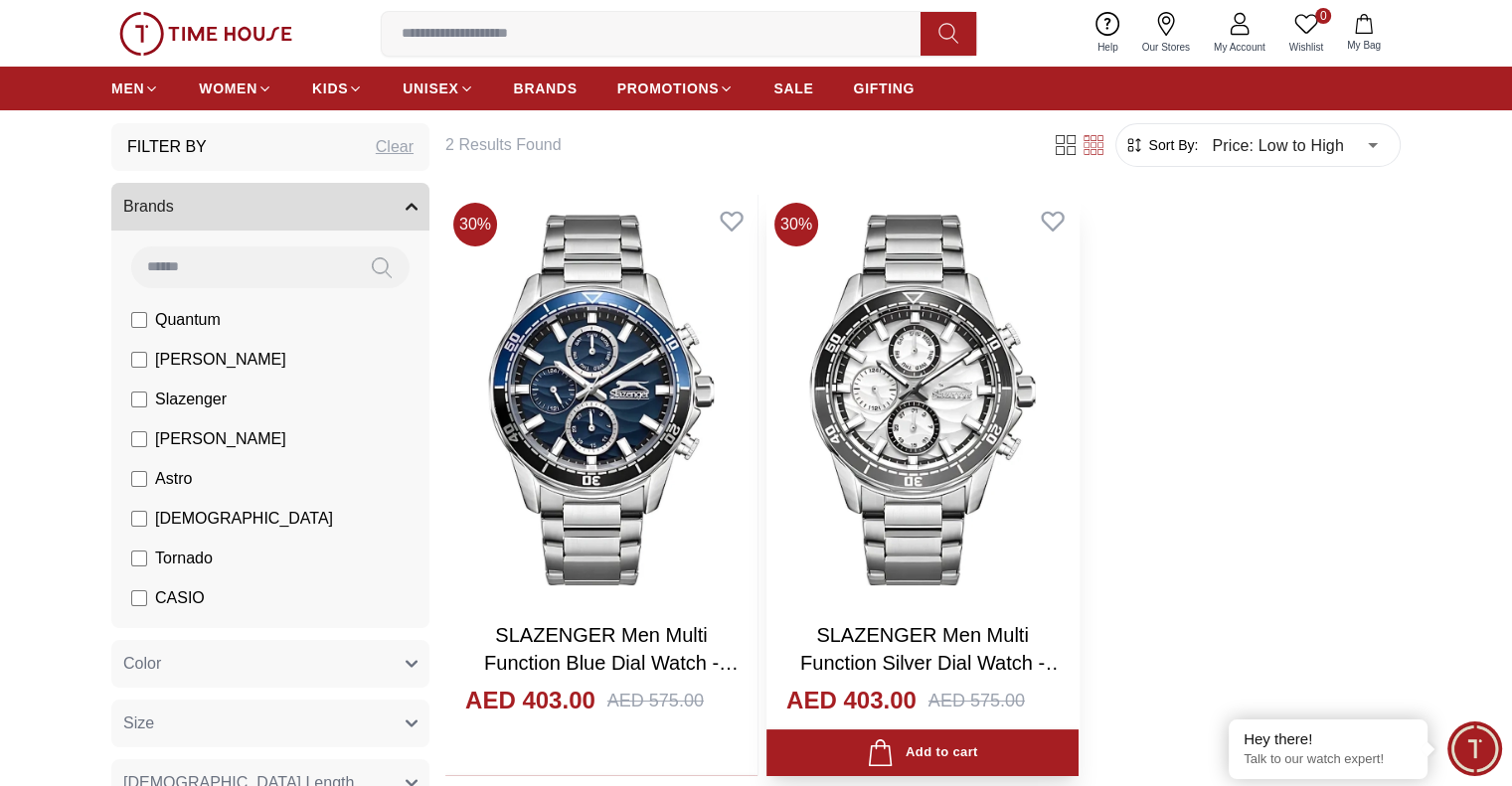 click at bounding box center (923, 399) 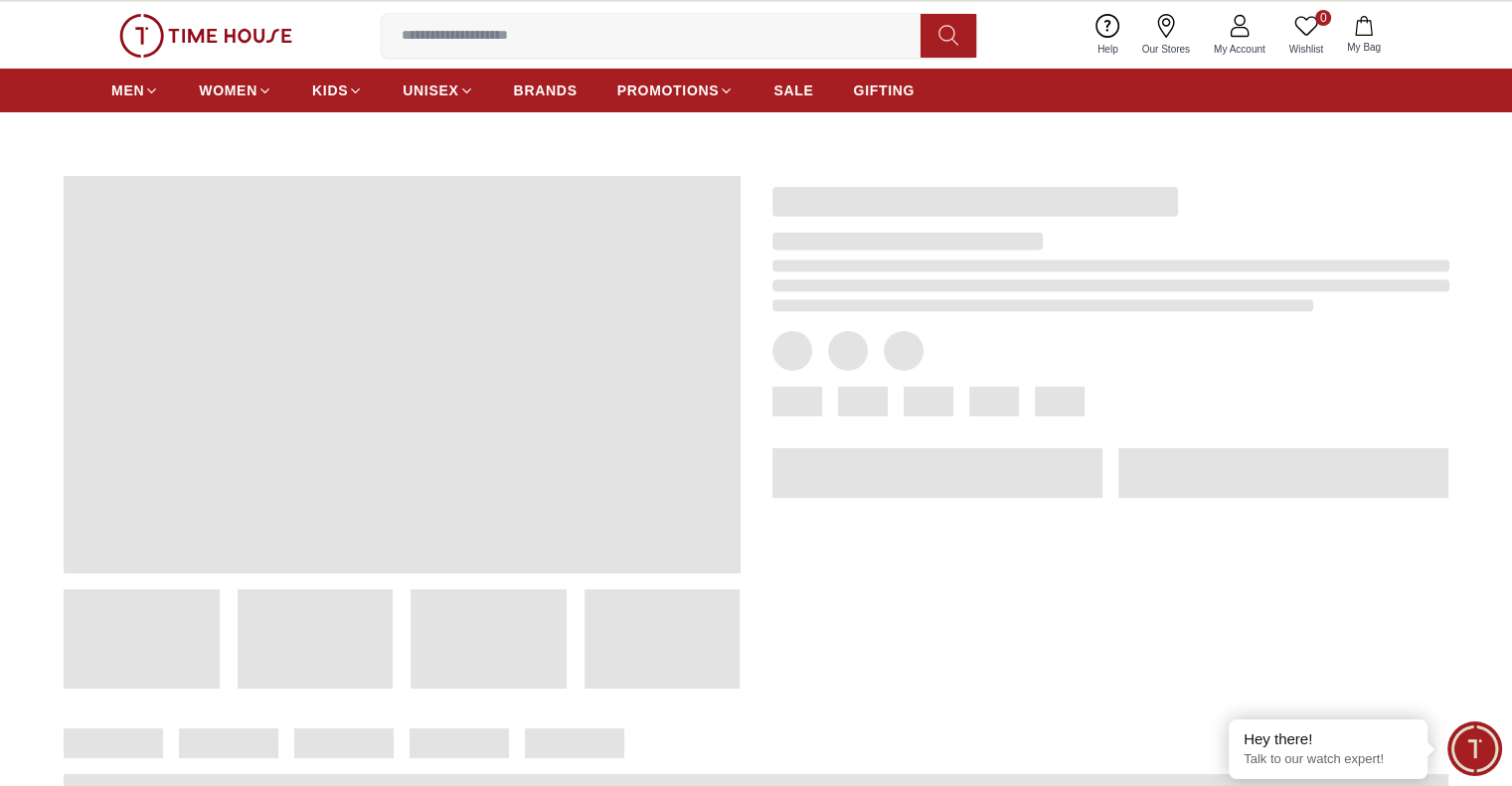 scroll, scrollTop: 0, scrollLeft: 0, axis: both 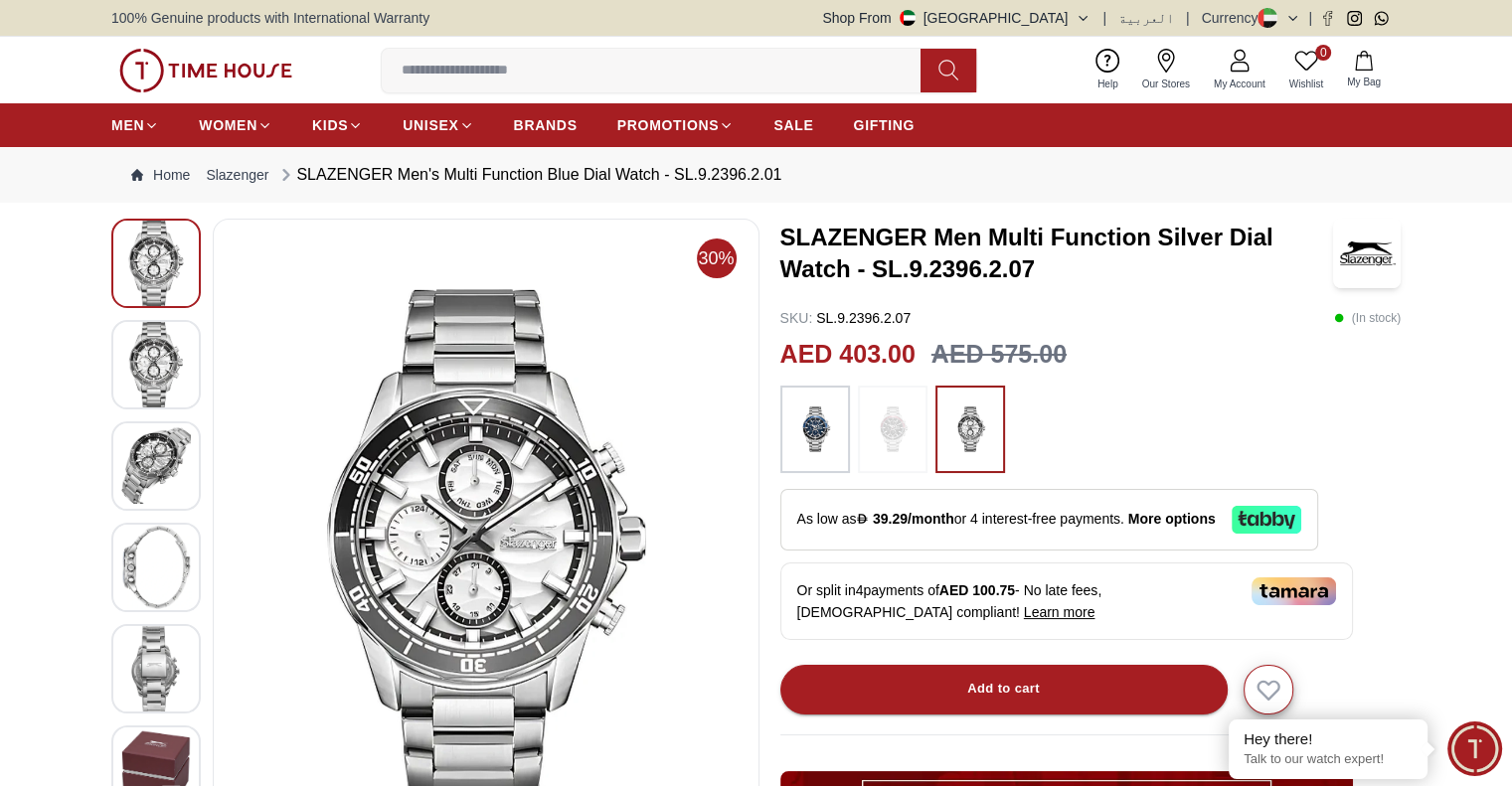 click at bounding box center (815, 429) 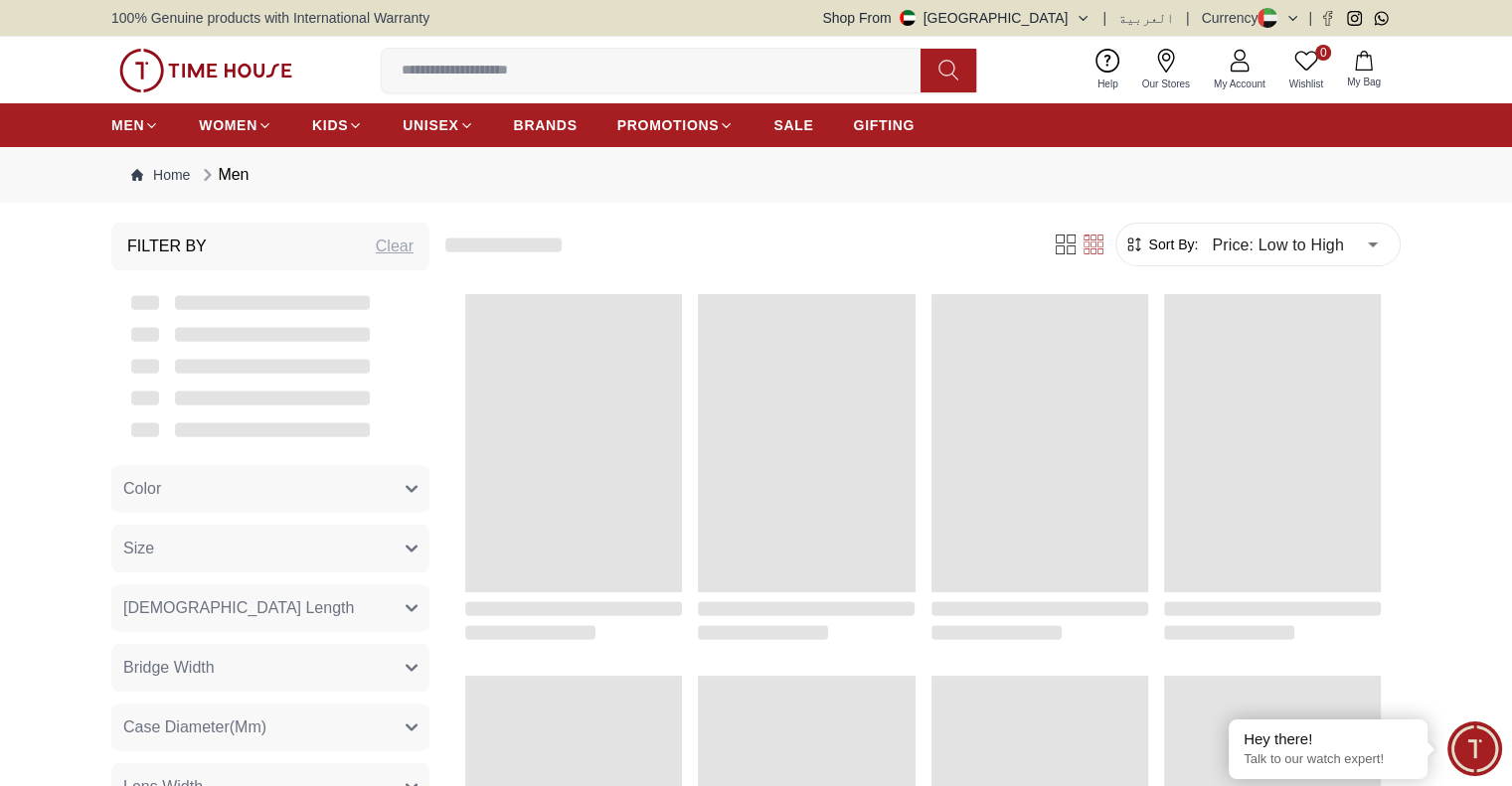 scroll, scrollTop: 99, scrollLeft: 0, axis: vertical 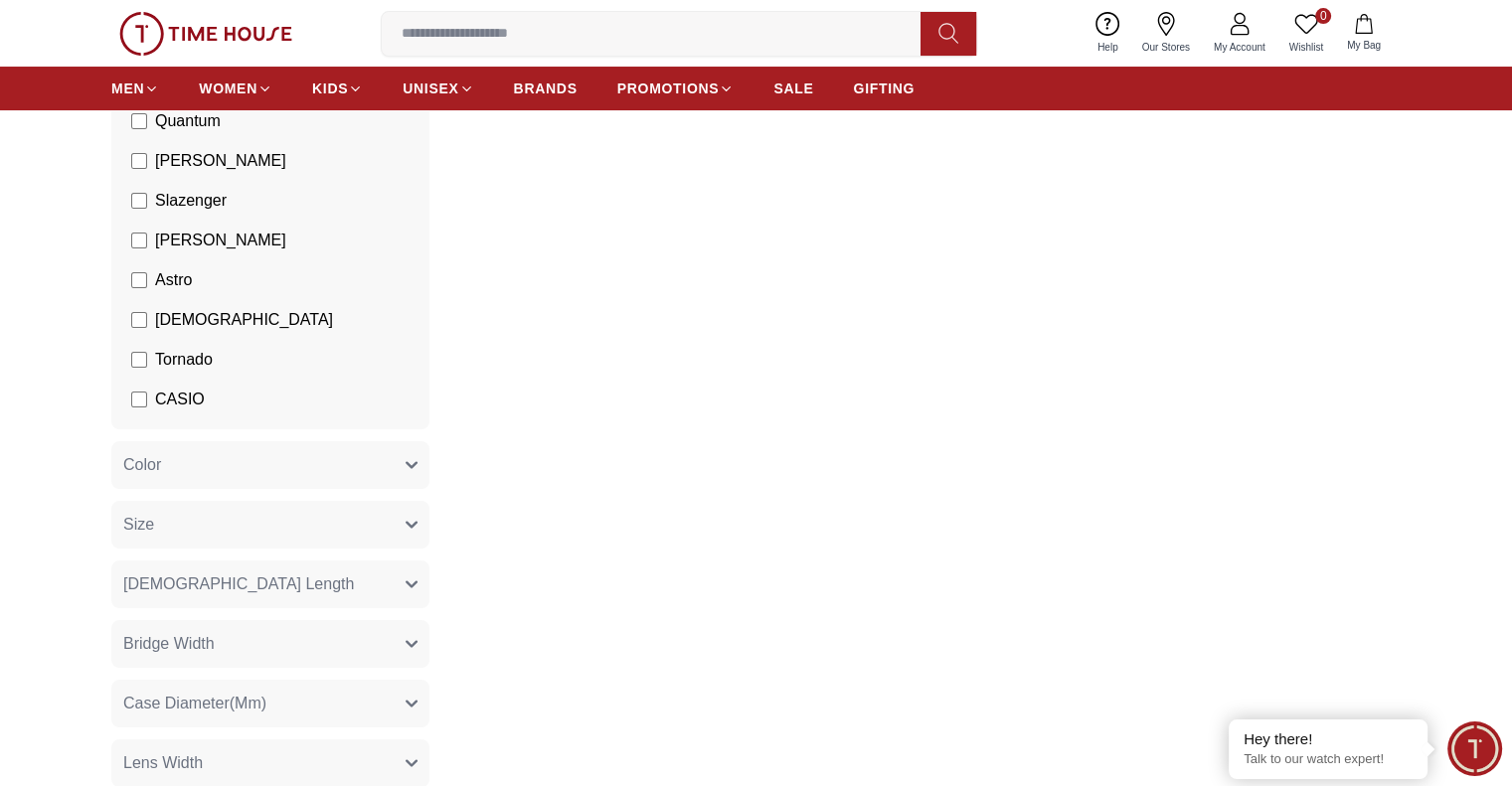 click on "[DEMOGRAPHIC_DATA]" at bounding box center [274, 320] 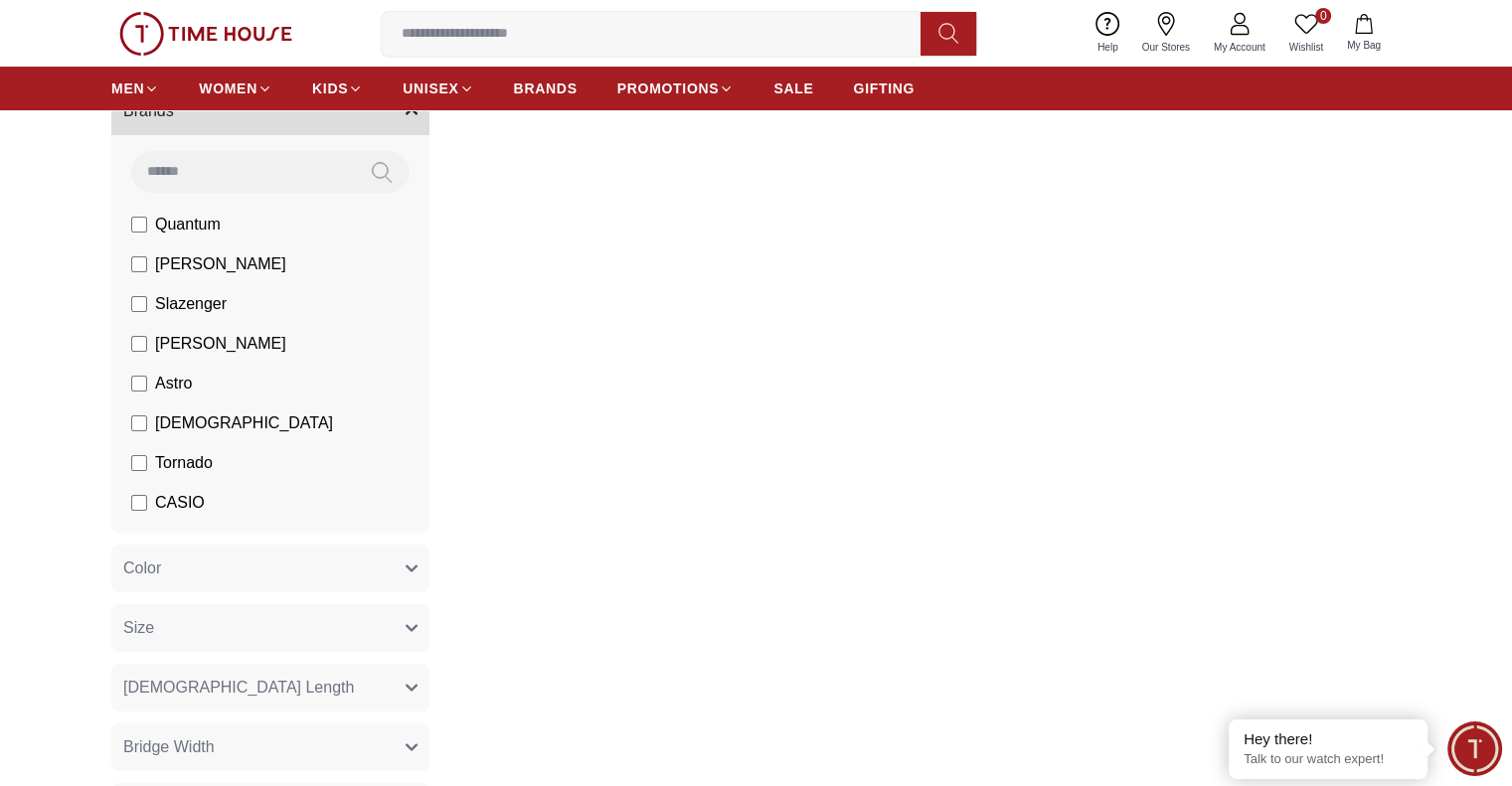 scroll, scrollTop: 0, scrollLeft: 0, axis: both 